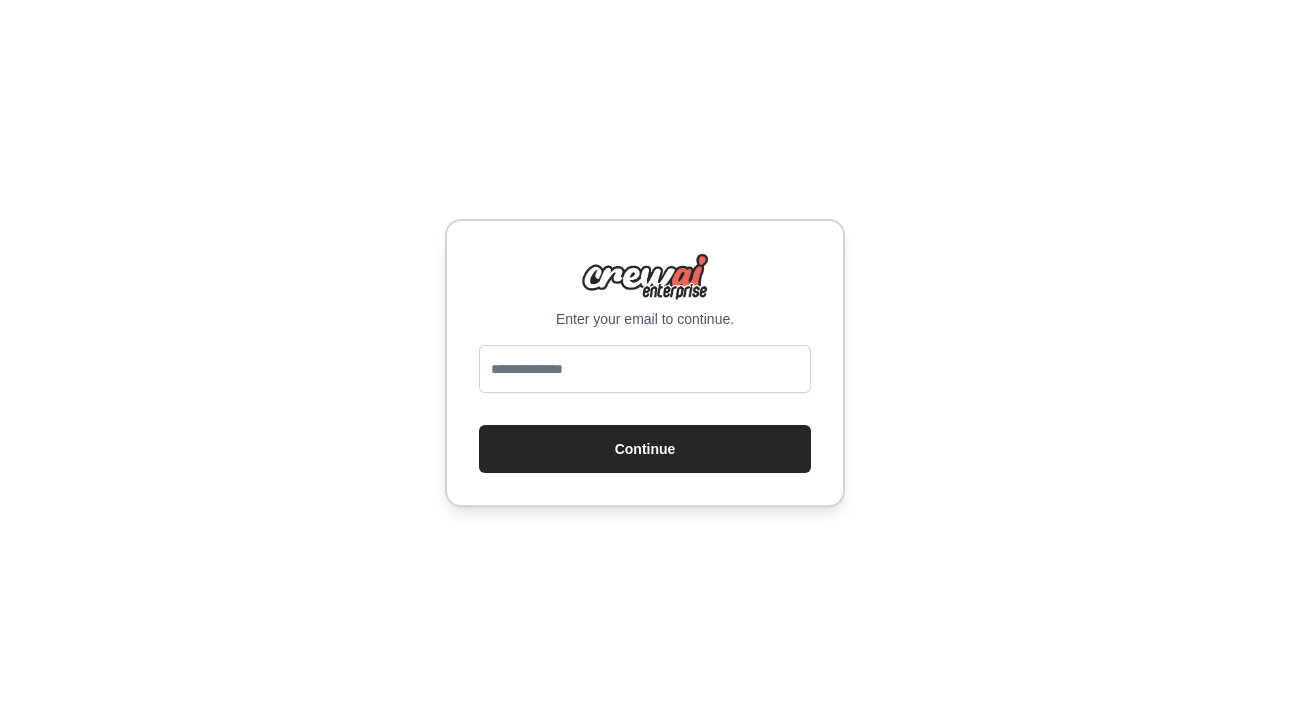 scroll, scrollTop: 0, scrollLeft: 0, axis: both 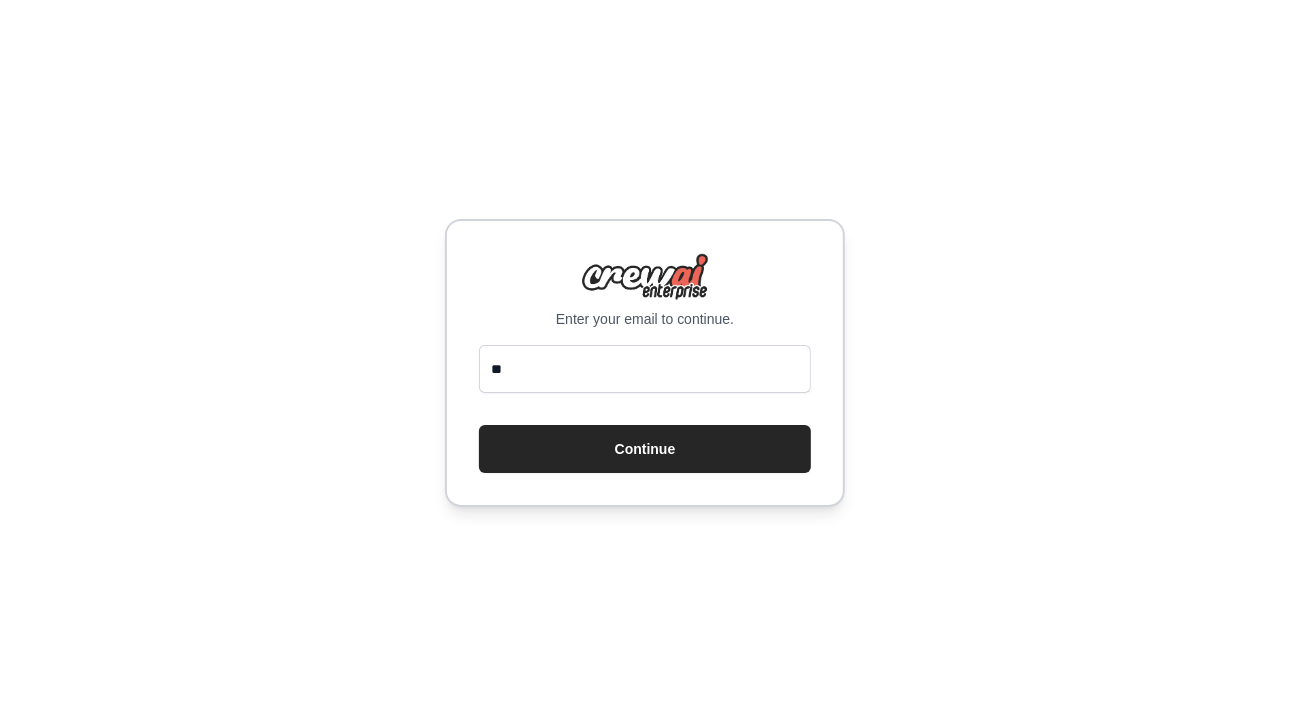 type on "*" 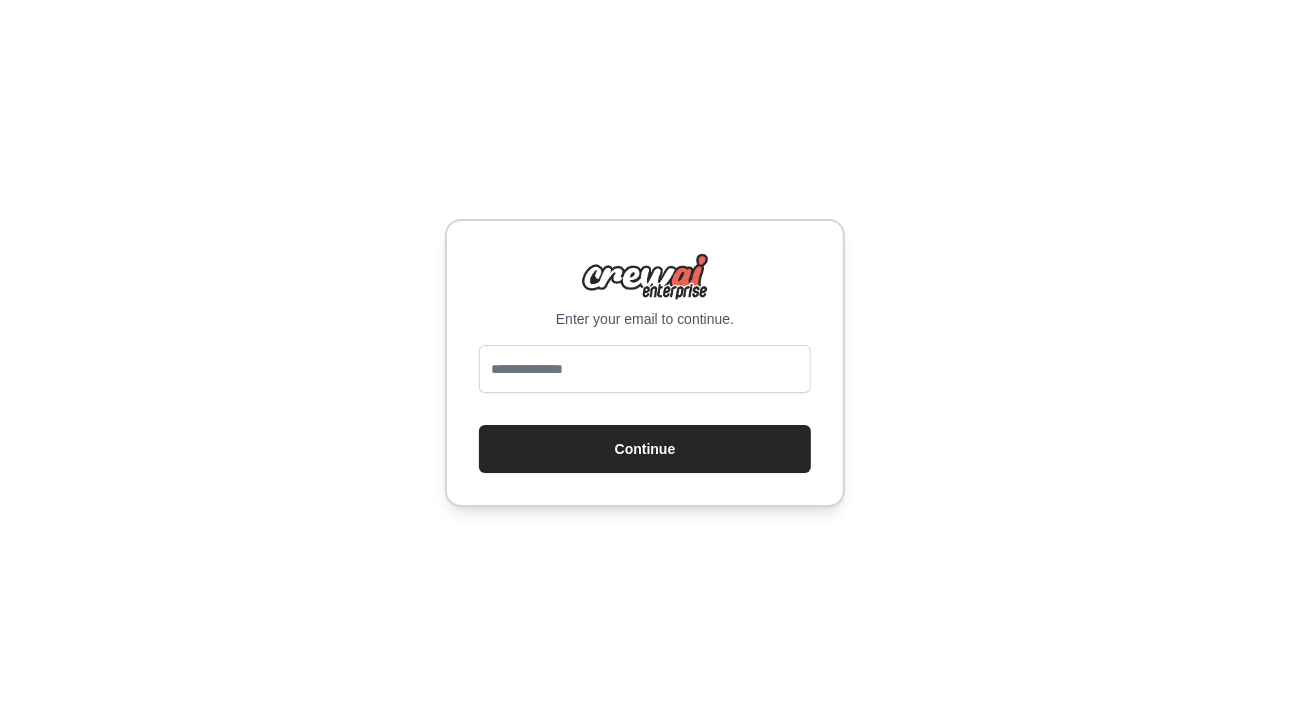 click at bounding box center (645, 369) 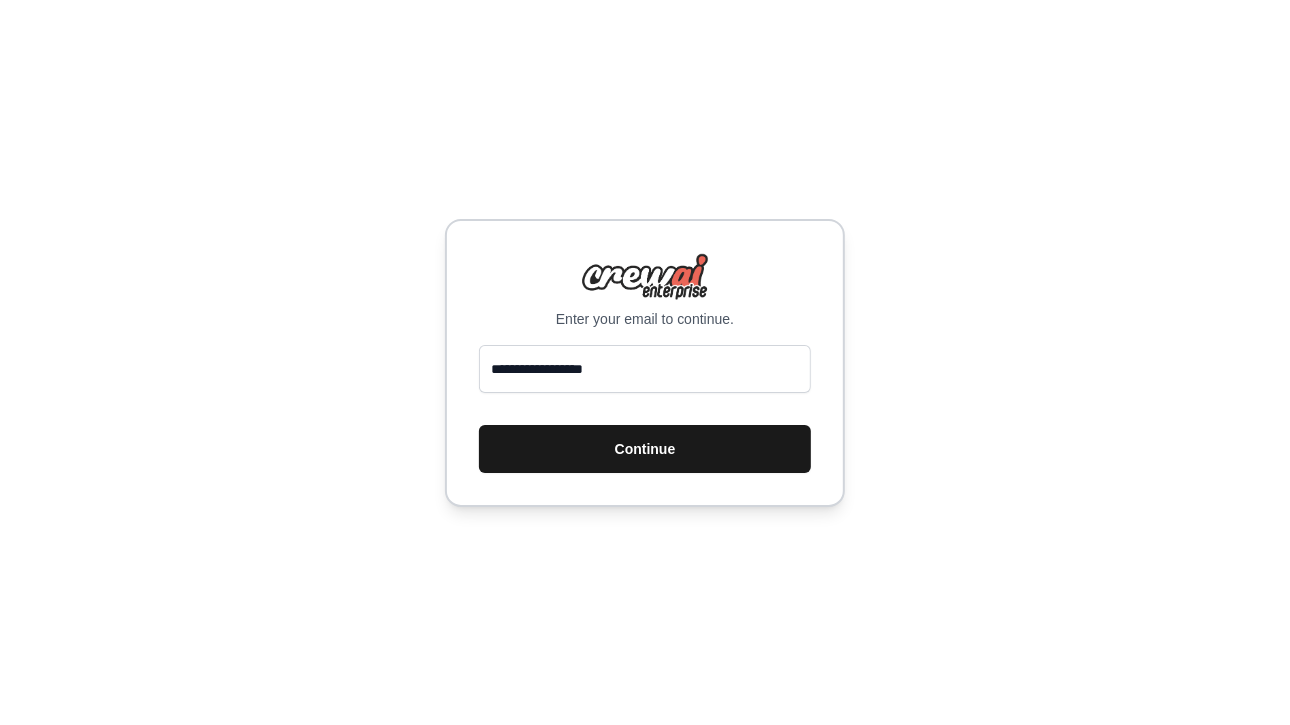 click on "Continue" at bounding box center (645, 449) 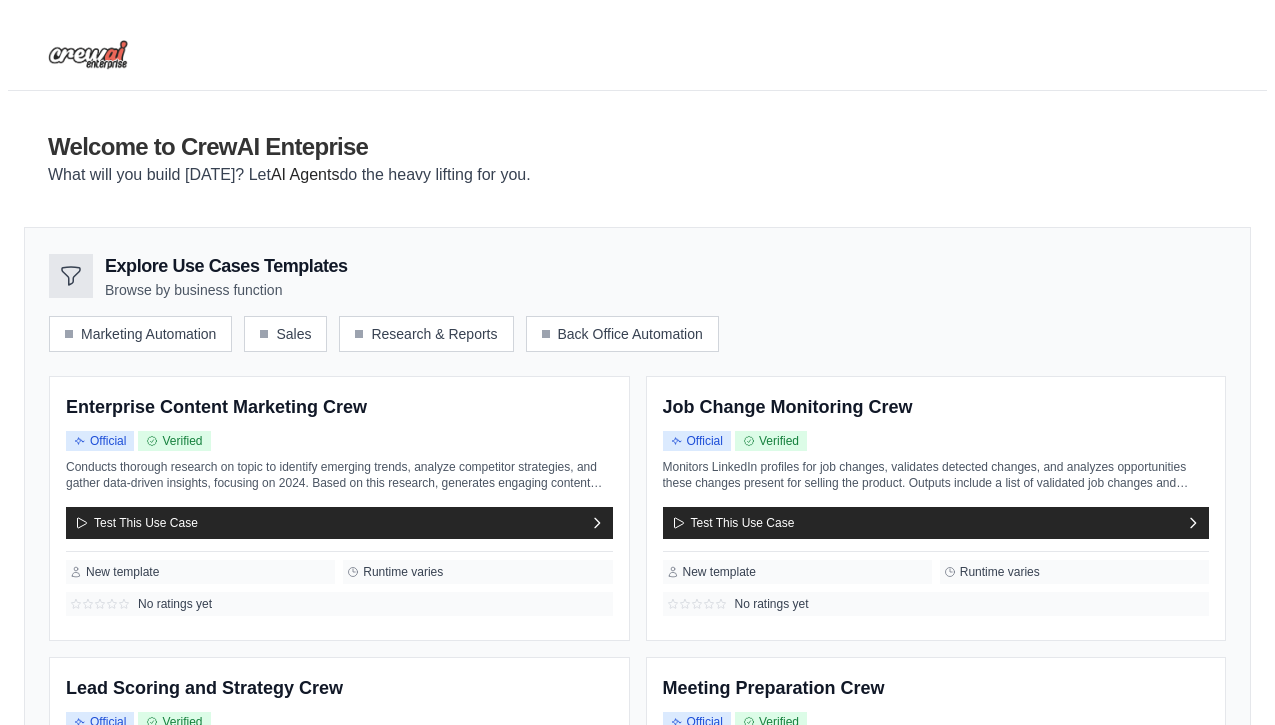 scroll, scrollTop: 0, scrollLeft: 0, axis: both 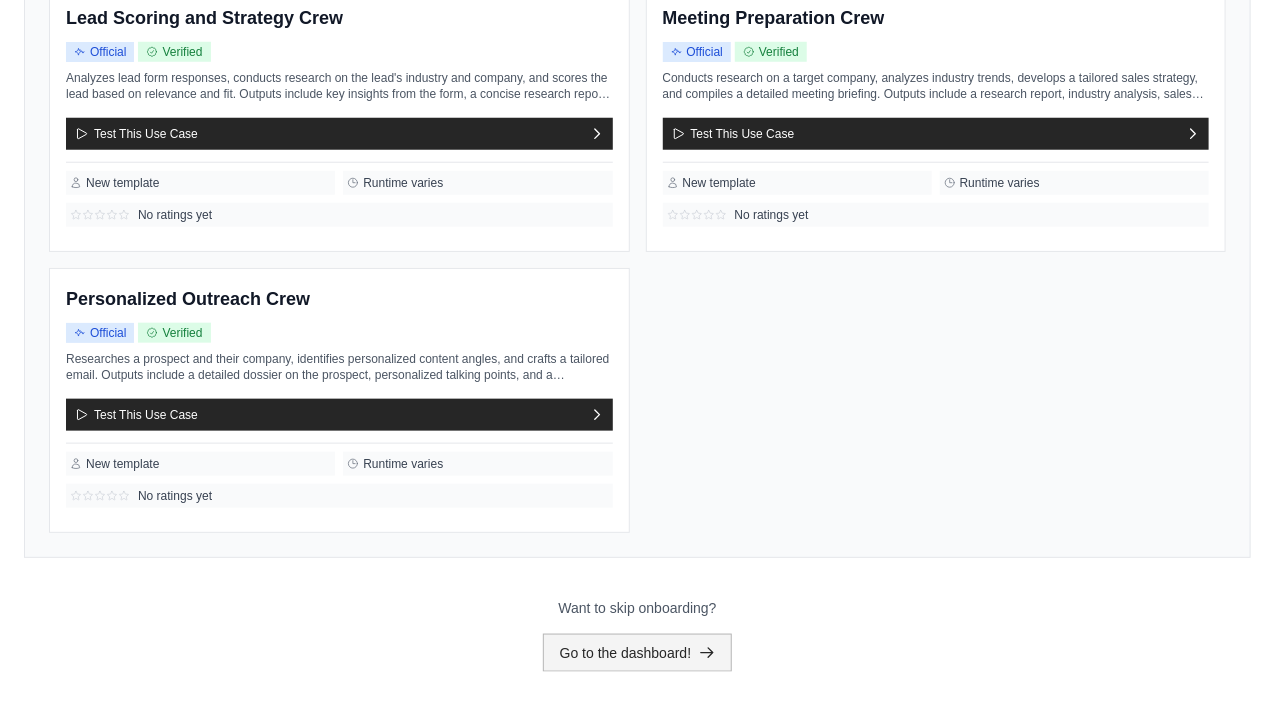 click on "Go to the dashboard!" at bounding box center (638, 653) 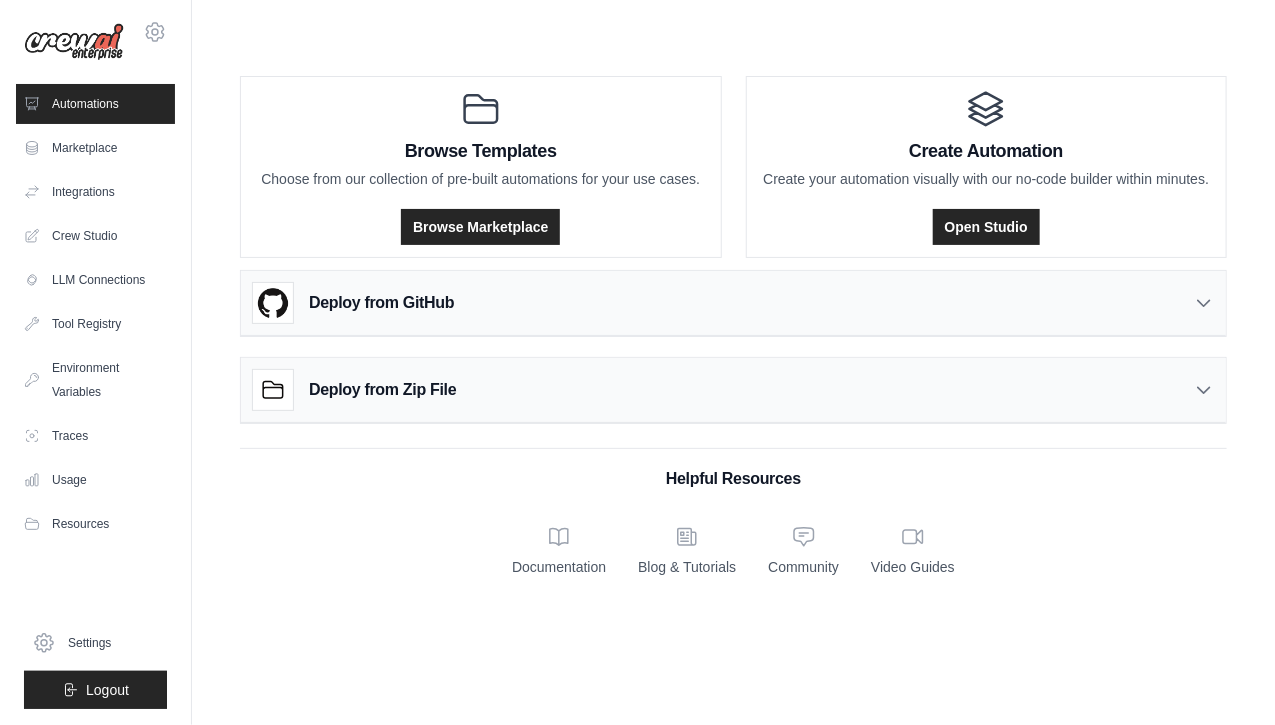 scroll, scrollTop: 0, scrollLeft: 0, axis: both 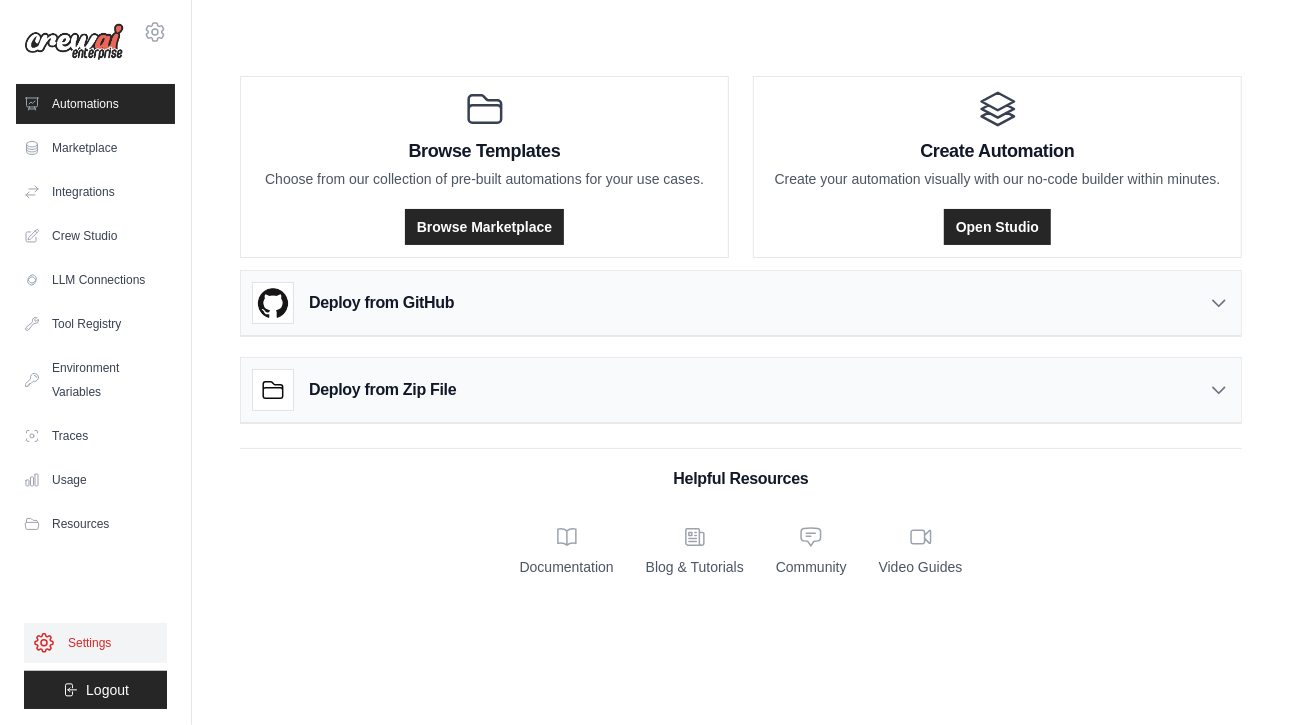 click on "Settings" at bounding box center (95, 643) 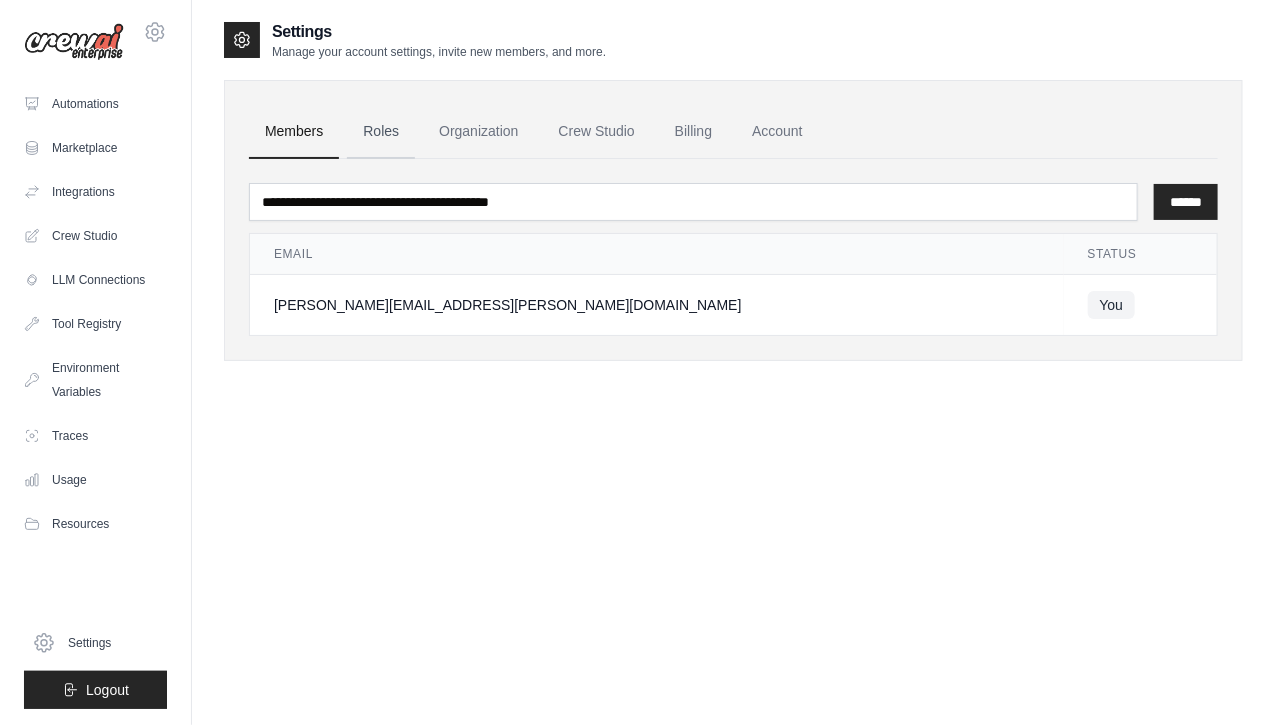 click on "Roles" at bounding box center [381, 132] 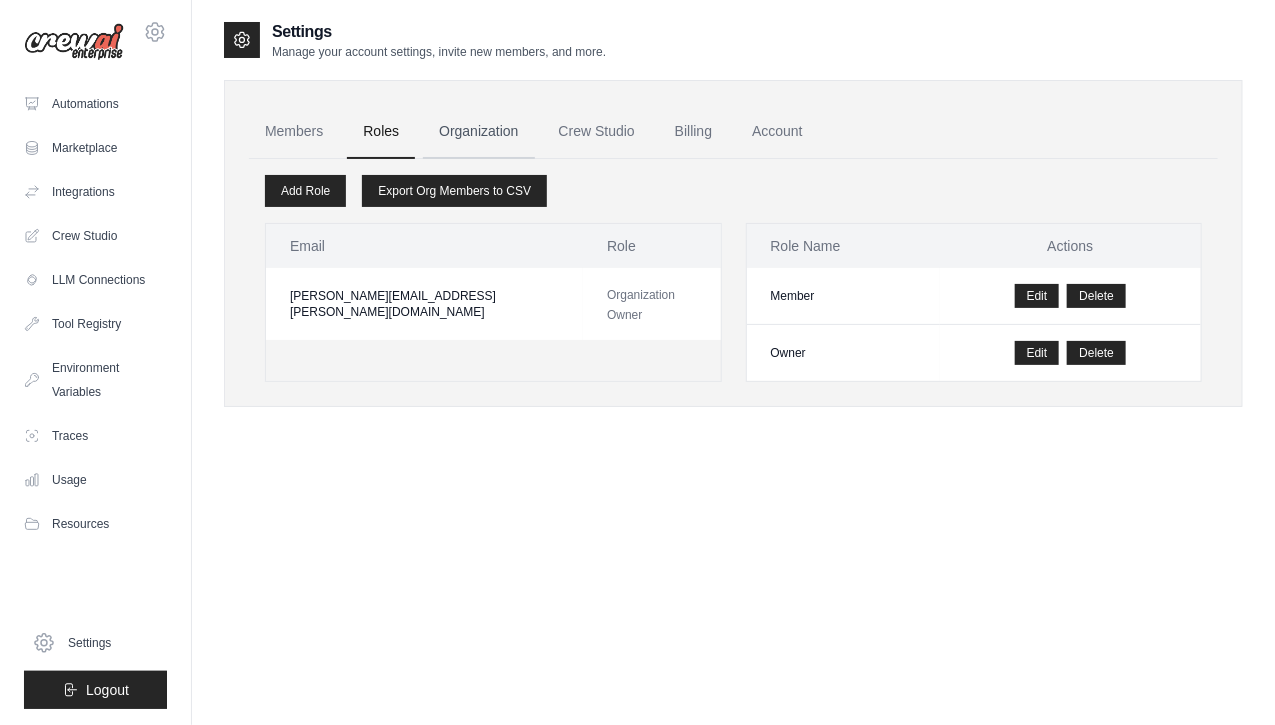 click on "Organization" at bounding box center [478, 132] 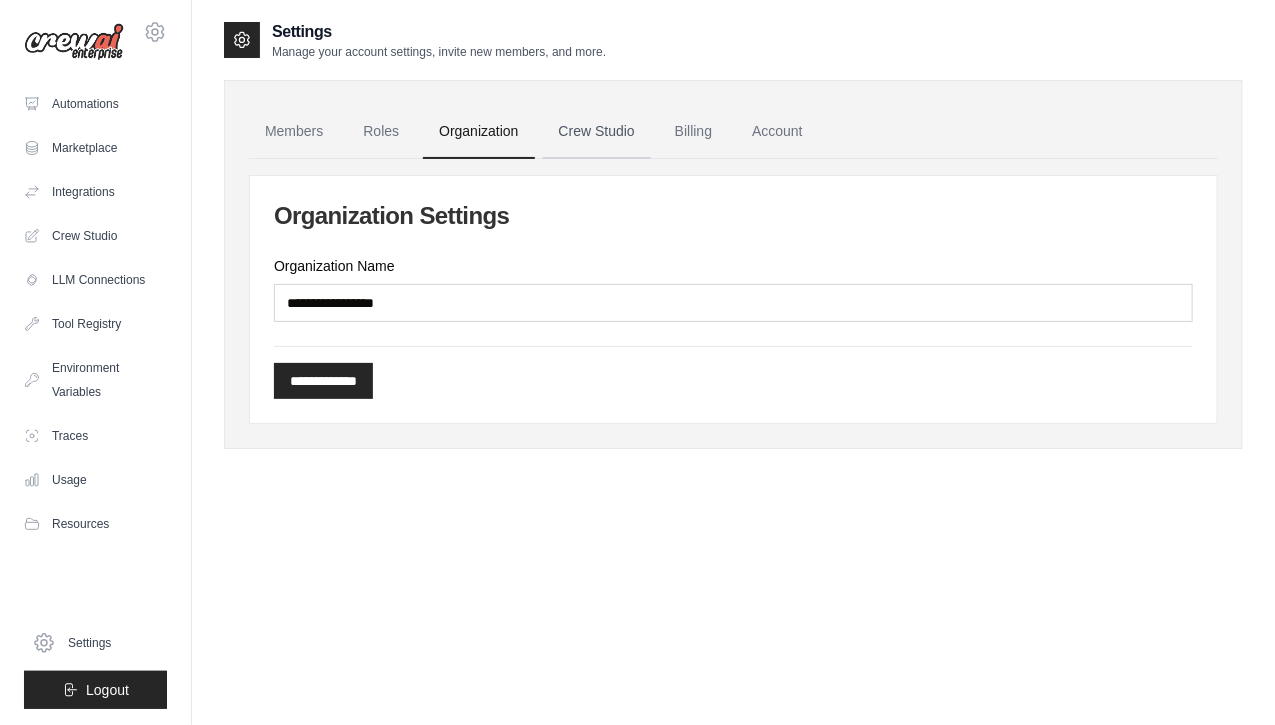 click on "Crew Studio" at bounding box center (597, 132) 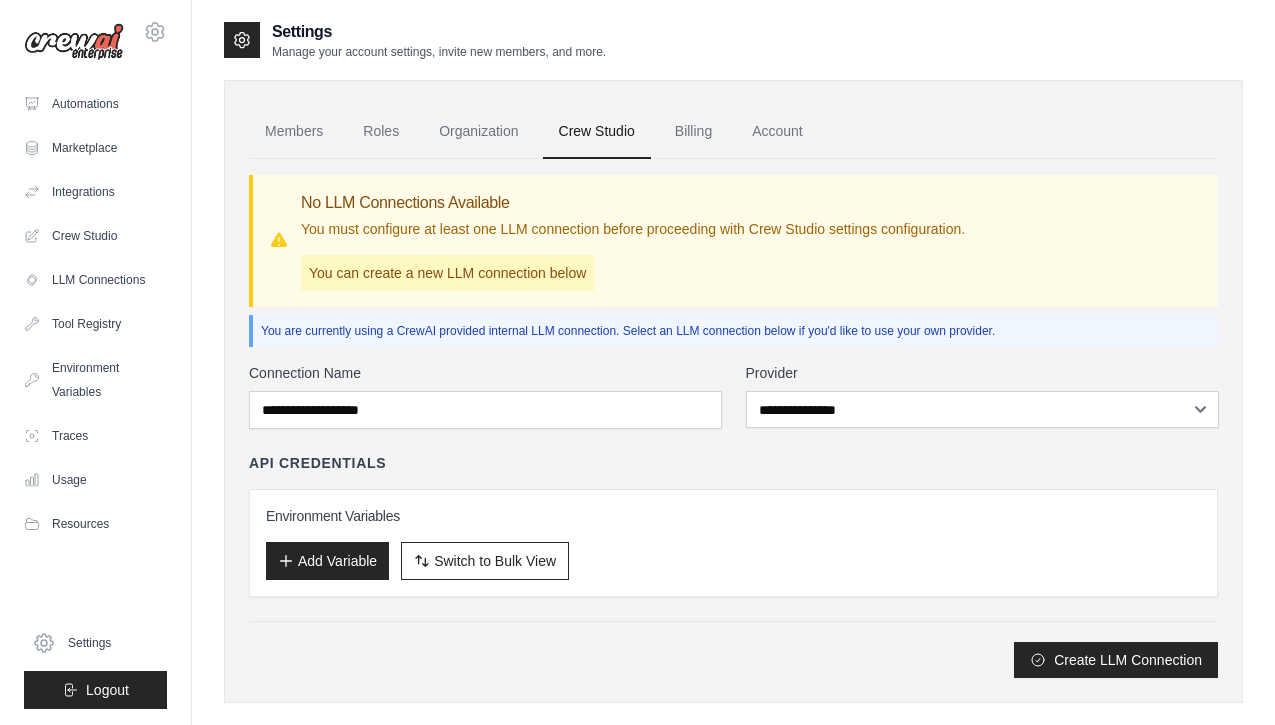 scroll, scrollTop: 0, scrollLeft: 0, axis: both 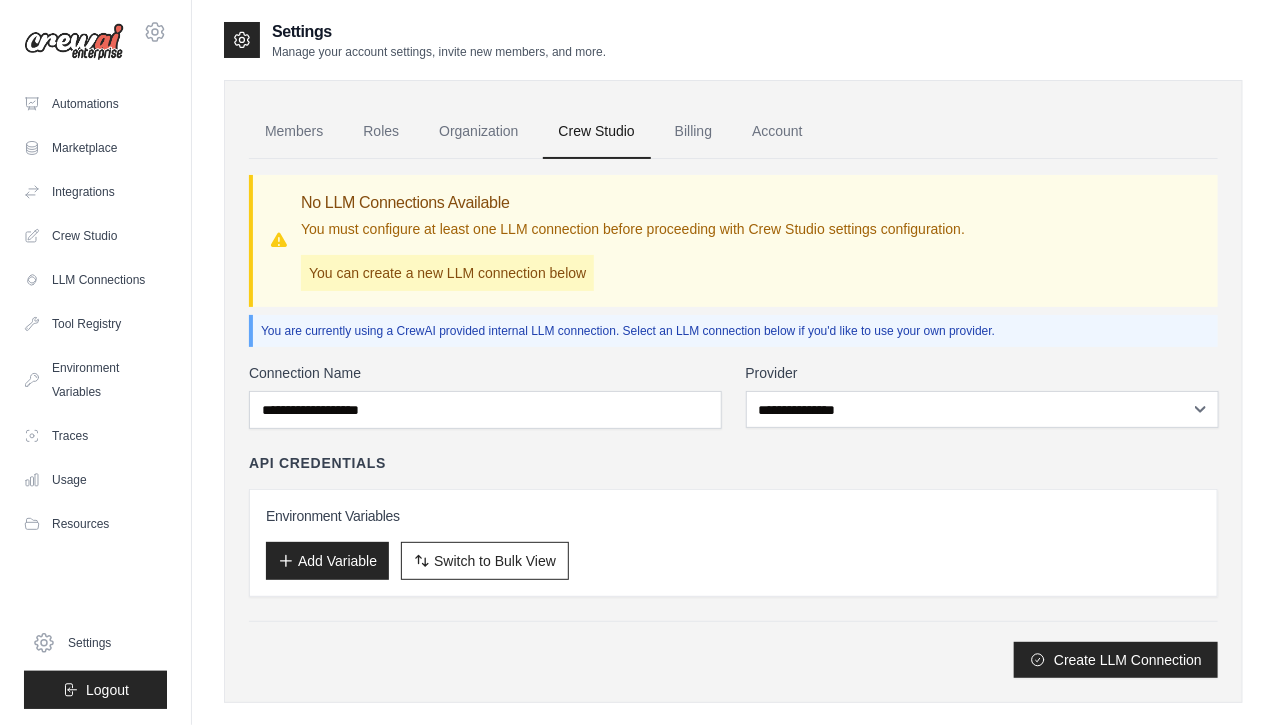 click 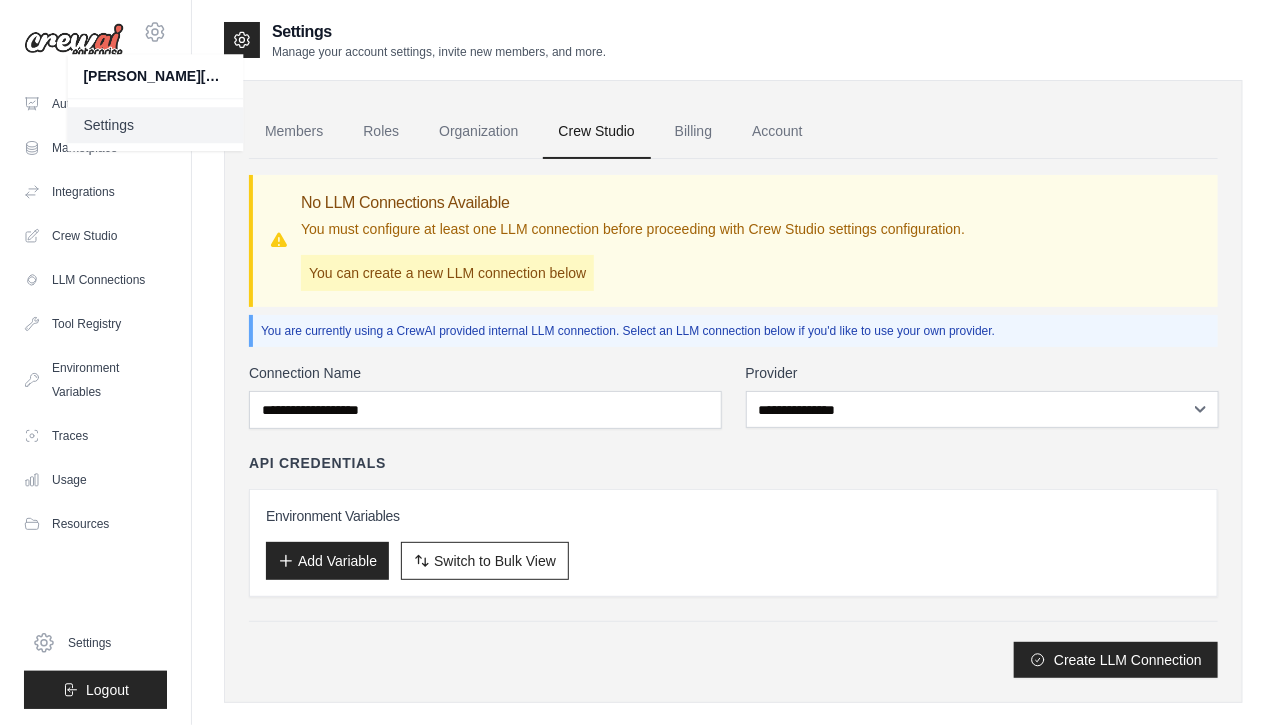 click on "Settings" at bounding box center [155, 125] 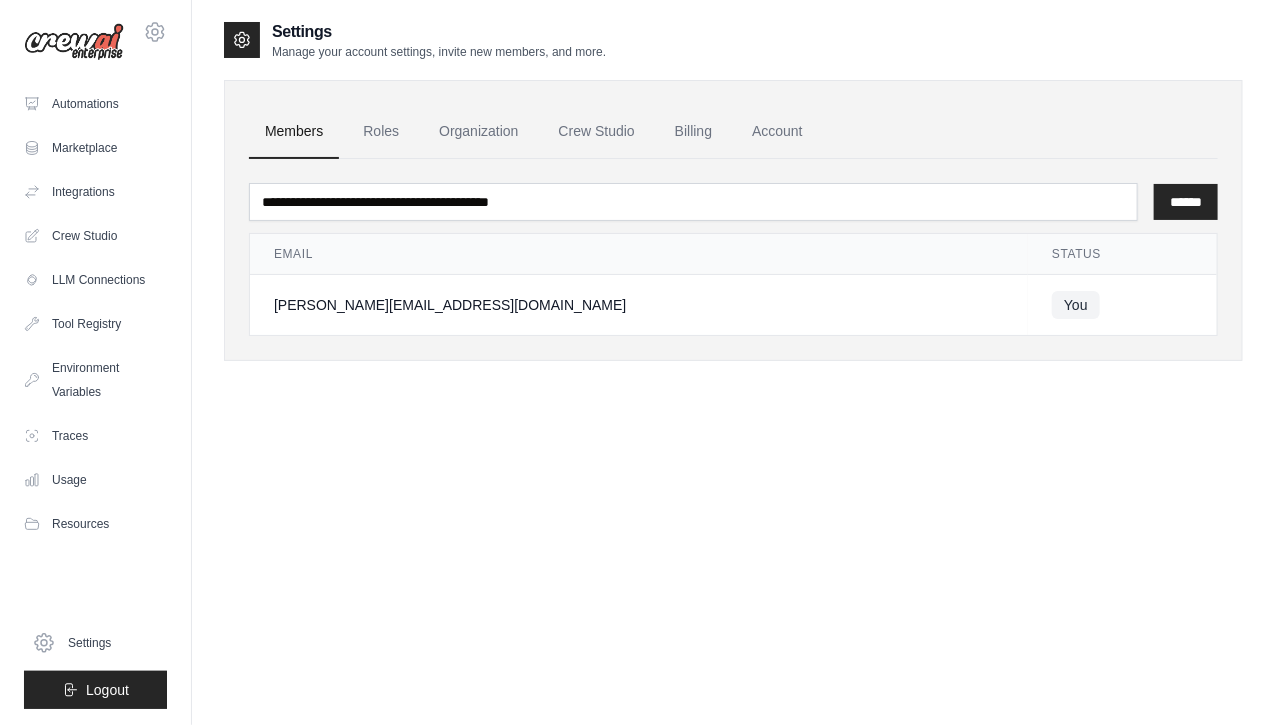 click at bounding box center (74, 42) 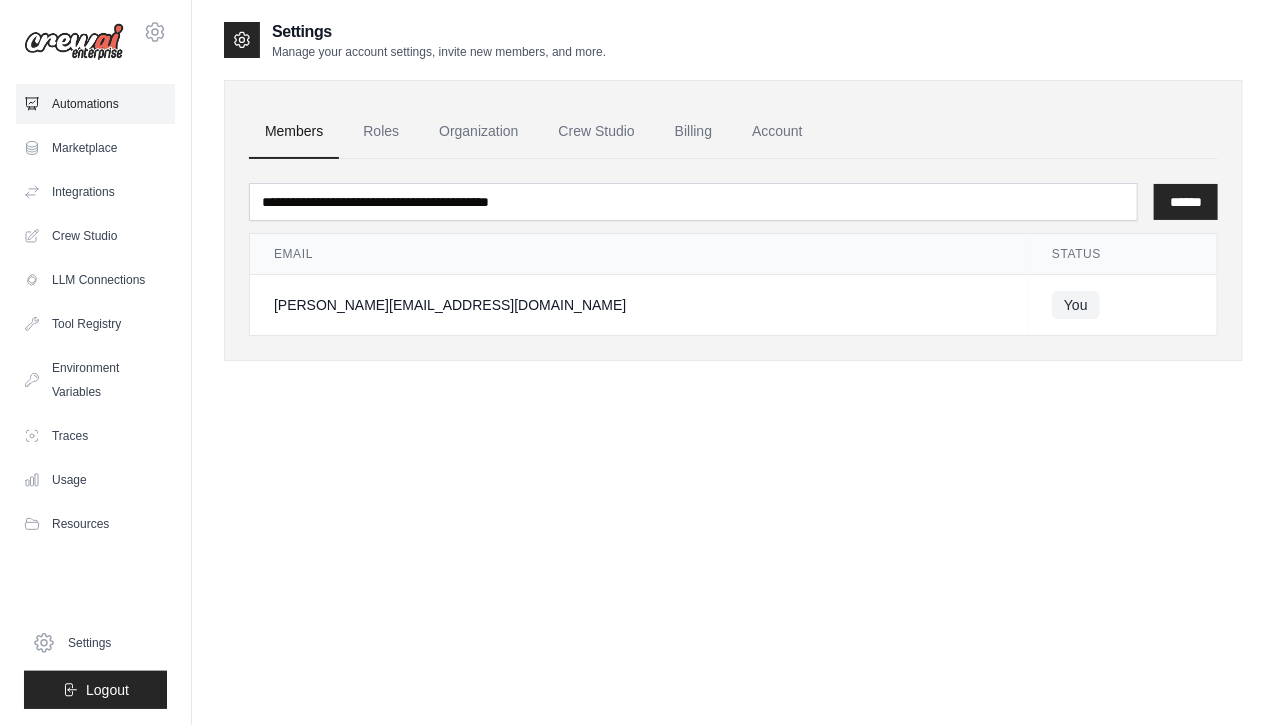 click on "Automations" at bounding box center [95, 104] 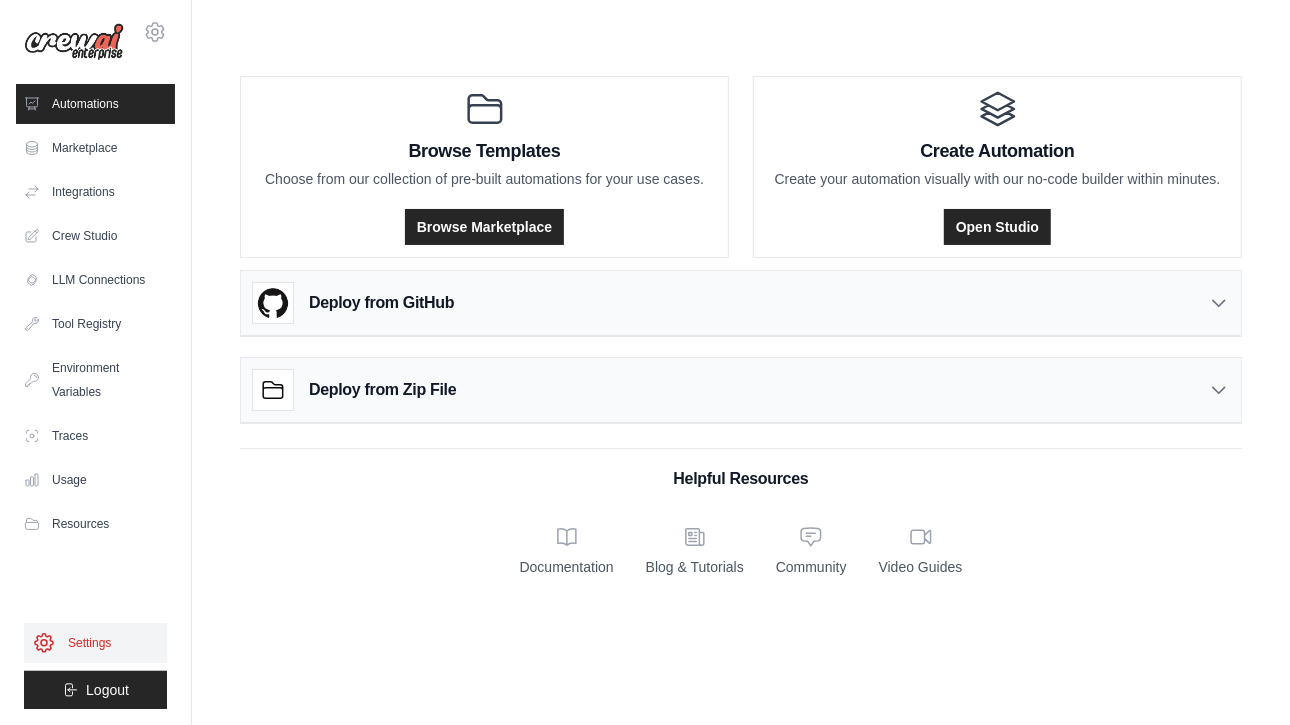 click on "Settings" at bounding box center [95, 643] 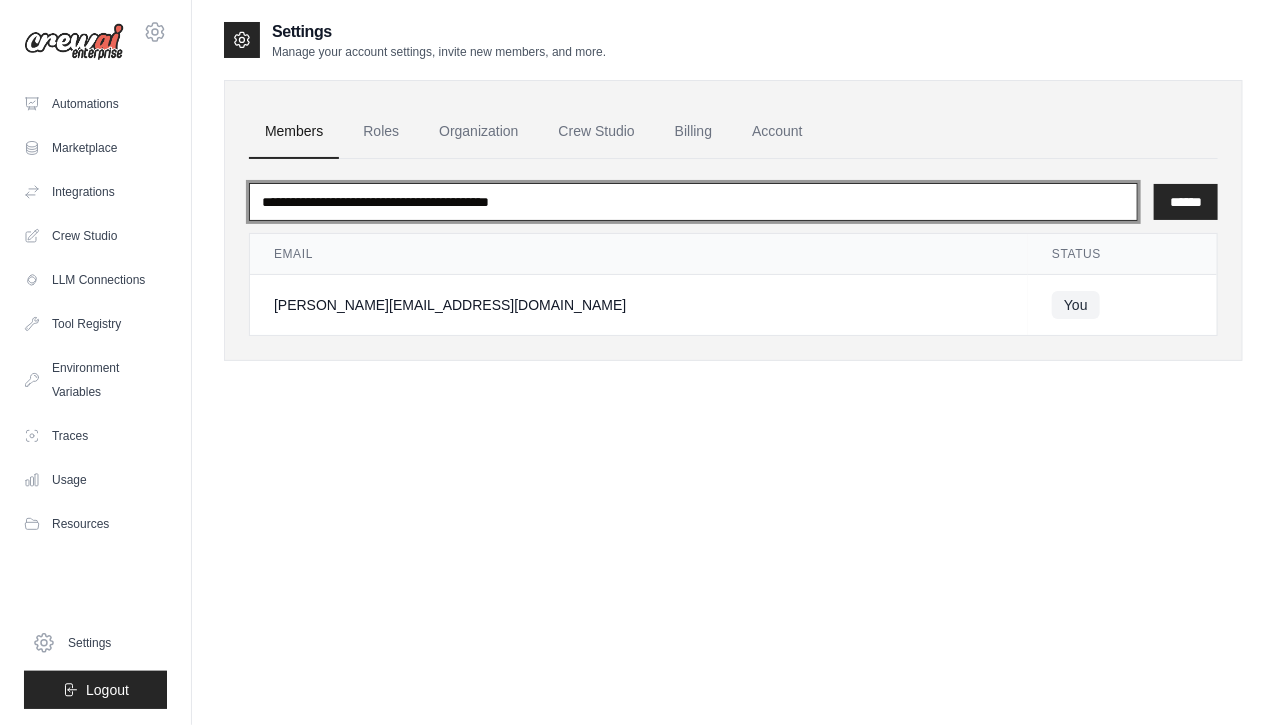 click at bounding box center (693, 202) 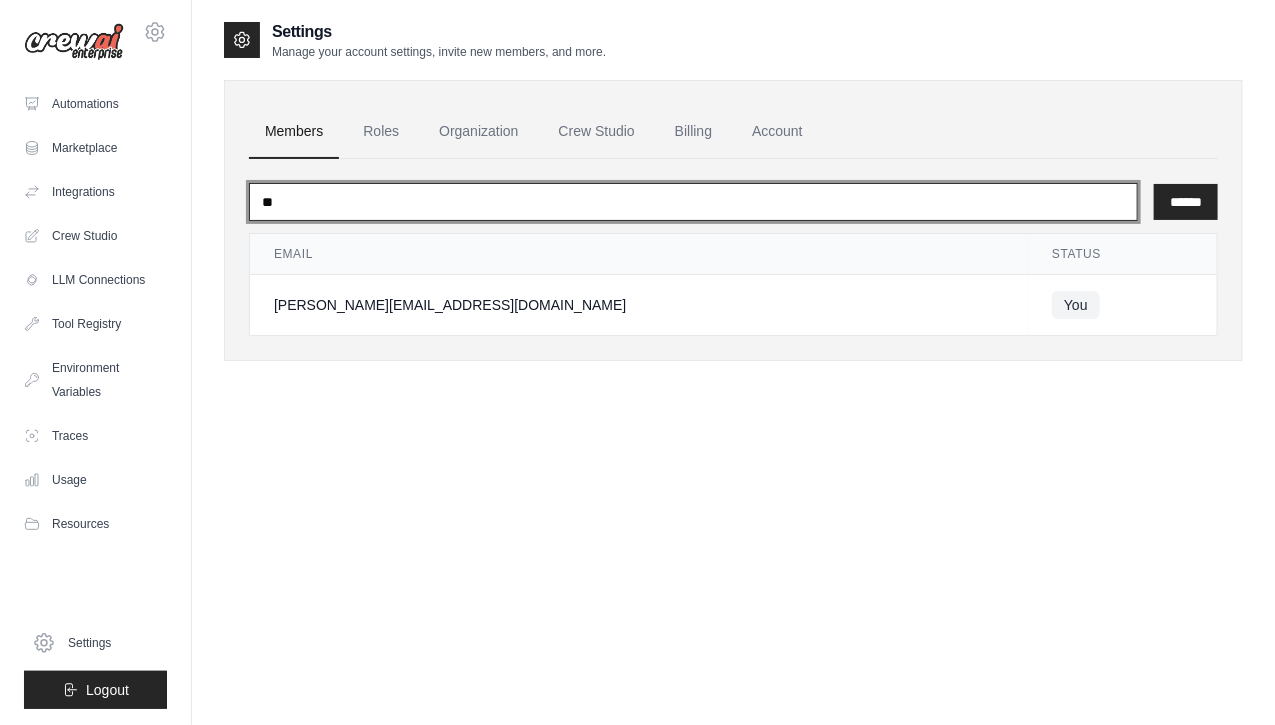 type on "*" 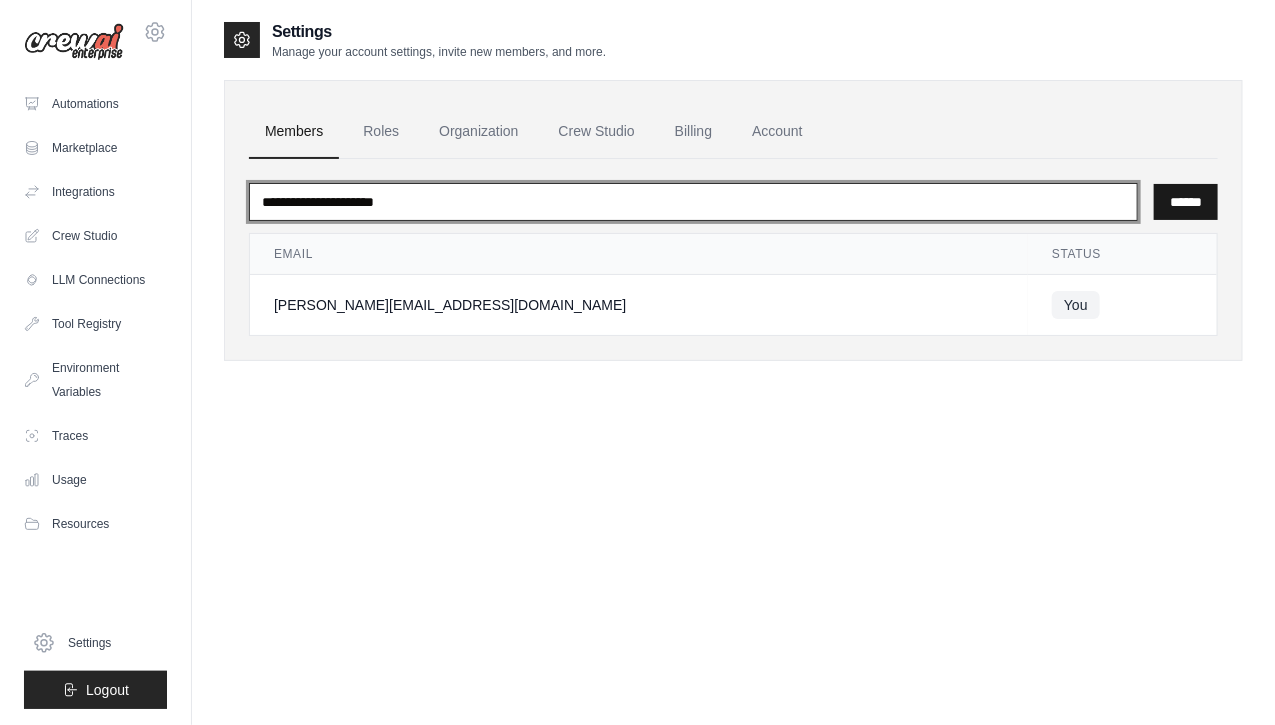 type on "**********" 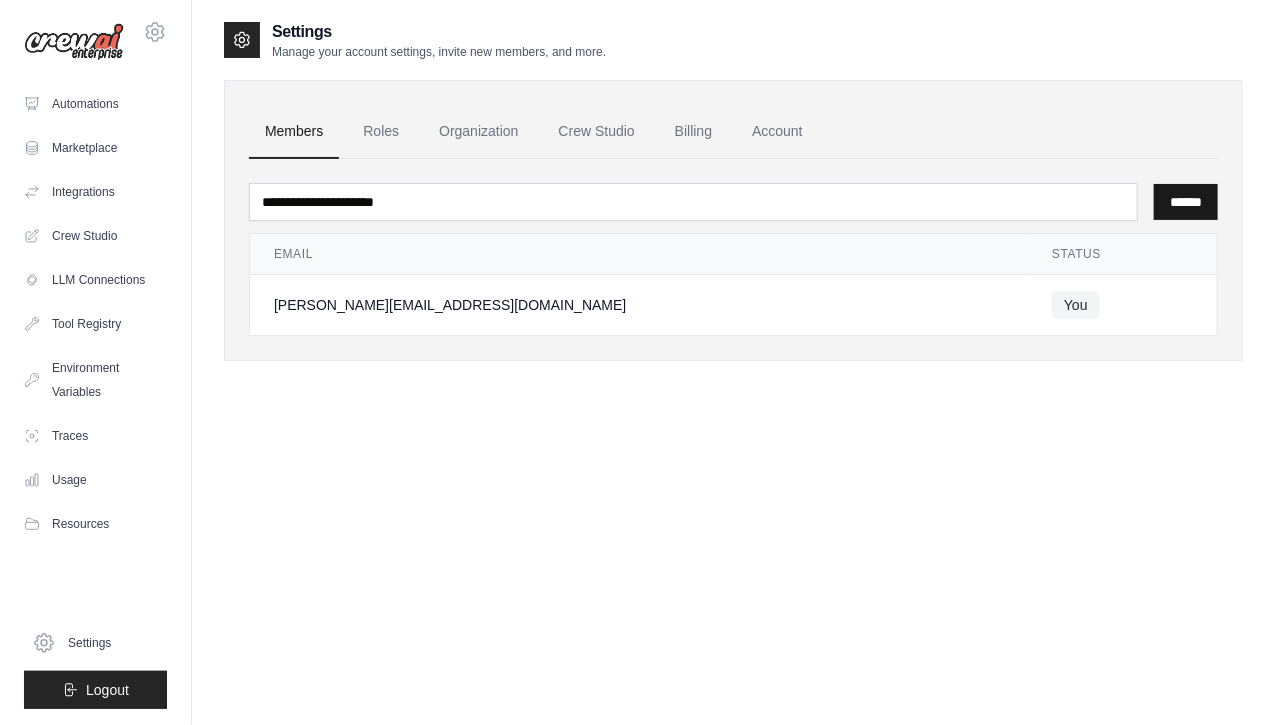 click on "******" at bounding box center [1186, 202] 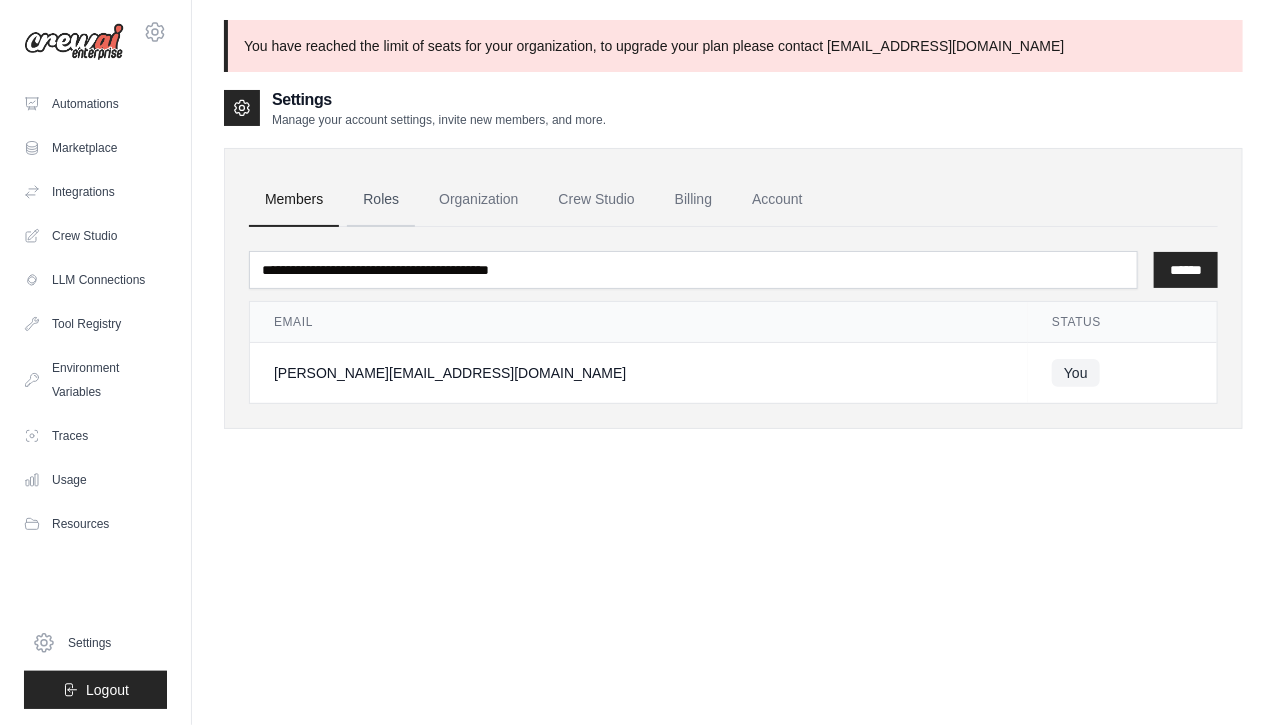 click on "Roles" at bounding box center [381, 200] 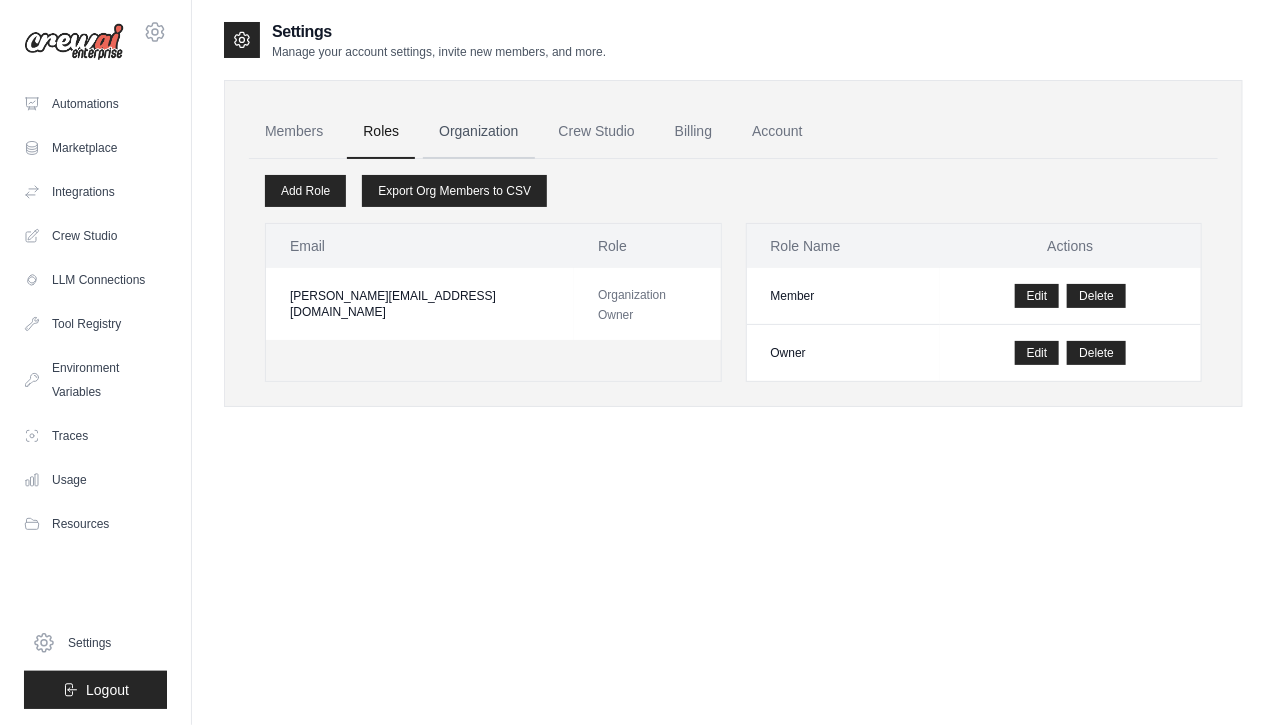 click on "Organization" at bounding box center (478, 132) 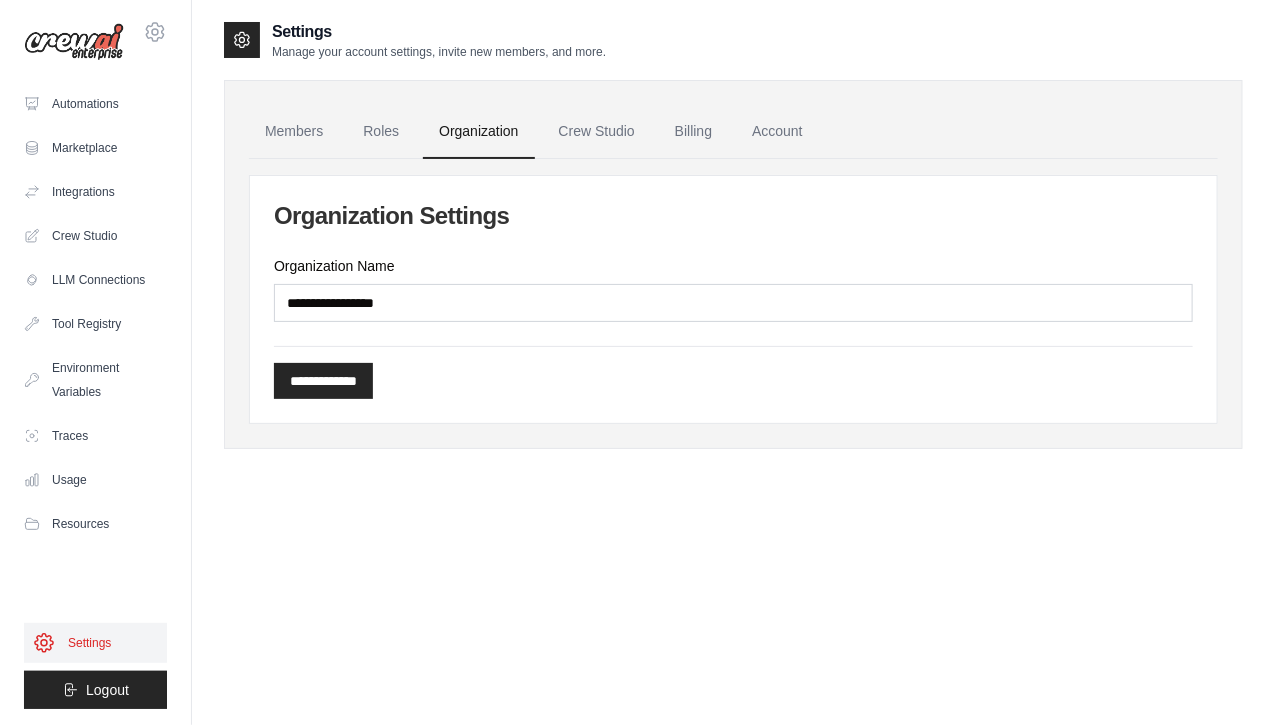 click on "Settings" at bounding box center (95, 643) 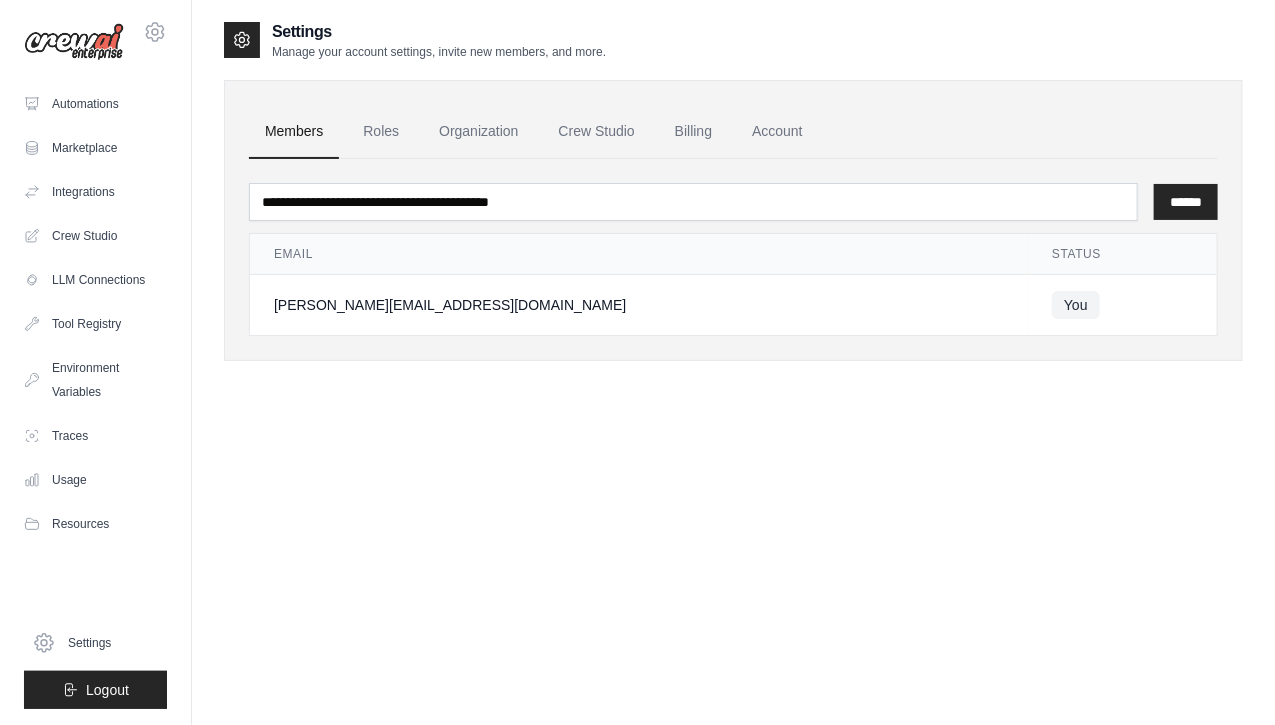 click on "Settings" at bounding box center [95, 643] 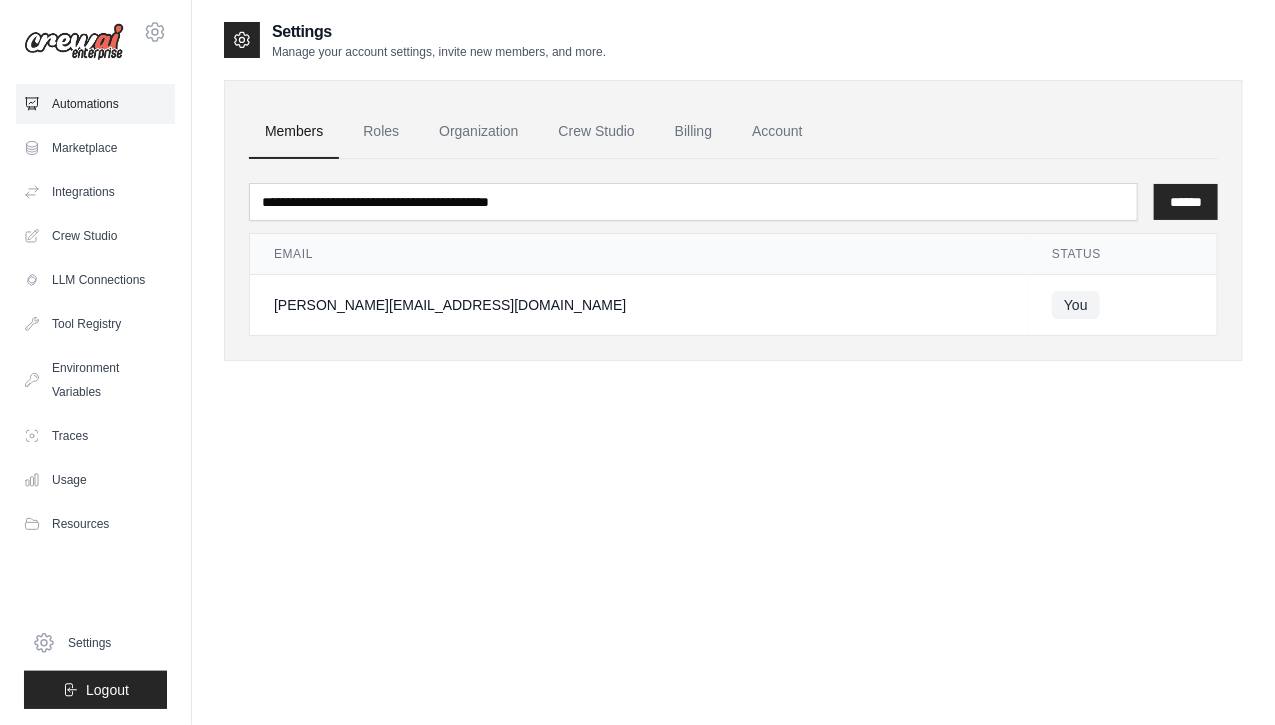 click on "Automations" at bounding box center (95, 104) 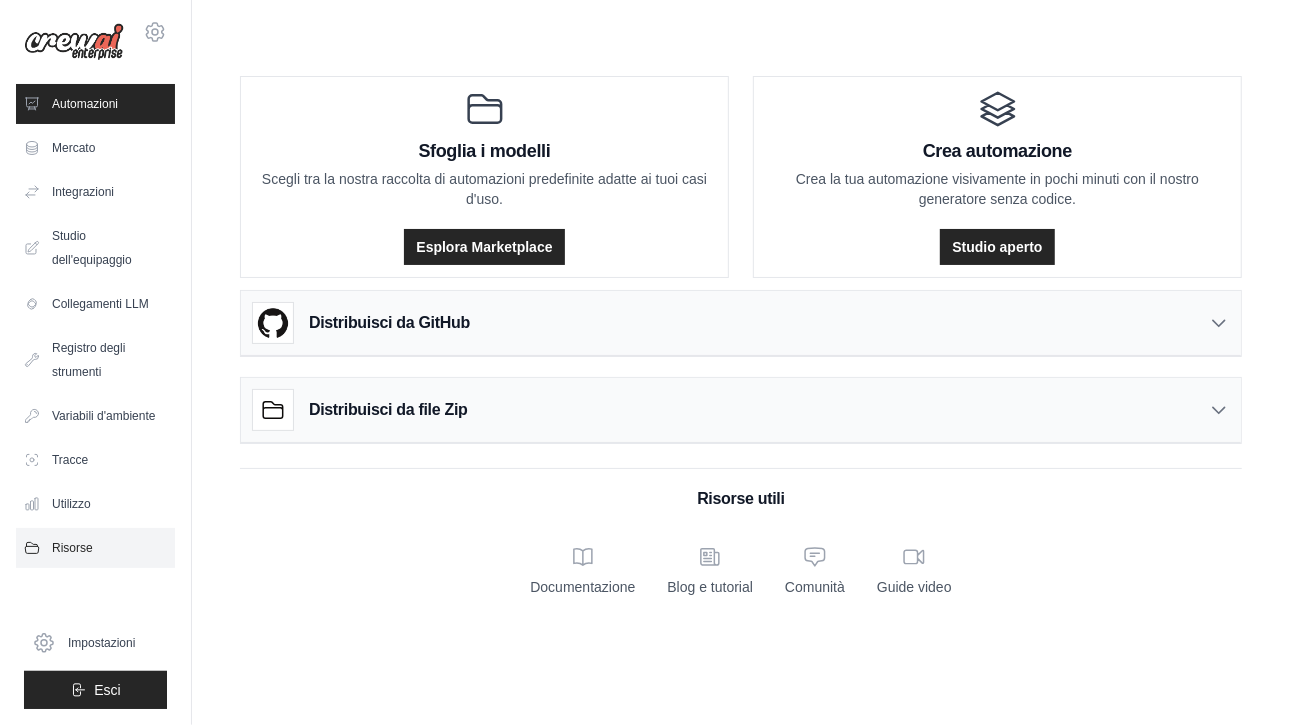 click on "Risorse" at bounding box center [95, 548] 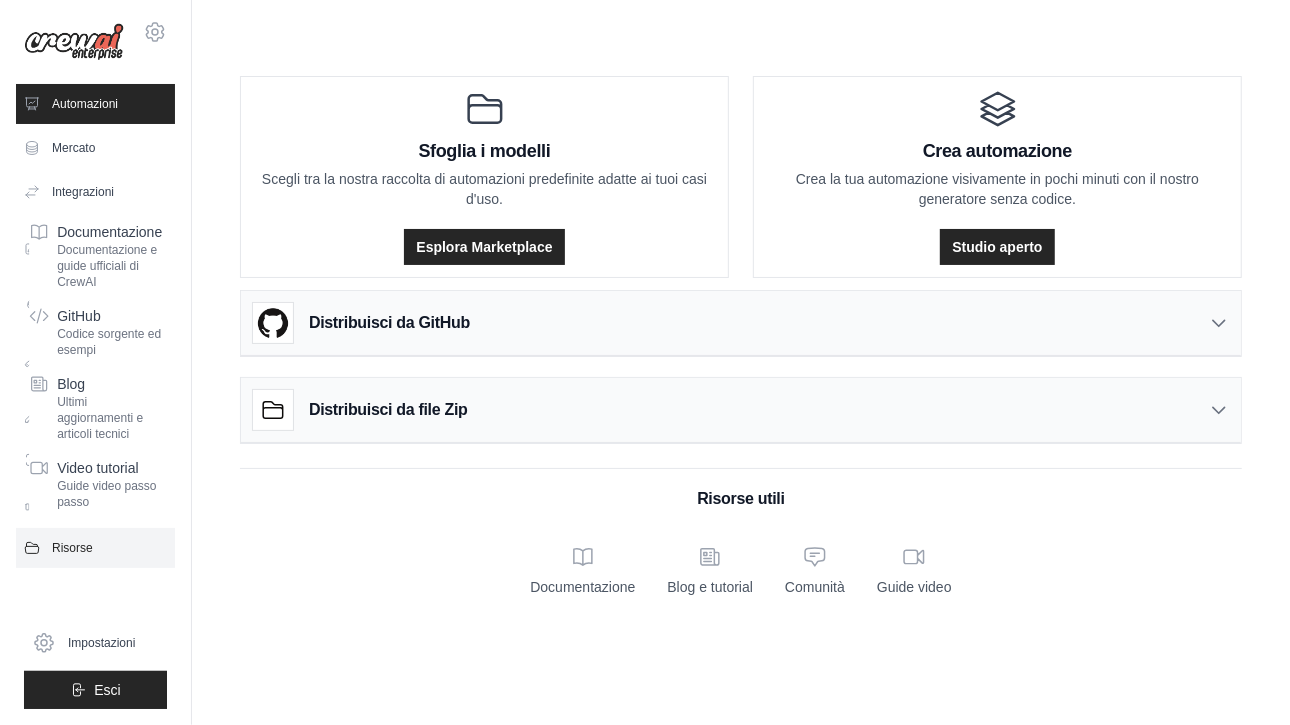 click on "Risorse" at bounding box center (72, 548) 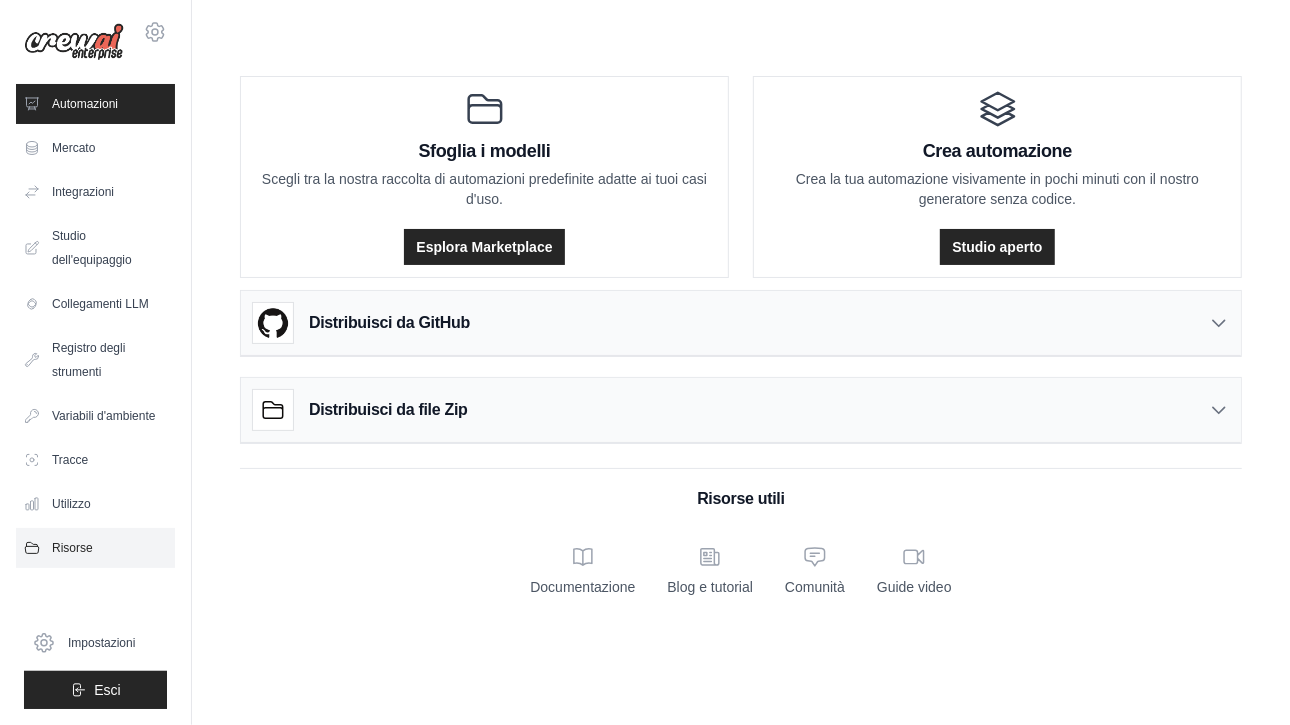 click on "Risorse" at bounding box center [72, 548] 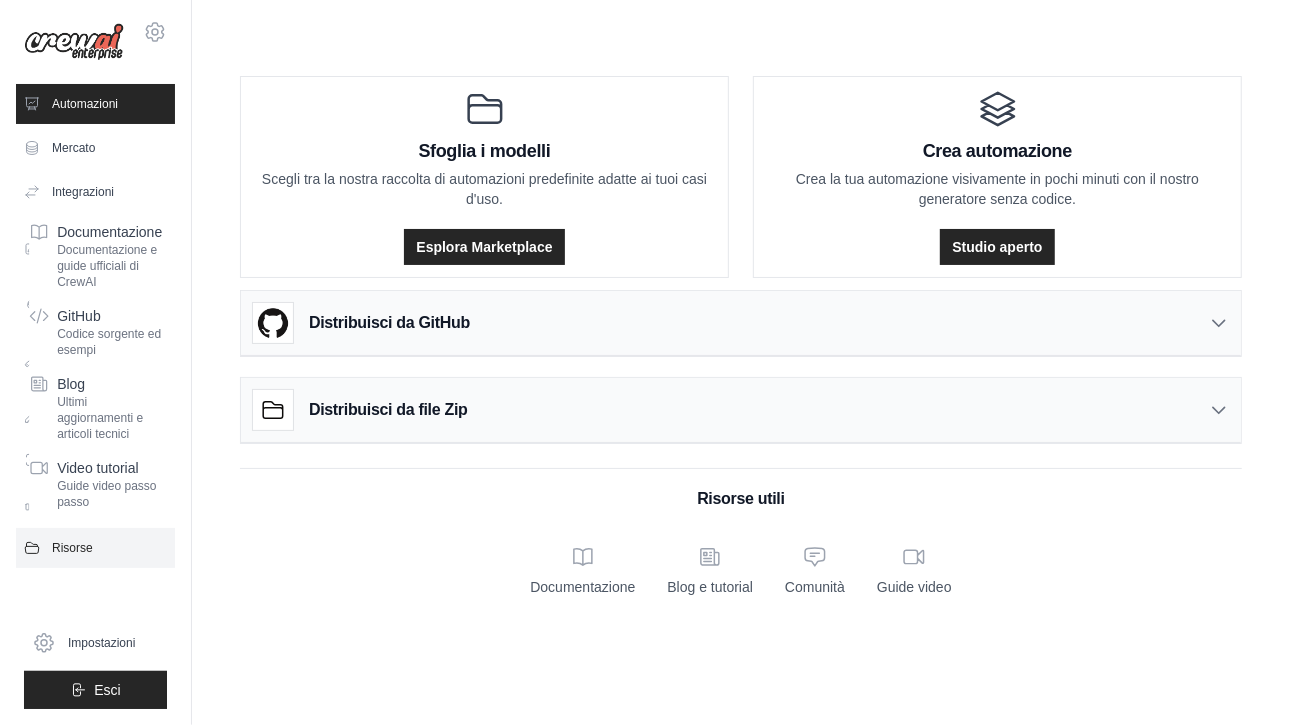 click on "Risorse" at bounding box center (72, 548) 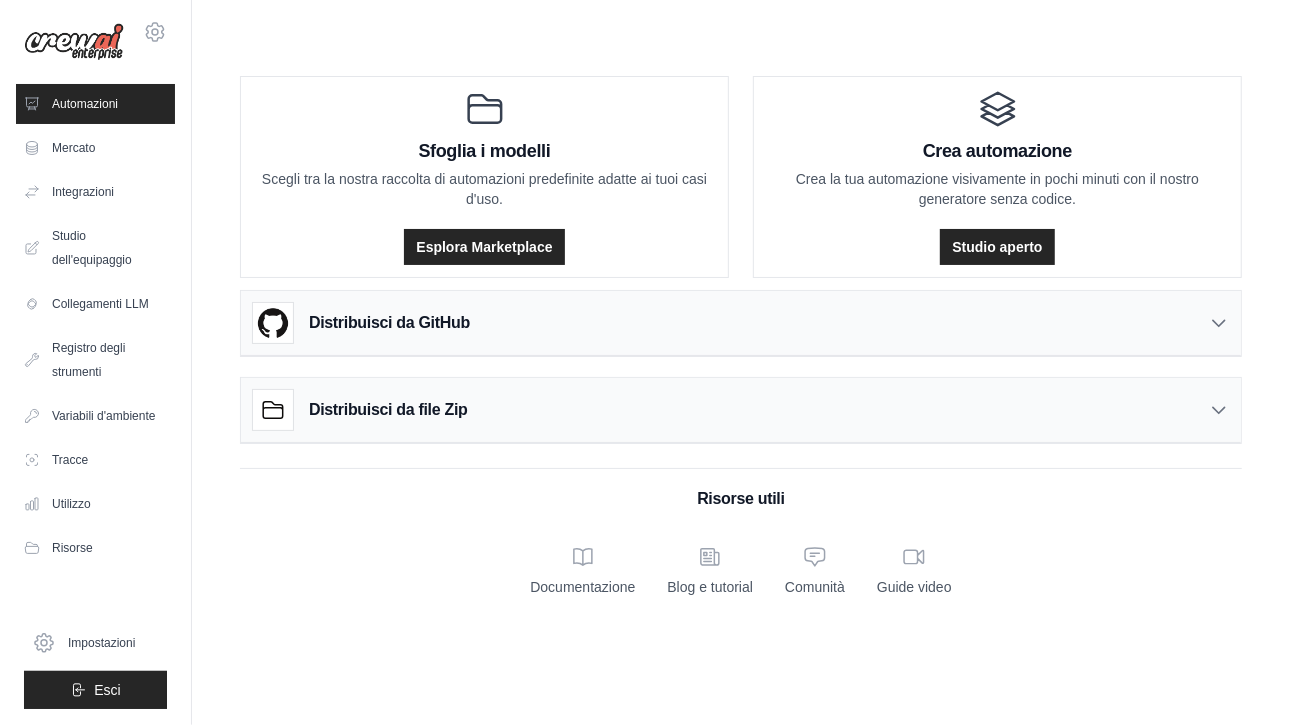 click on "Automazioni" at bounding box center (85, 104) 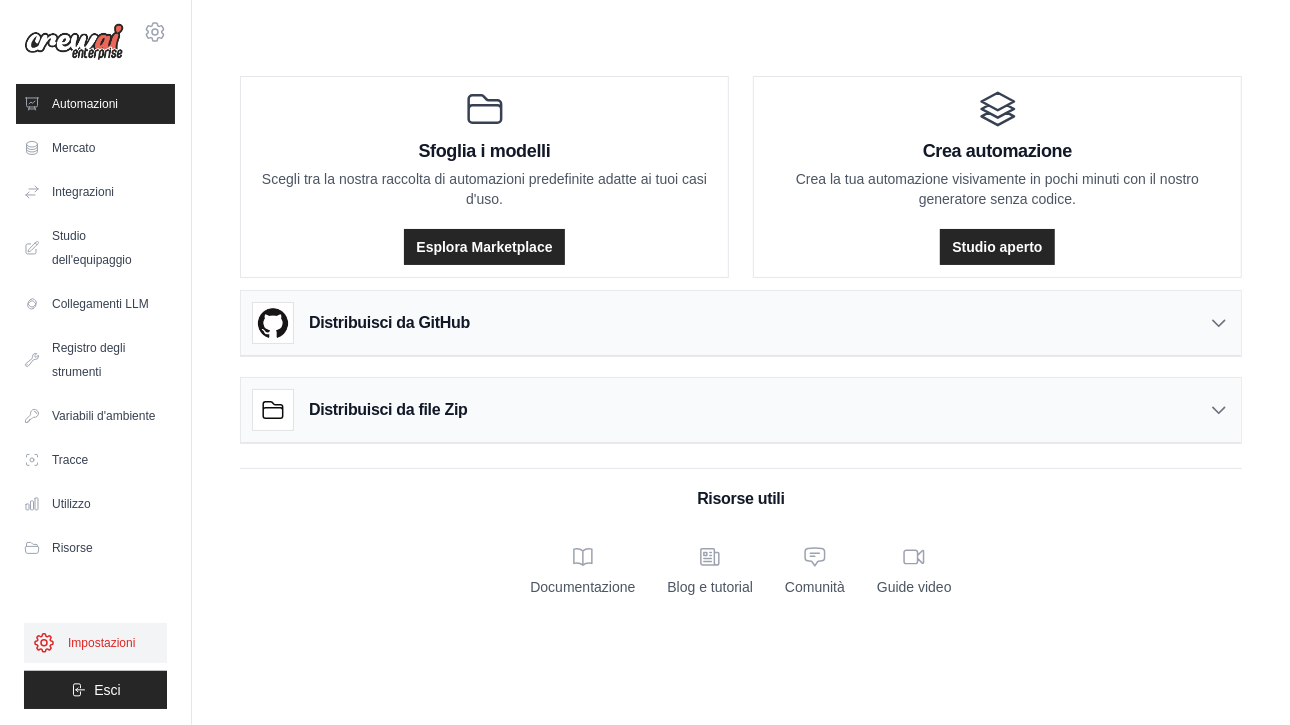 click on "Impostazioni" at bounding box center [101, 643] 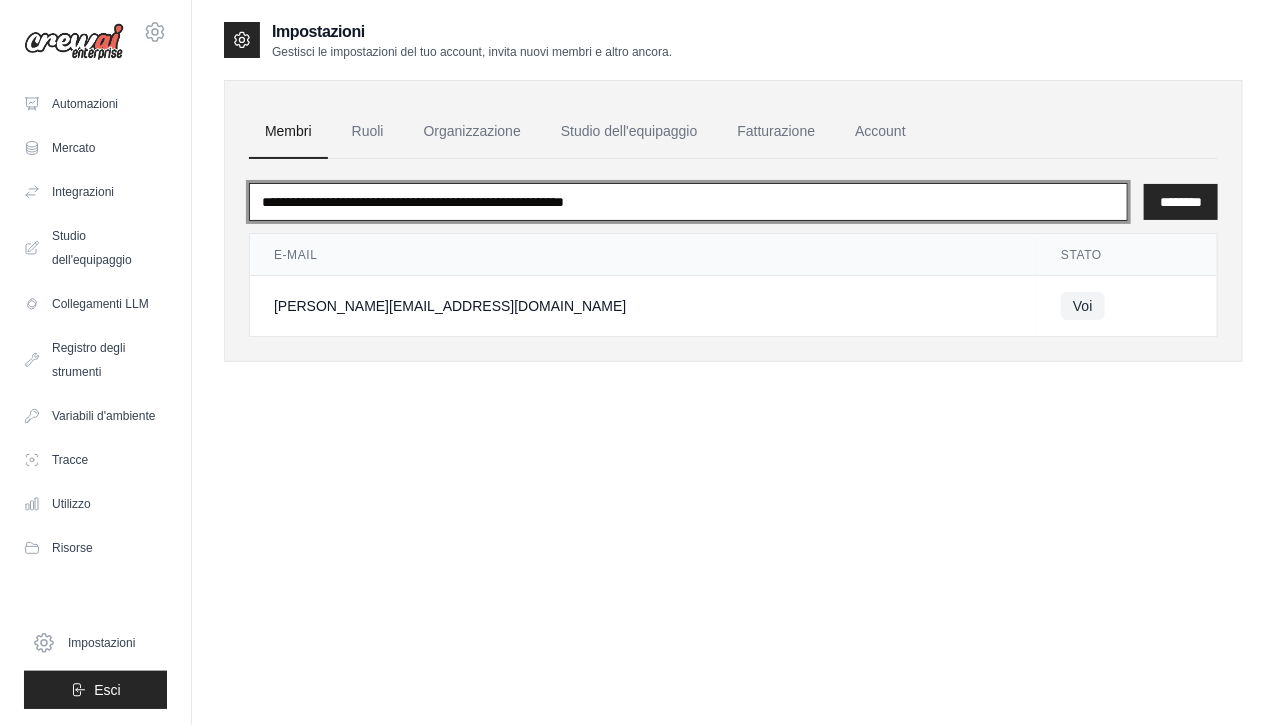 click at bounding box center (688, 202) 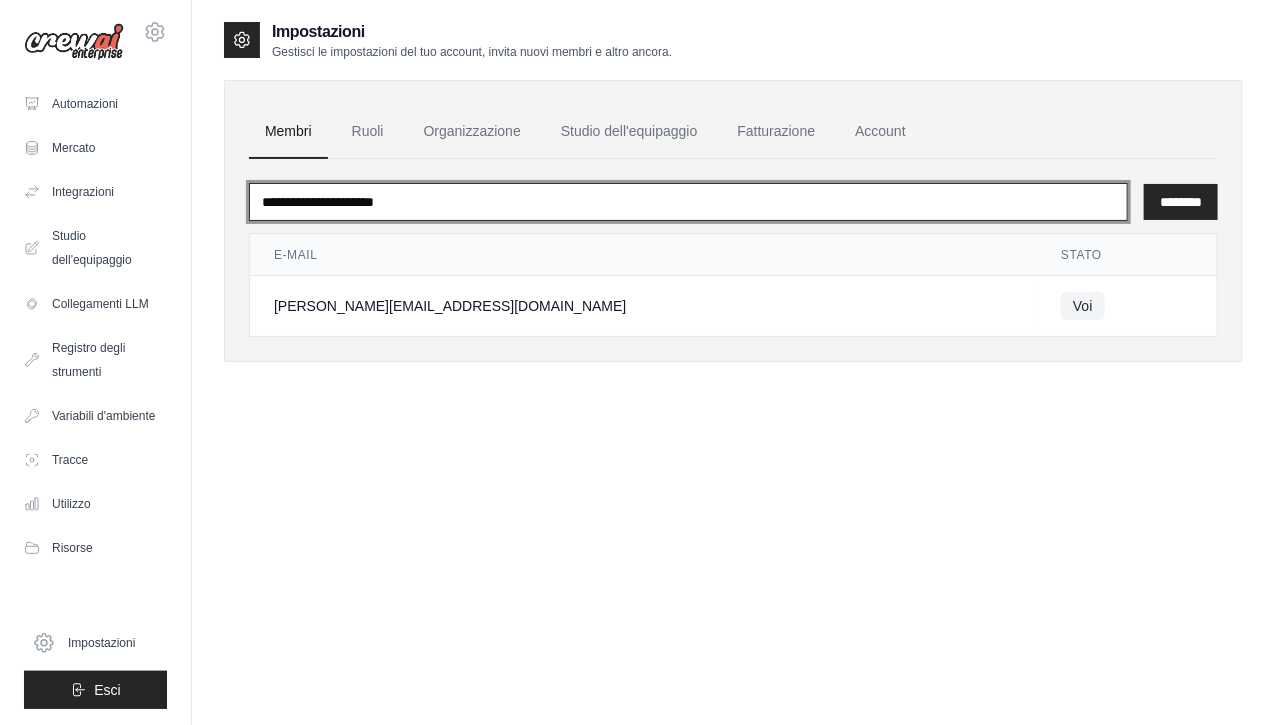 type 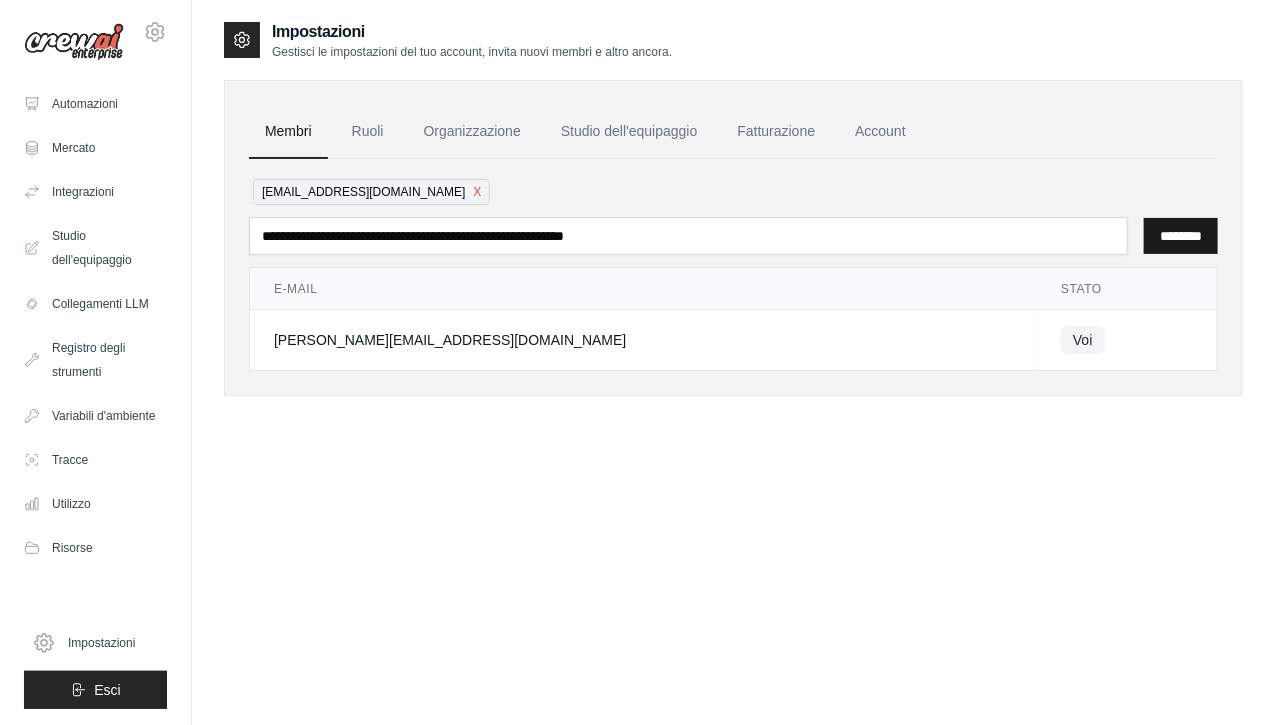 click on "********" at bounding box center (1181, 236) 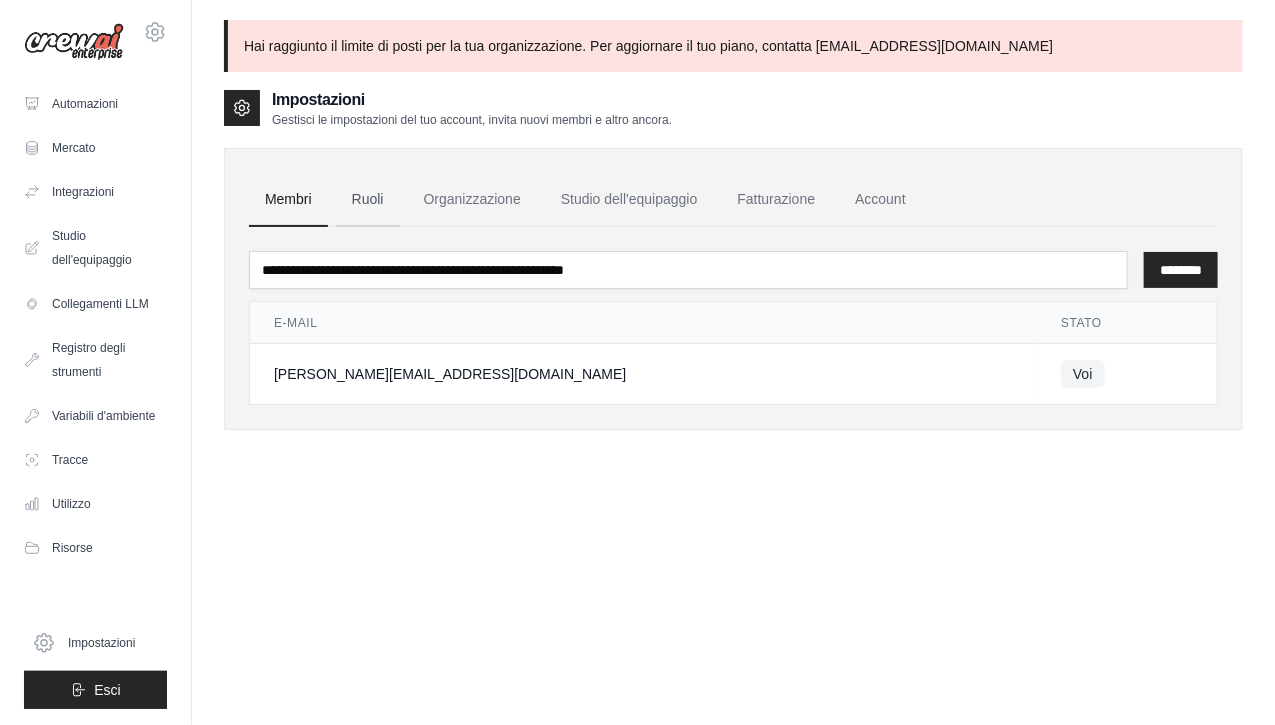 click on "Ruoli" at bounding box center (368, 199) 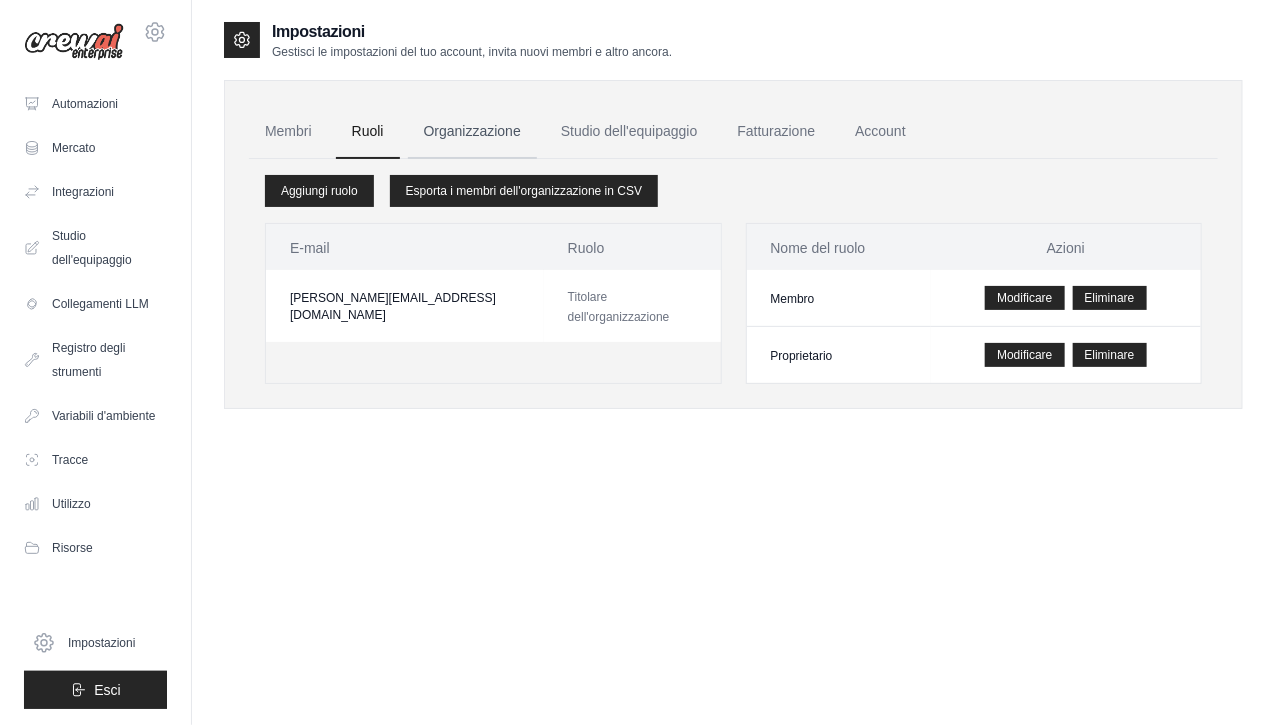 click on "Organizzazione" at bounding box center (472, 132) 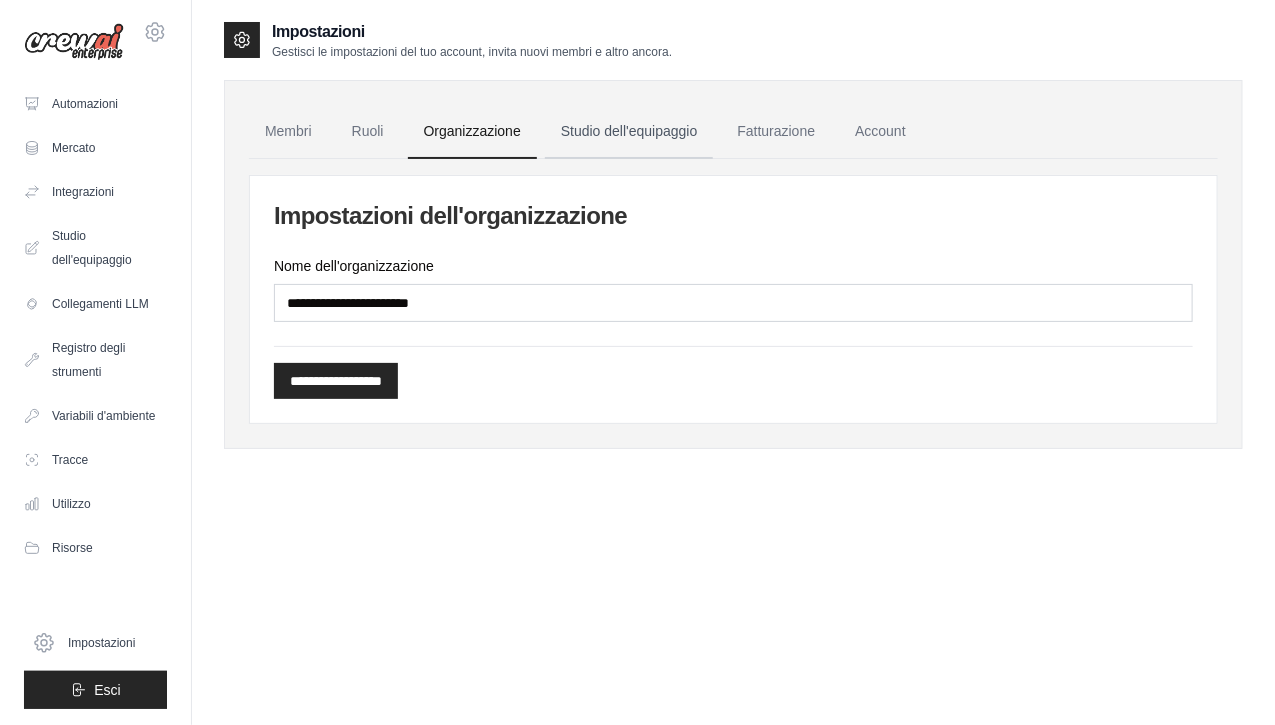 click on "Studio dell'equipaggio" at bounding box center [629, 132] 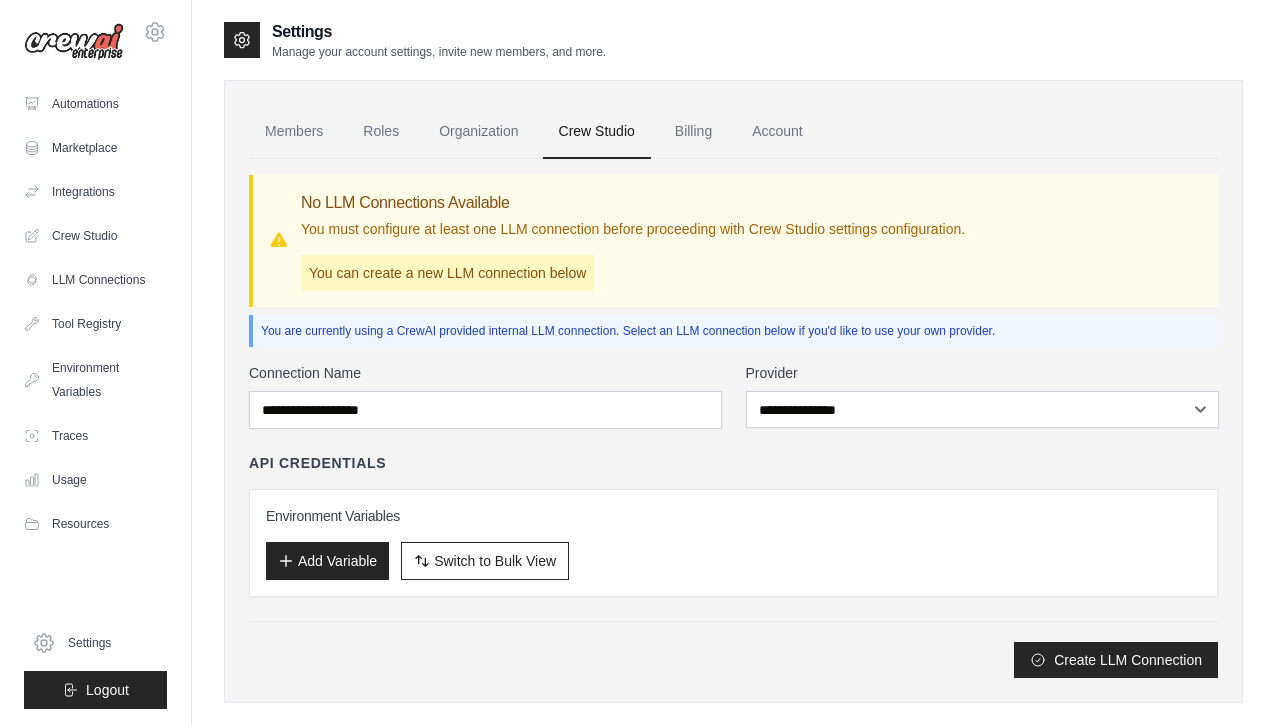 scroll, scrollTop: 0, scrollLeft: 0, axis: both 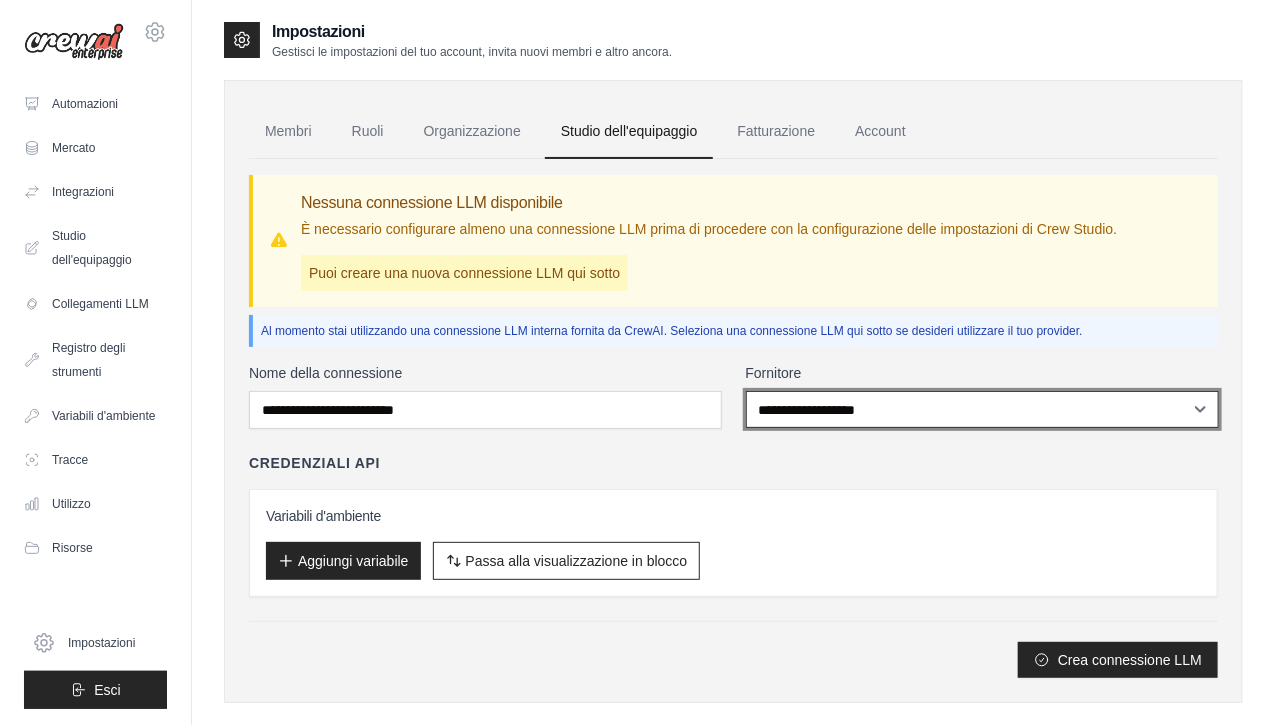 click on "**********" at bounding box center (982, 409) 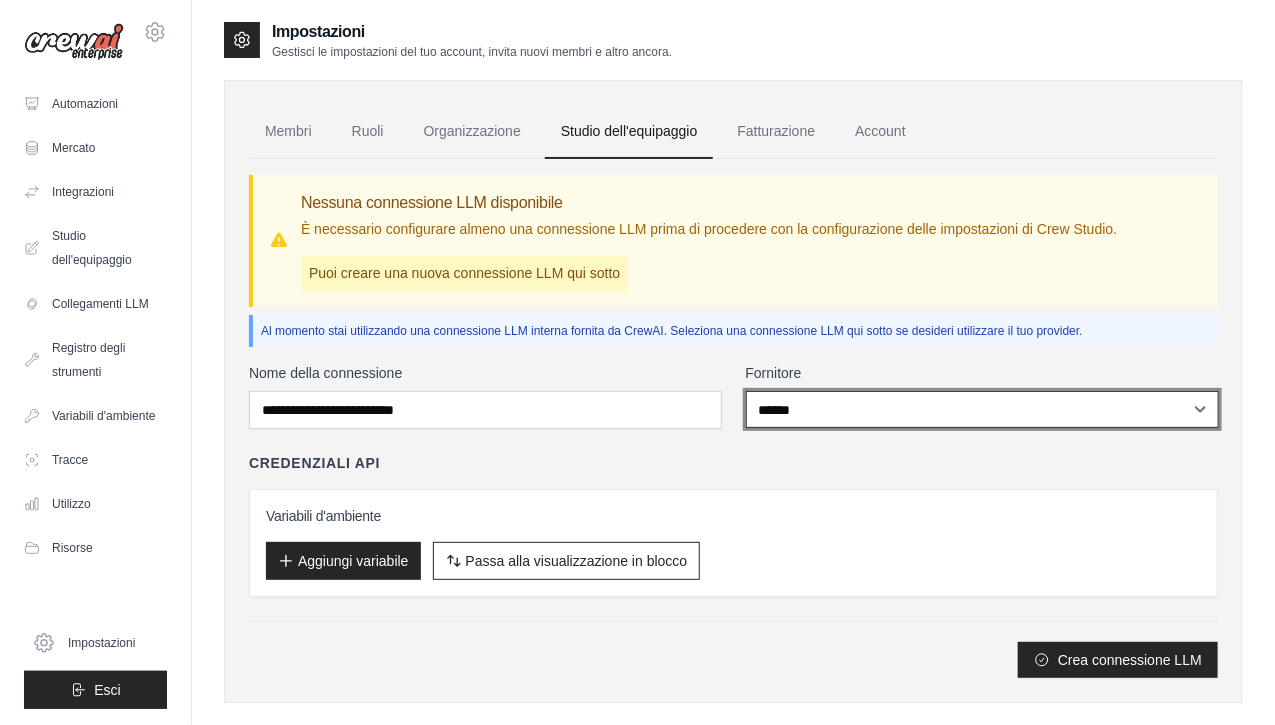 click on "**********" at bounding box center (982, 409) 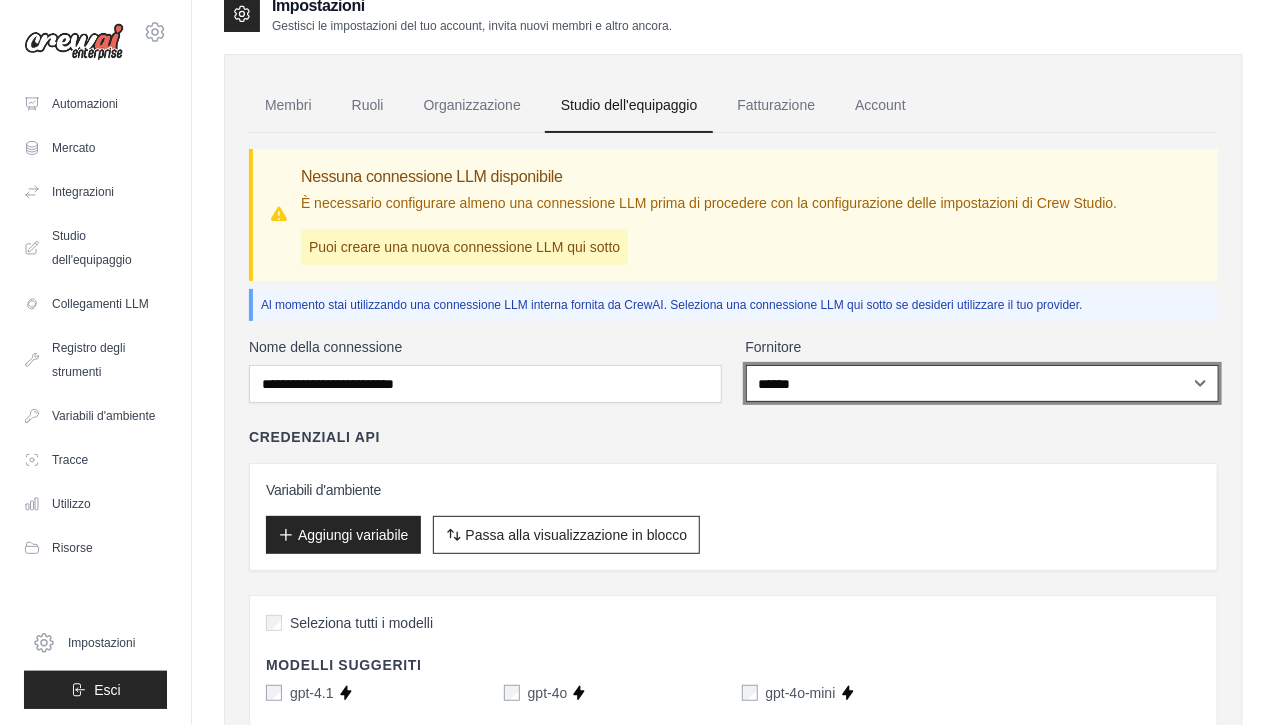scroll, scrollTop: 0, scrollLeft: 0, axis: both 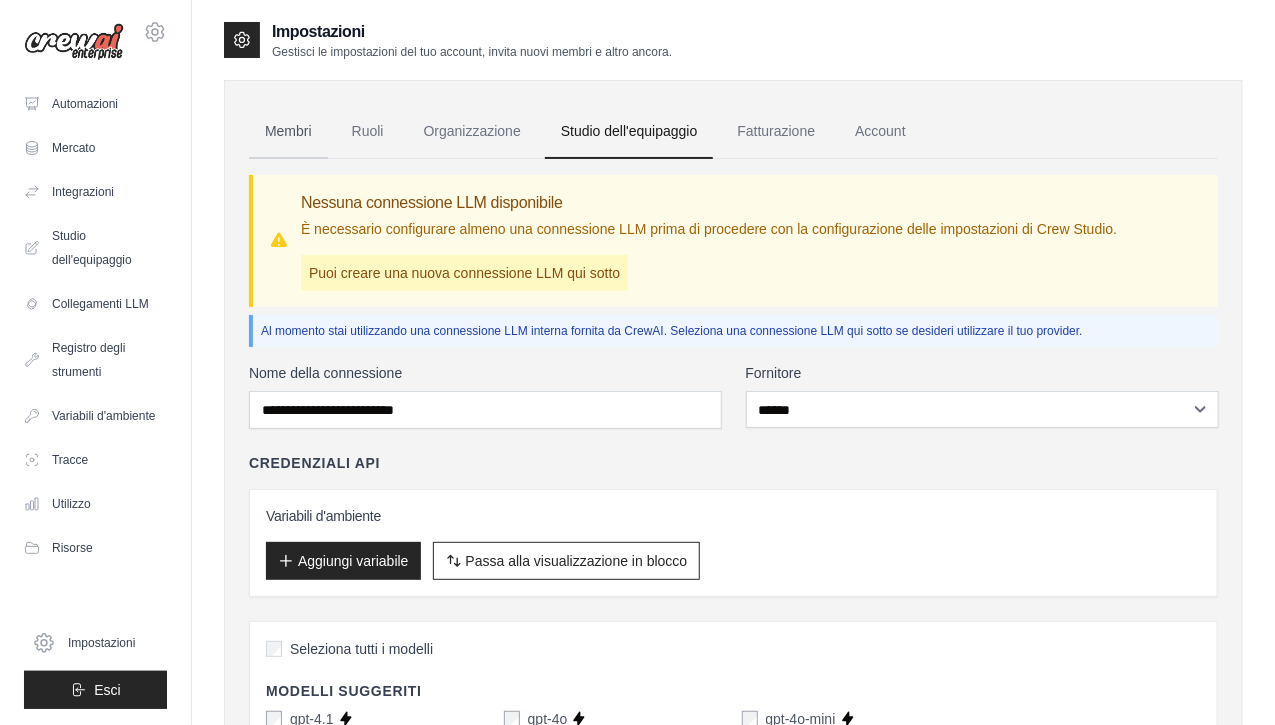 click on "Membri" at bounding box center (288, 132) 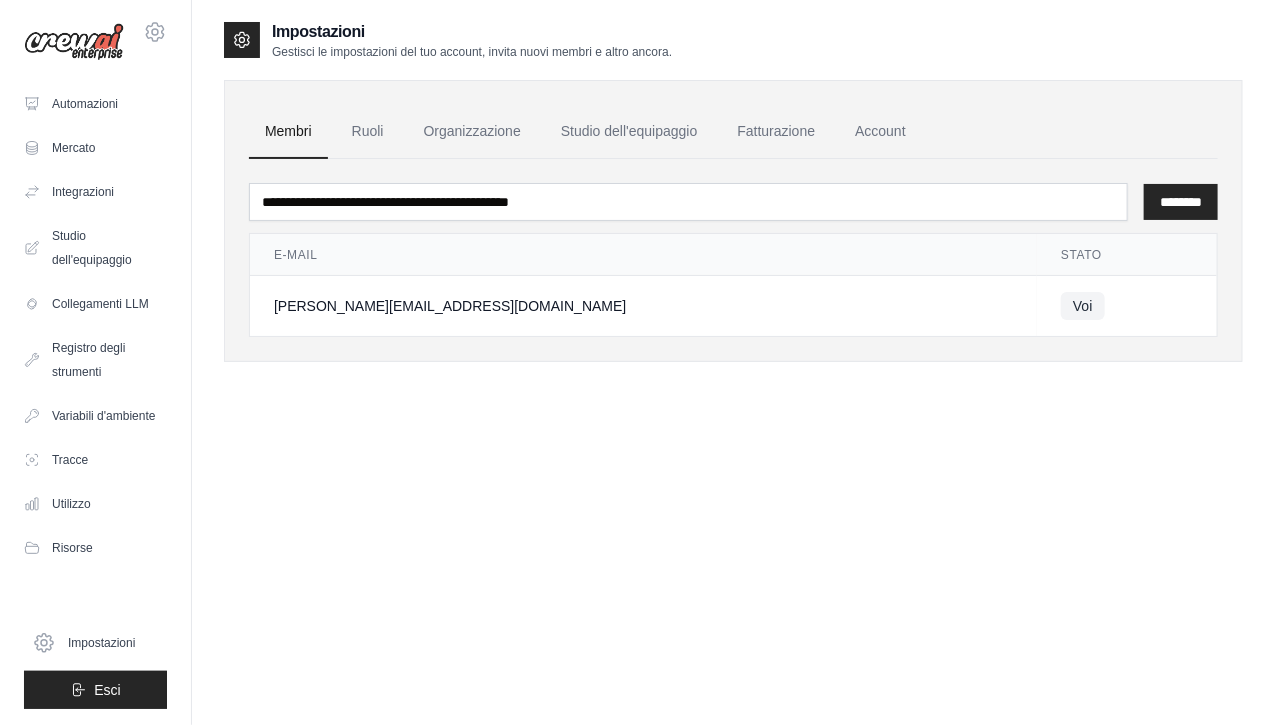 click at bounding box center (74, 42) 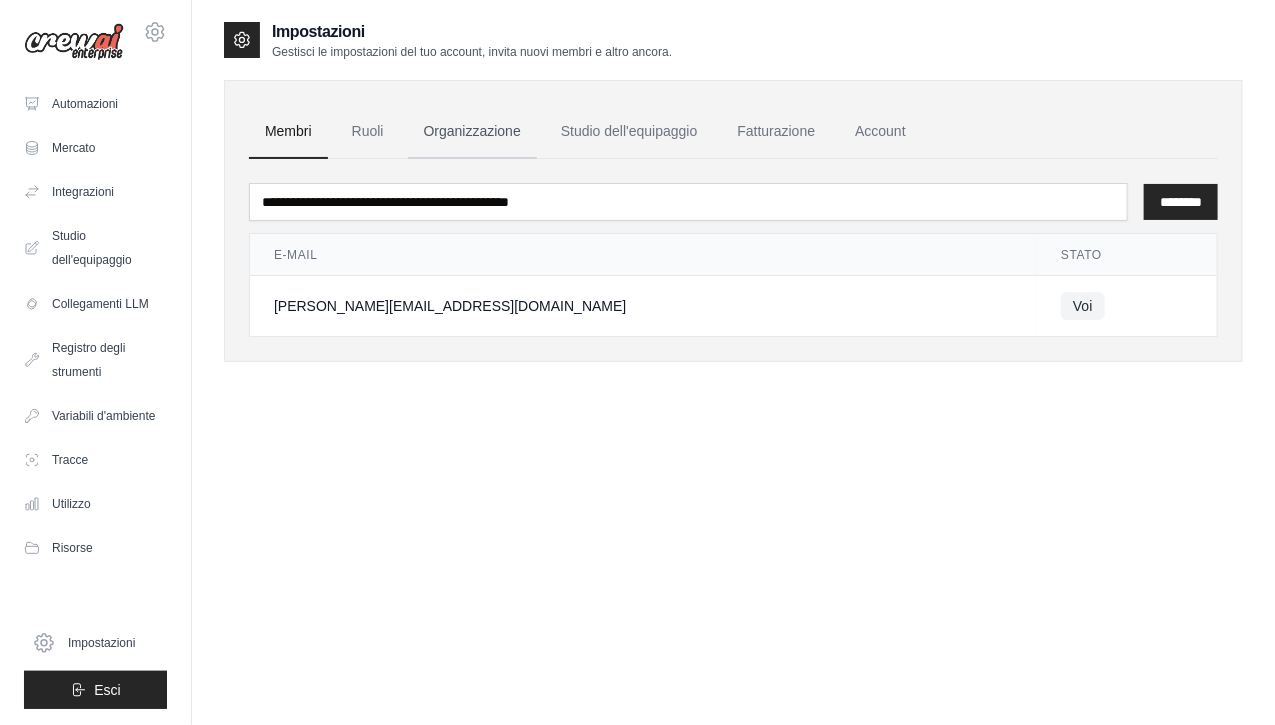 click on "Organizzazione" at bounding box center [472, 131] 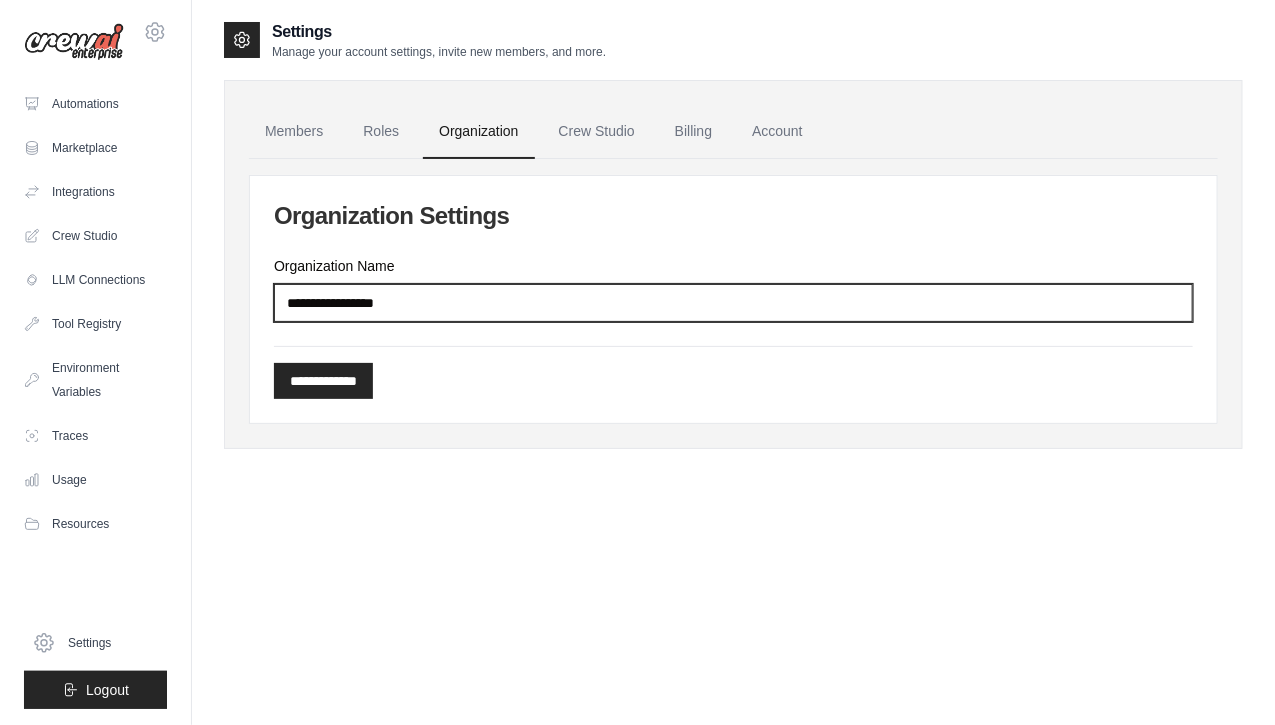 click on "Organization Name" at bounding box center (733, 303) 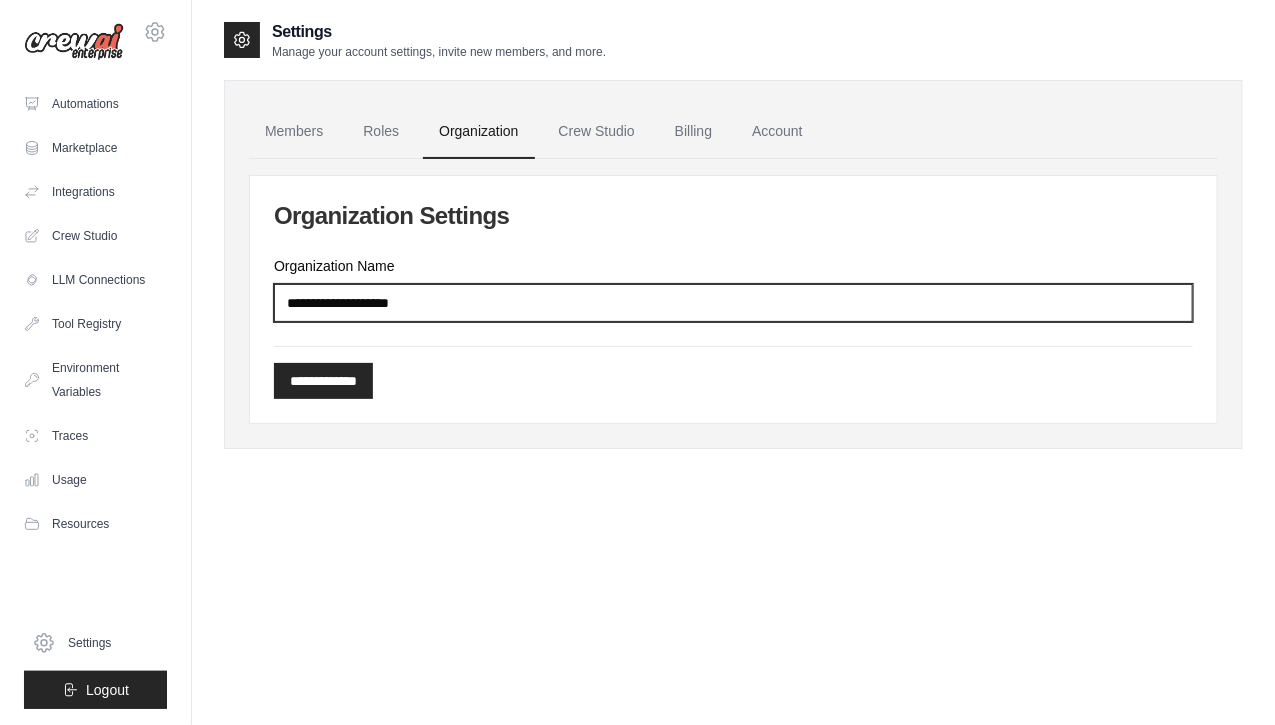 type on "**********" 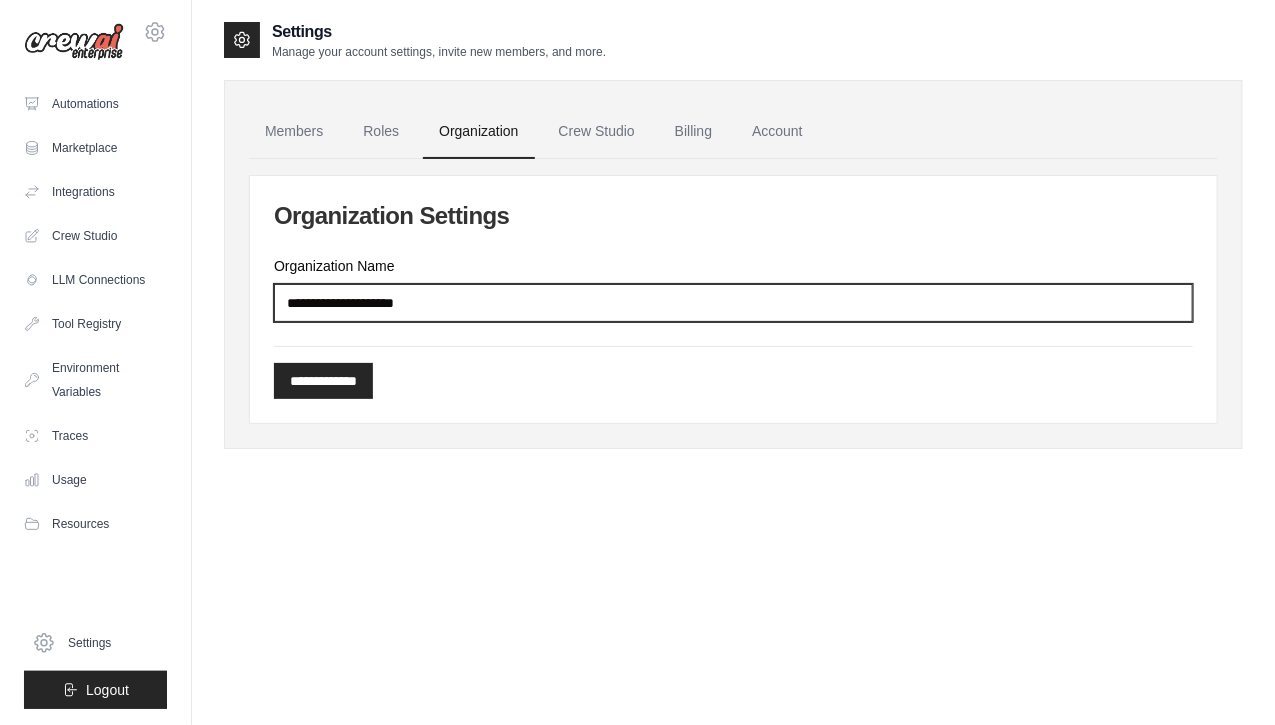 drag, startPoint x: 501, startPoint y: 300, endPoint x: 241, endPoint y: 312, distance: 260.27676 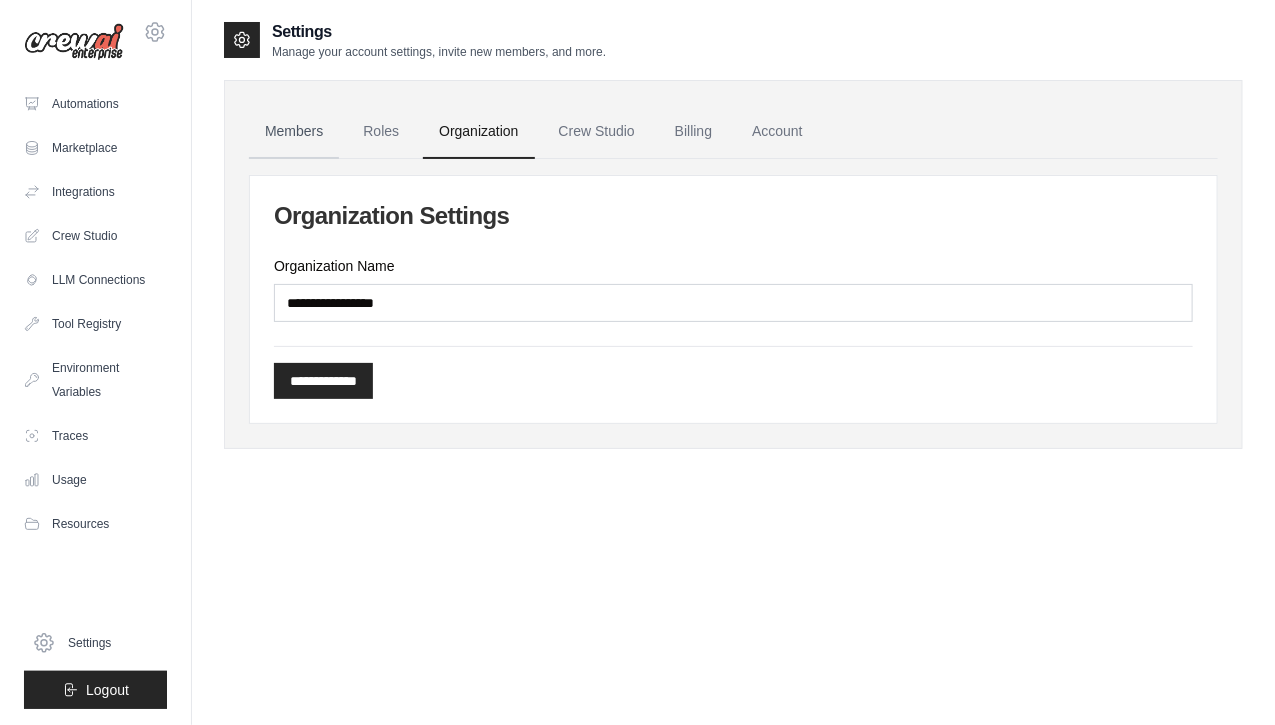click on "Members" at bounding box center [294, 132] 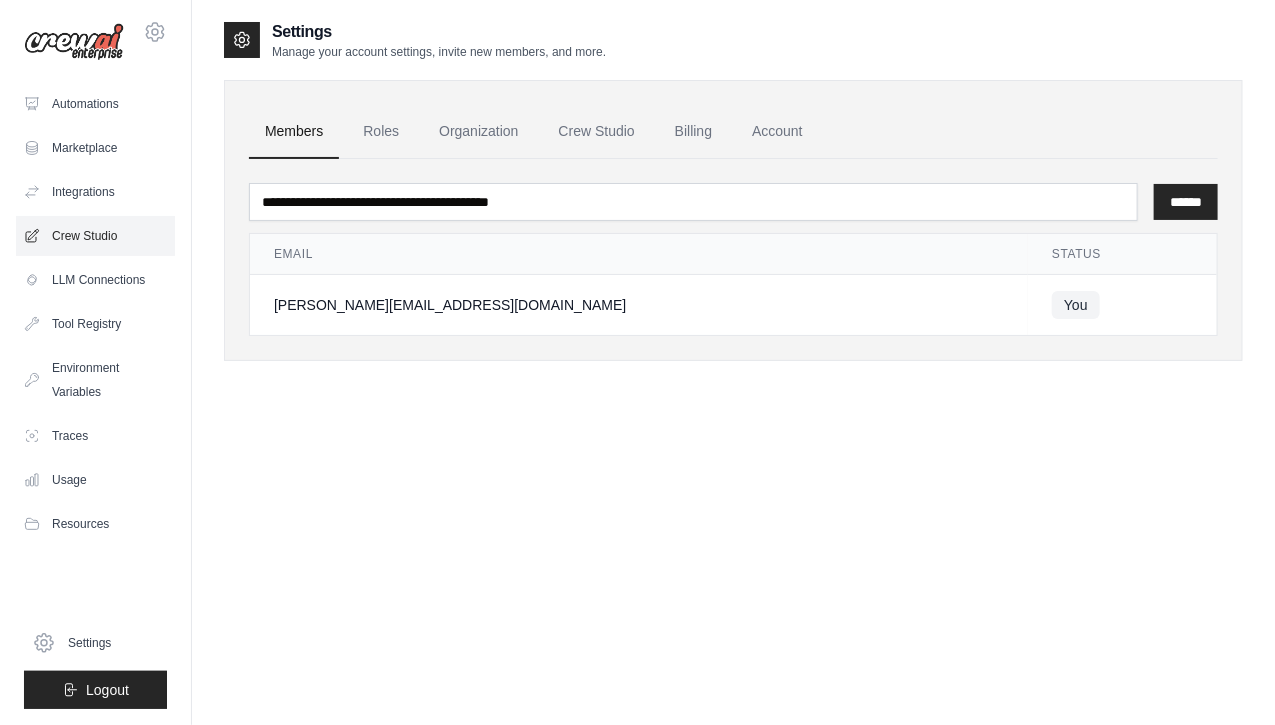 click on "Crew Studio" at bounding box center (95, 236) 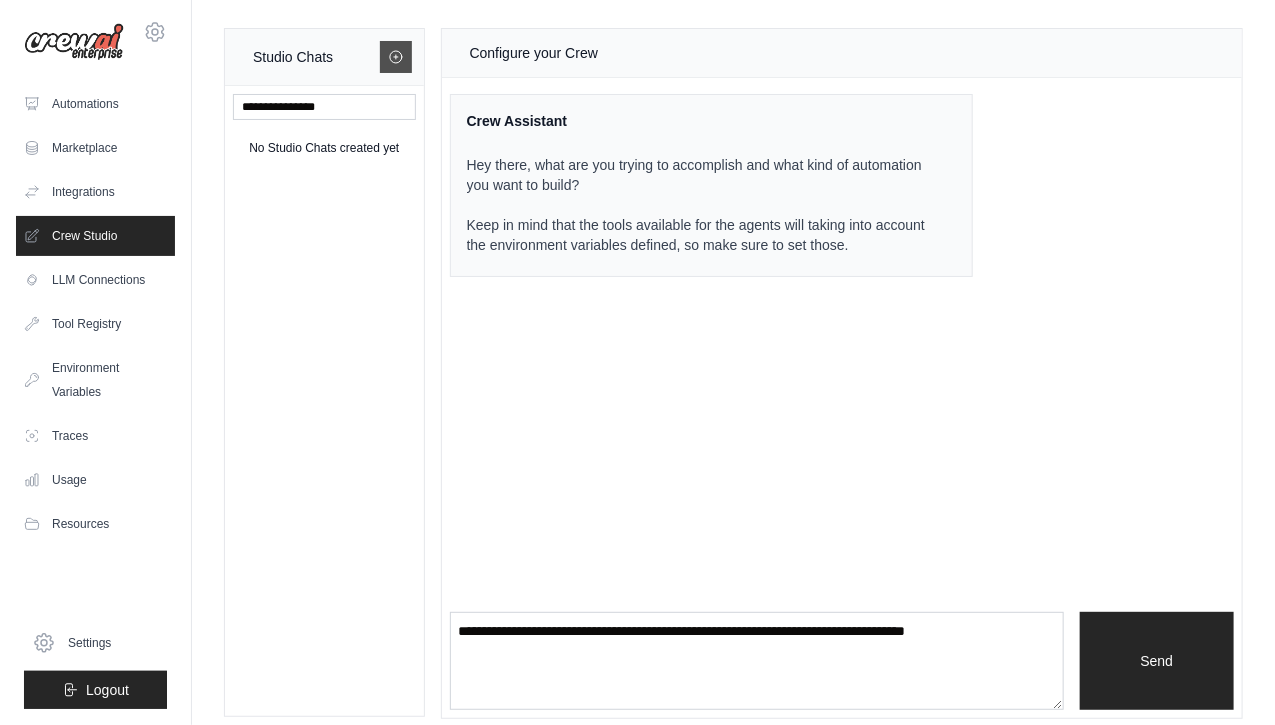 click 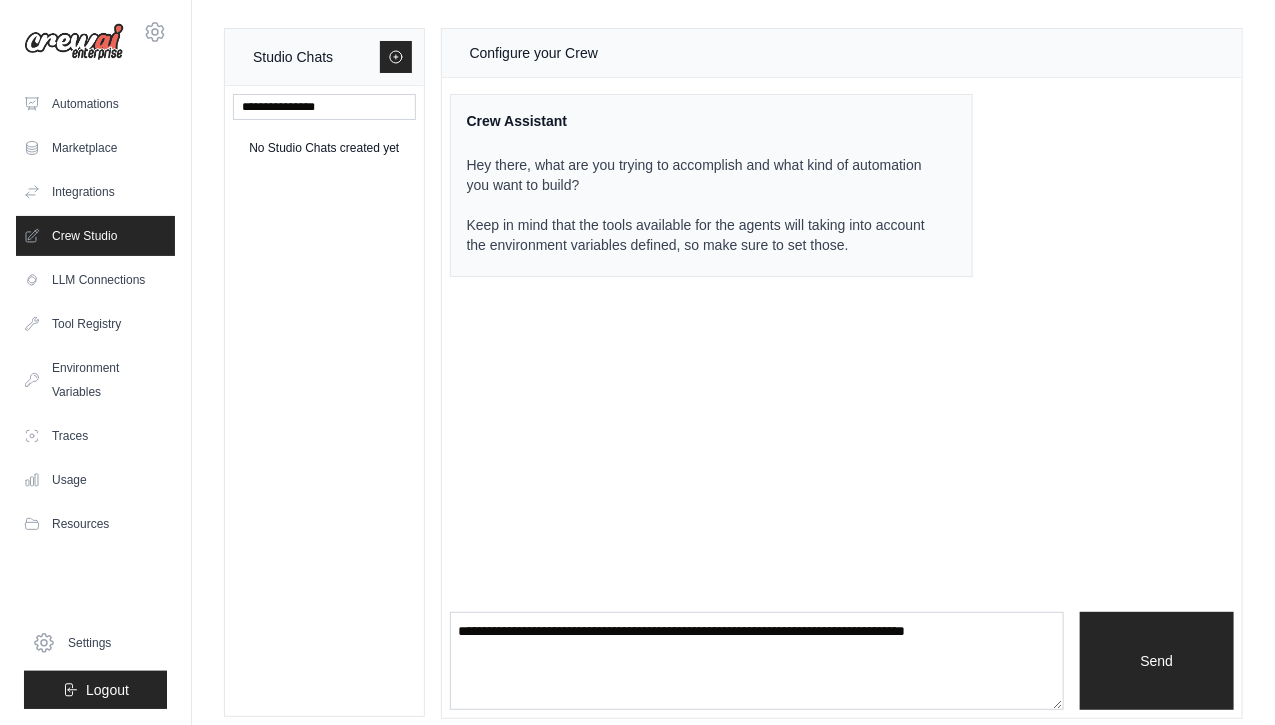 click on "Configure your Crew" at bounding box center [534, 53] 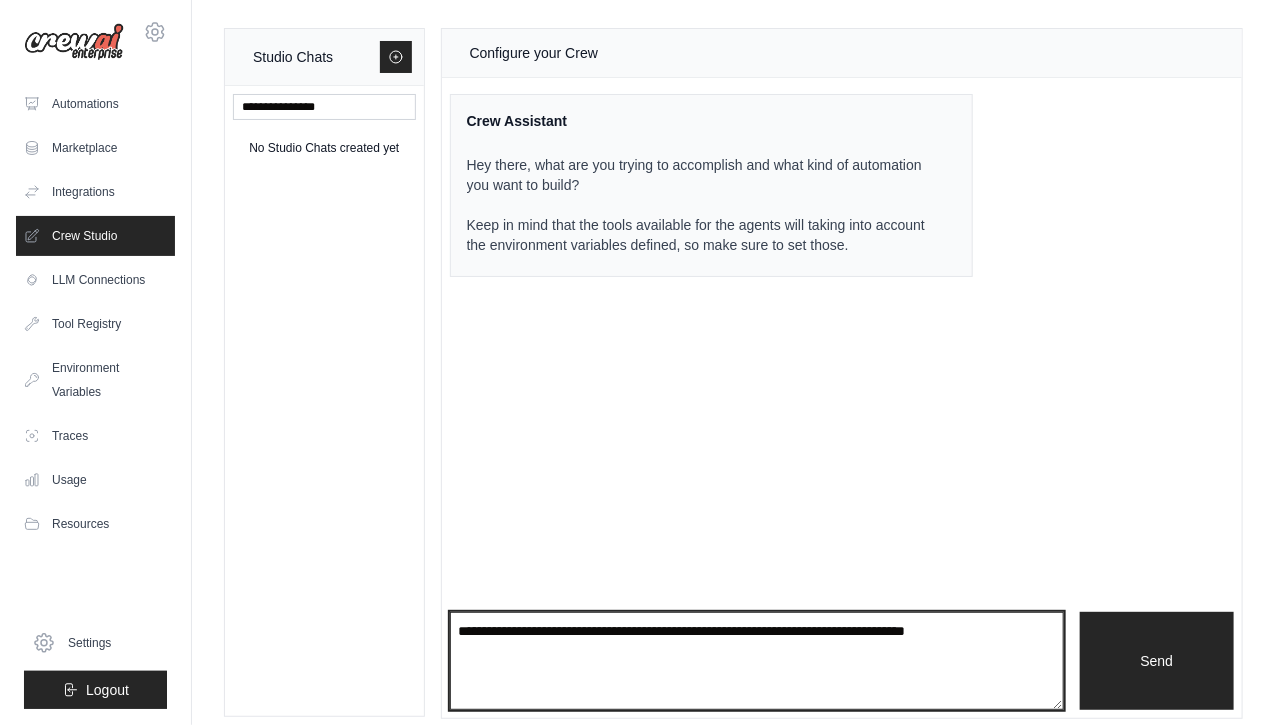 drag, startPoint x: 570, startPoint y: 635, endPoint x: 560, endPoint y: 663, distance: 29.732138 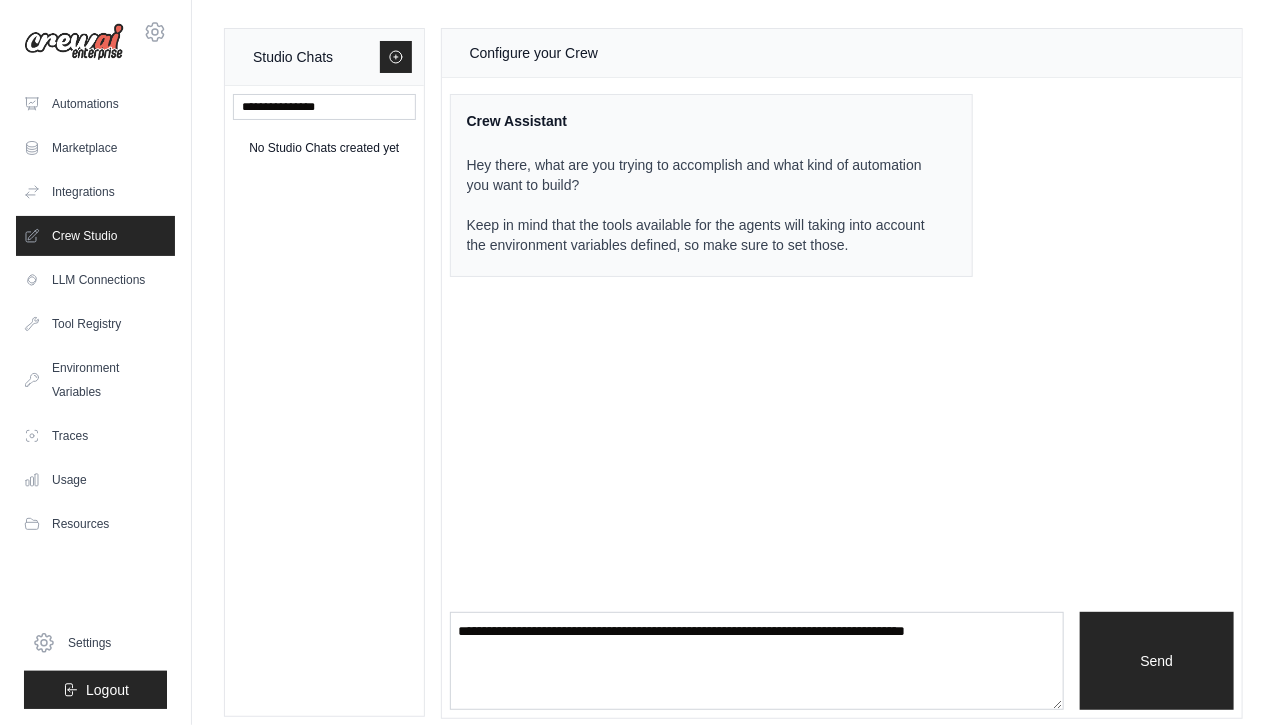 click on "No Studio Chats created yet" at bounding box center [324, 148] 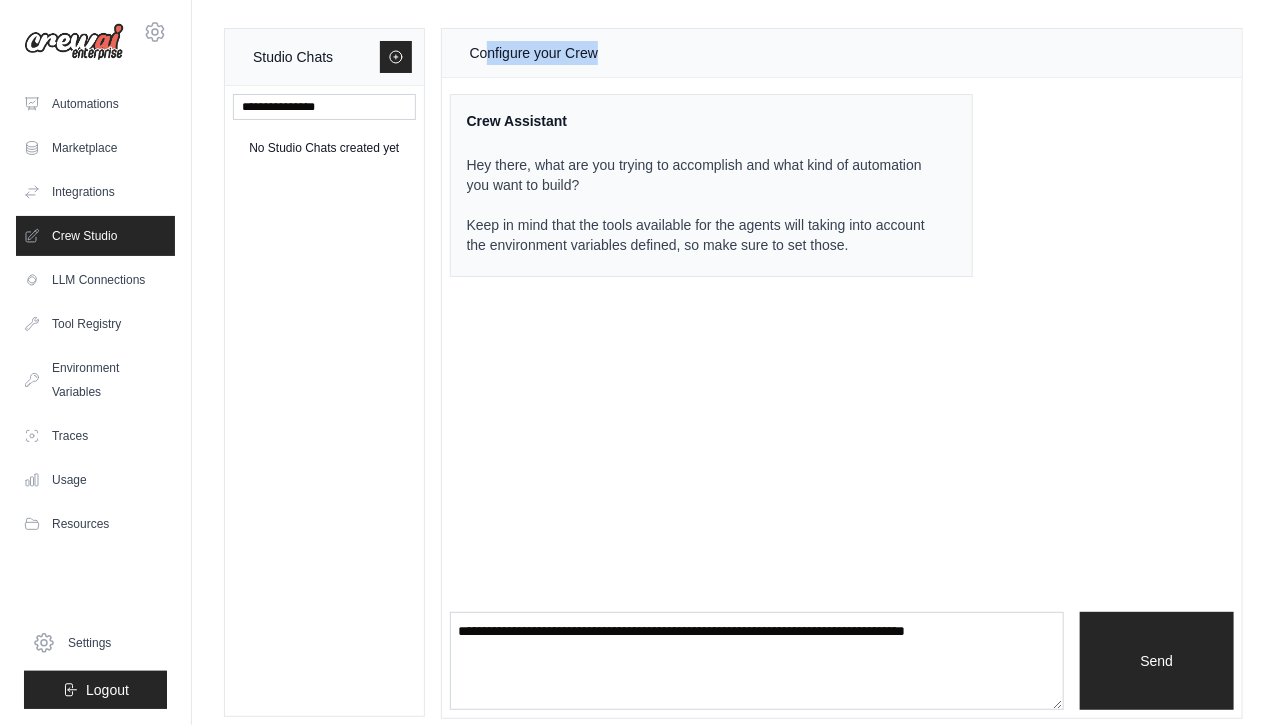 drag, startPoint x: 488, startPoint y: 51, endPoint x: 598, endPoint y: 50, distance: 110.00455 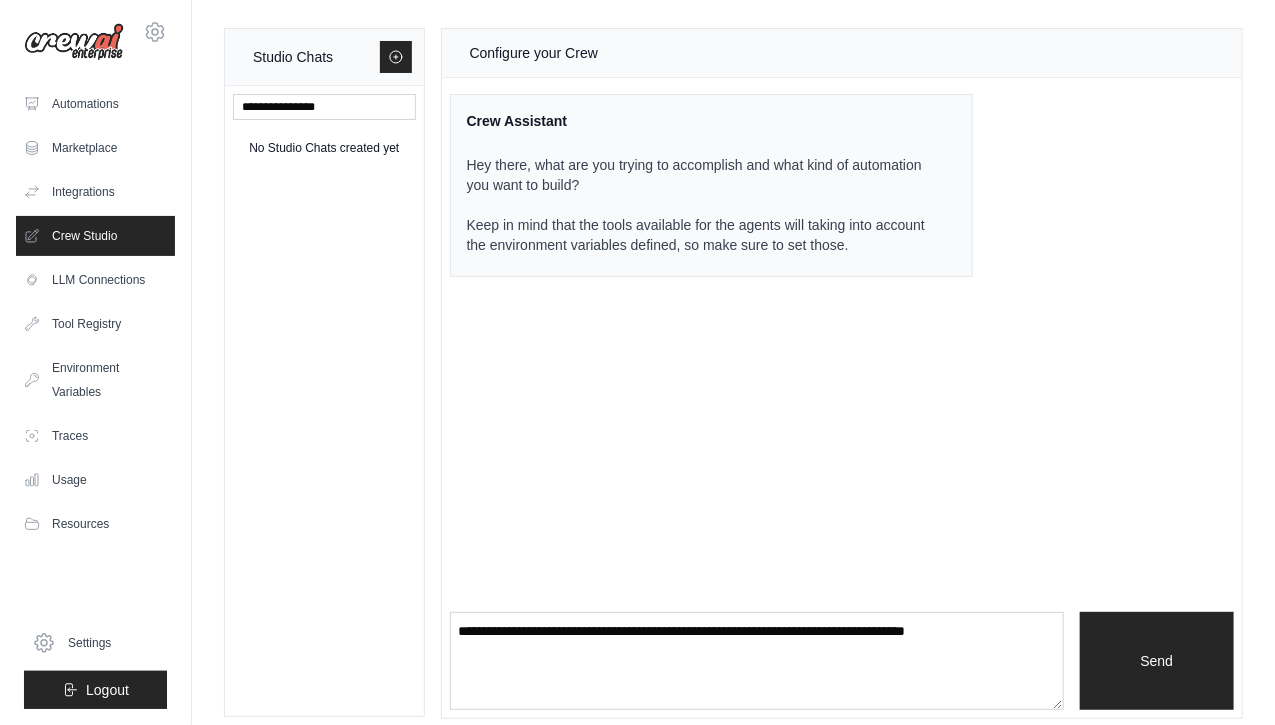 click on "Hey there, what are you trying to accomplish and what kind of automation you want to build? Keep in mind that the tools available for the agents will taking into account the environment variables defined, so make sure to set those." at bounding box center (699, 197) 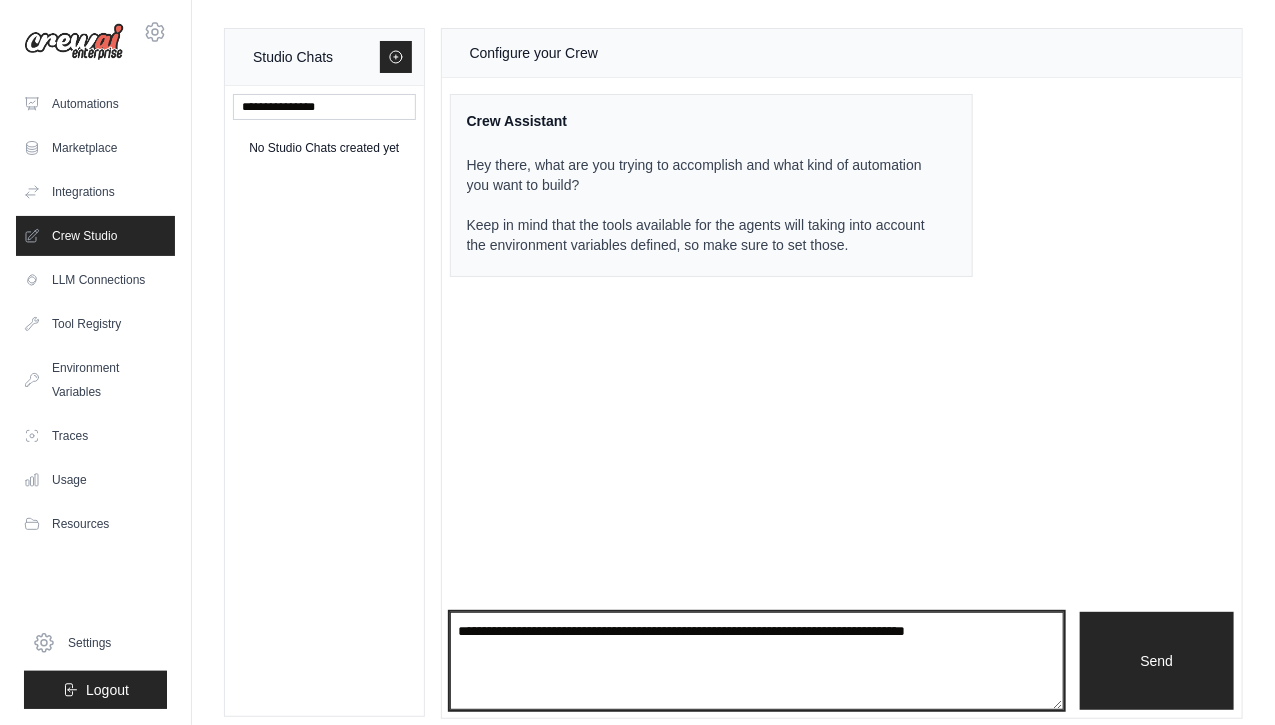 click at bounding box center [757, 661] 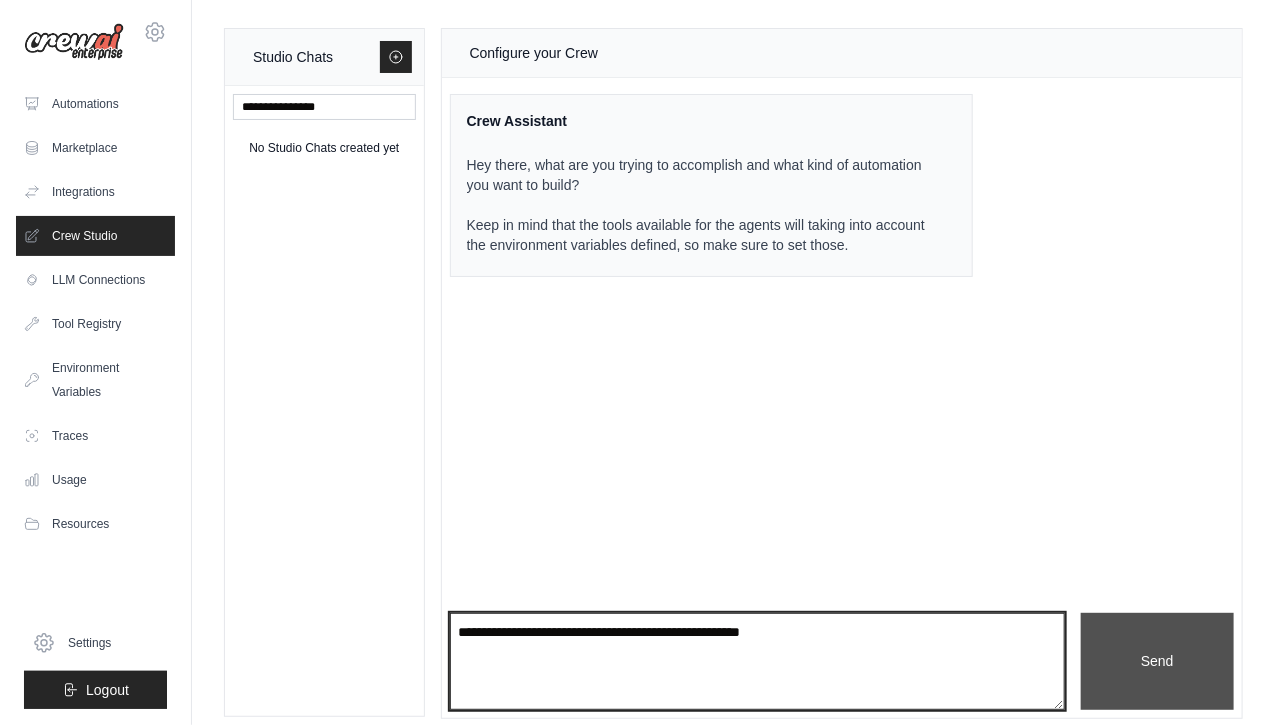 type on "**********" 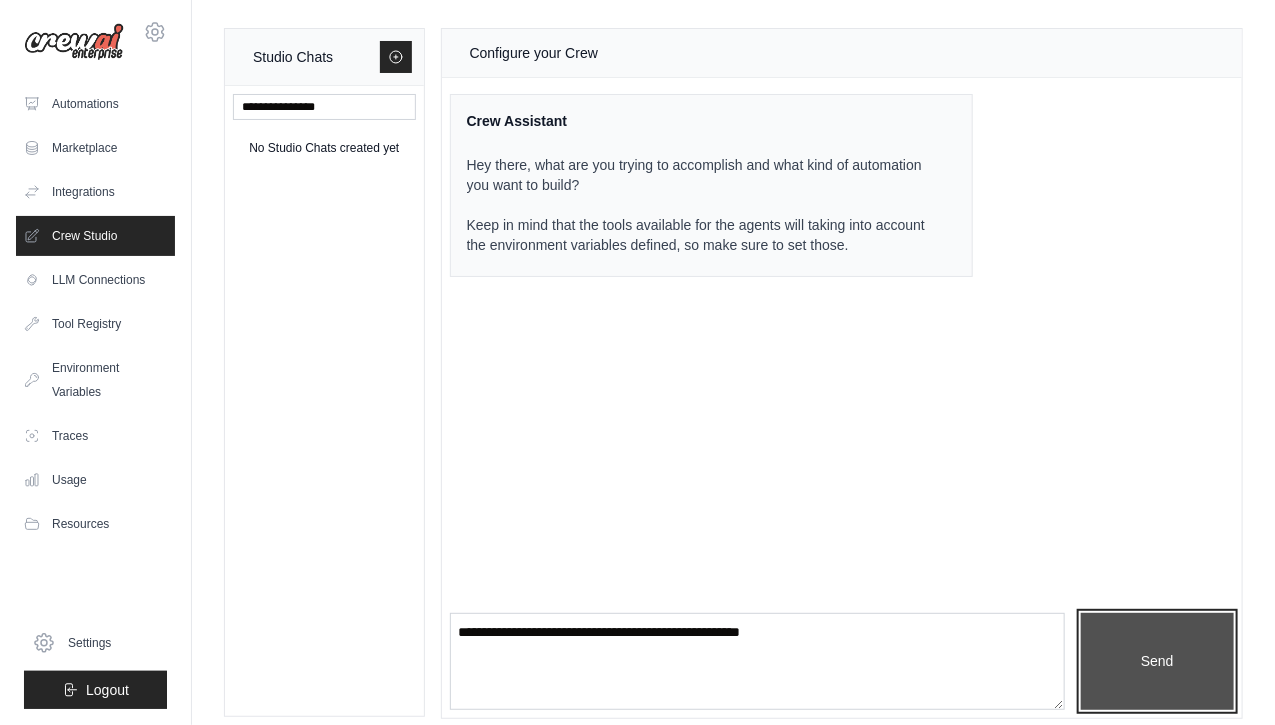 click on "Send" at bounding box center (1157, 661) 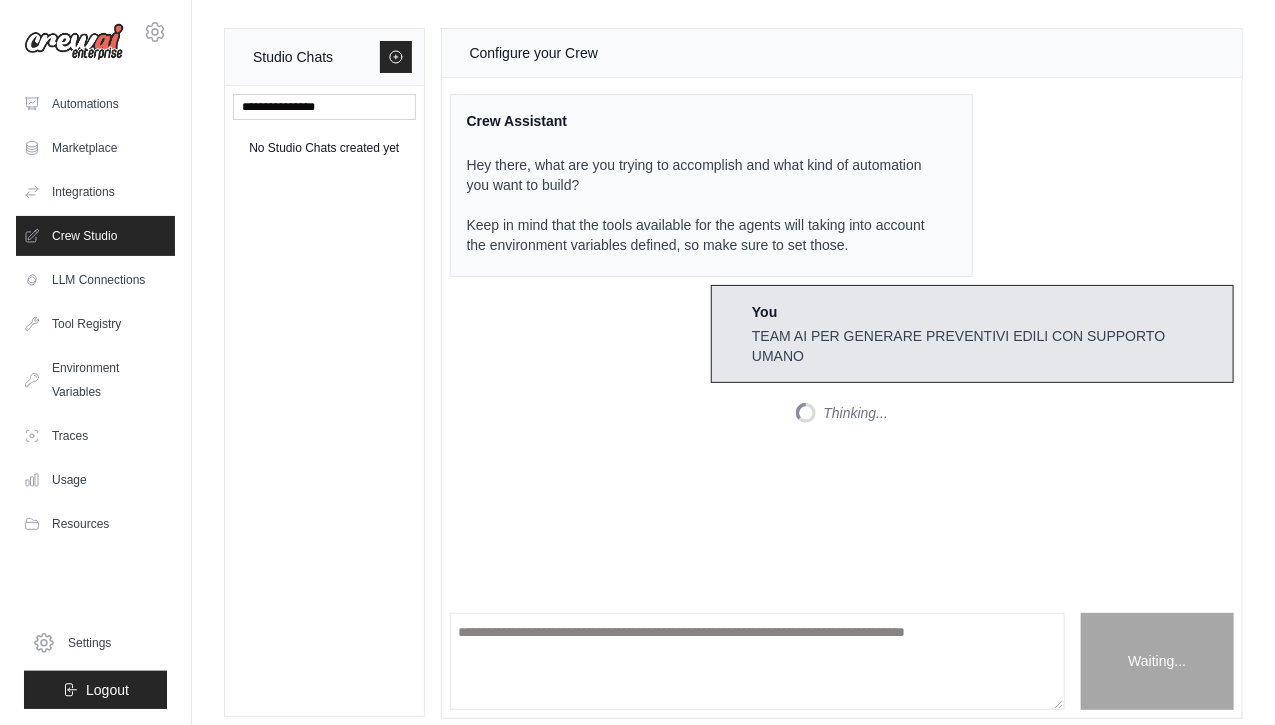 scroll, scrollTop: 474, scrollLeft: 0, axis: vertical 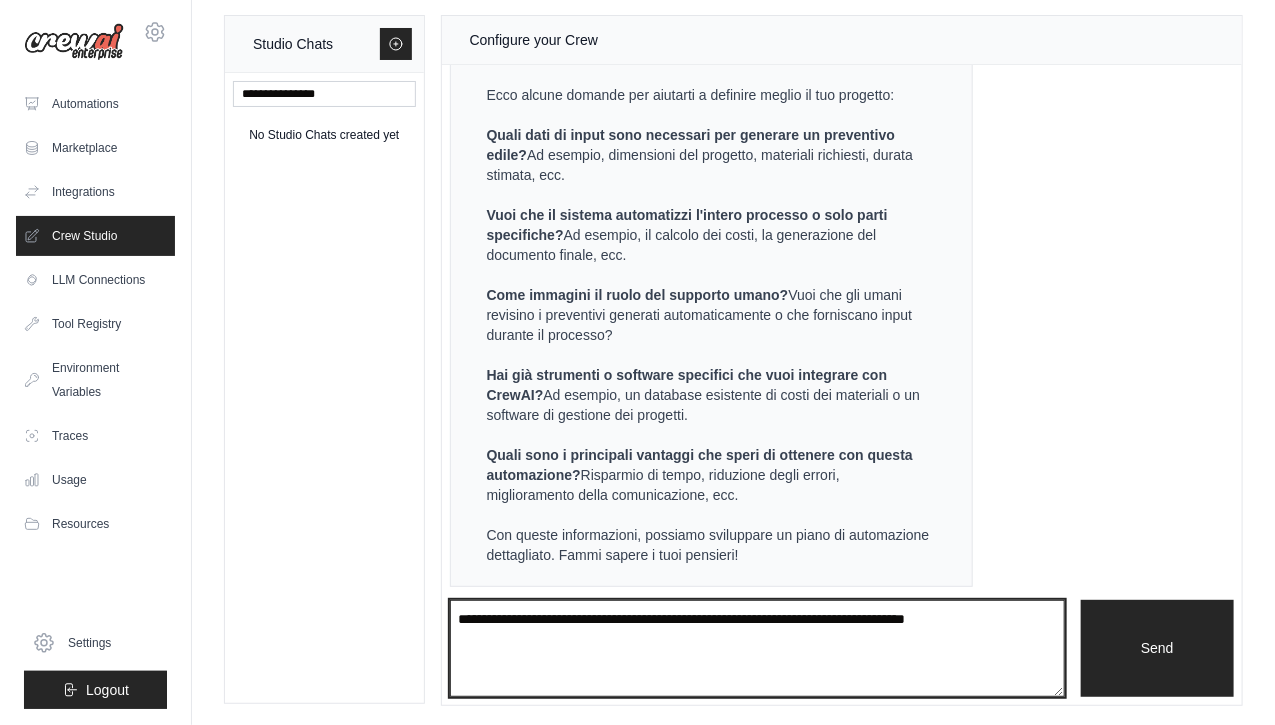 click at bounding box center [757, 648] 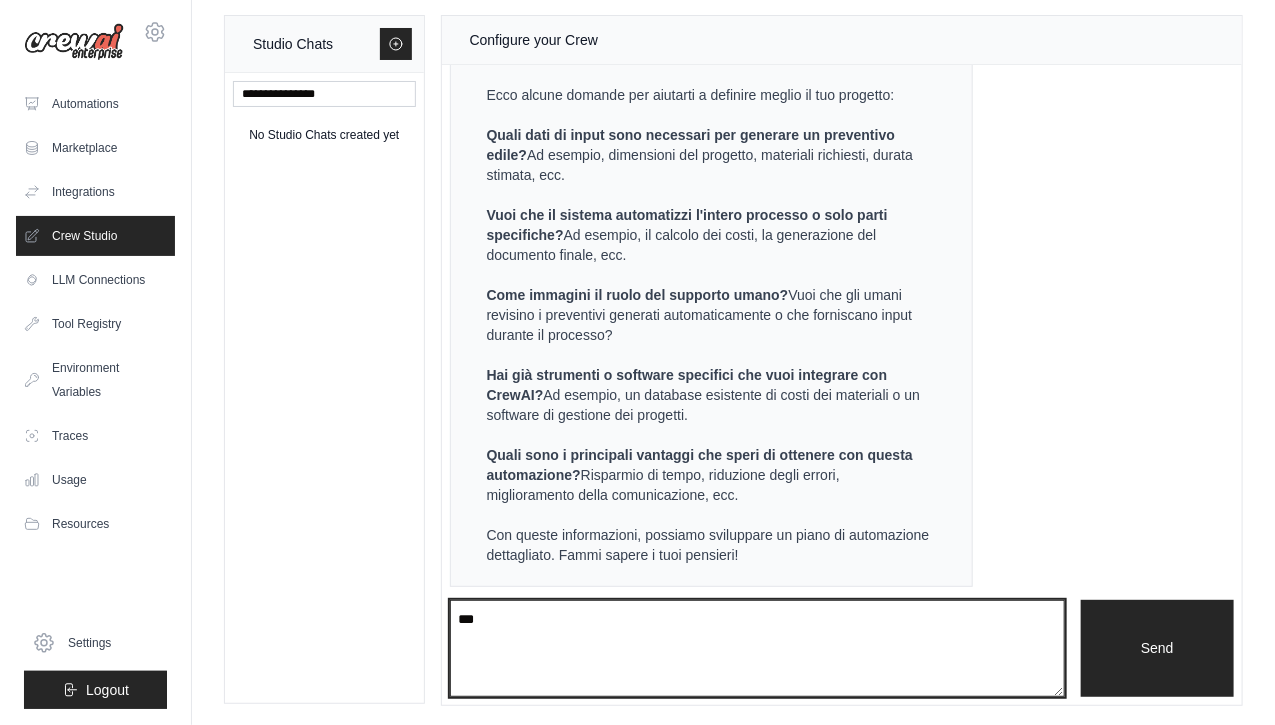 paste on "**********" 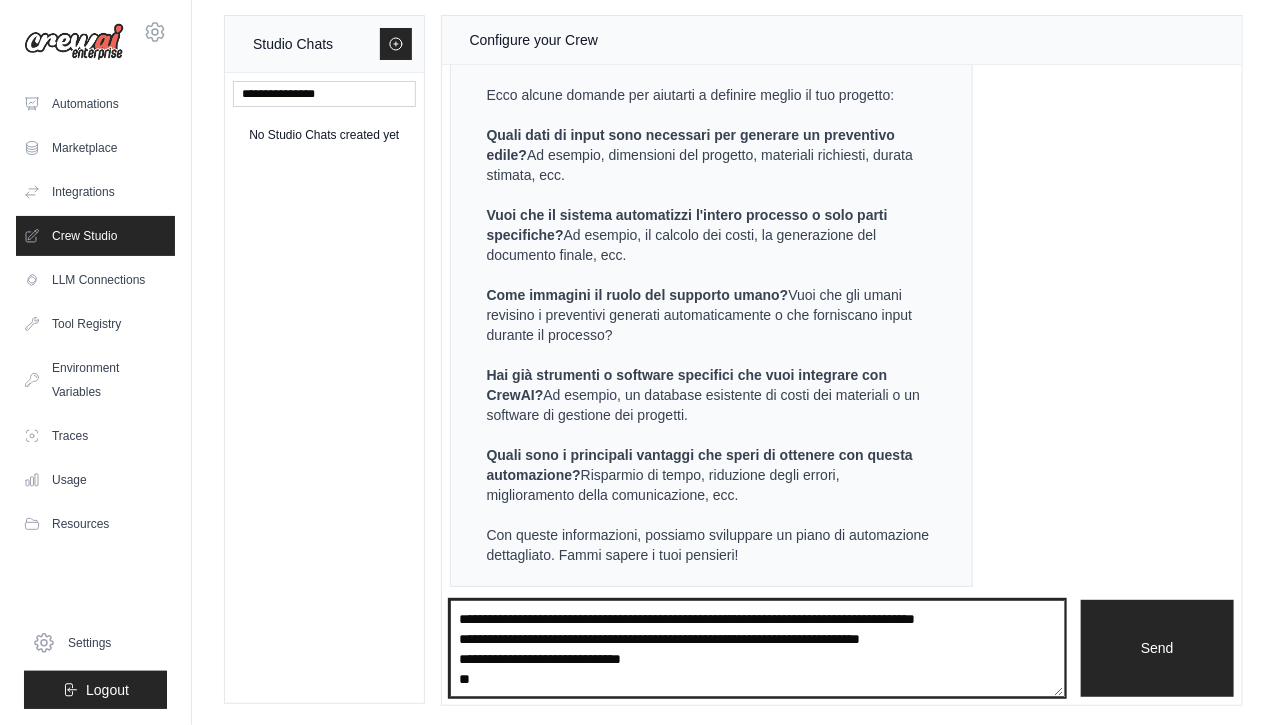 paste on "**********" 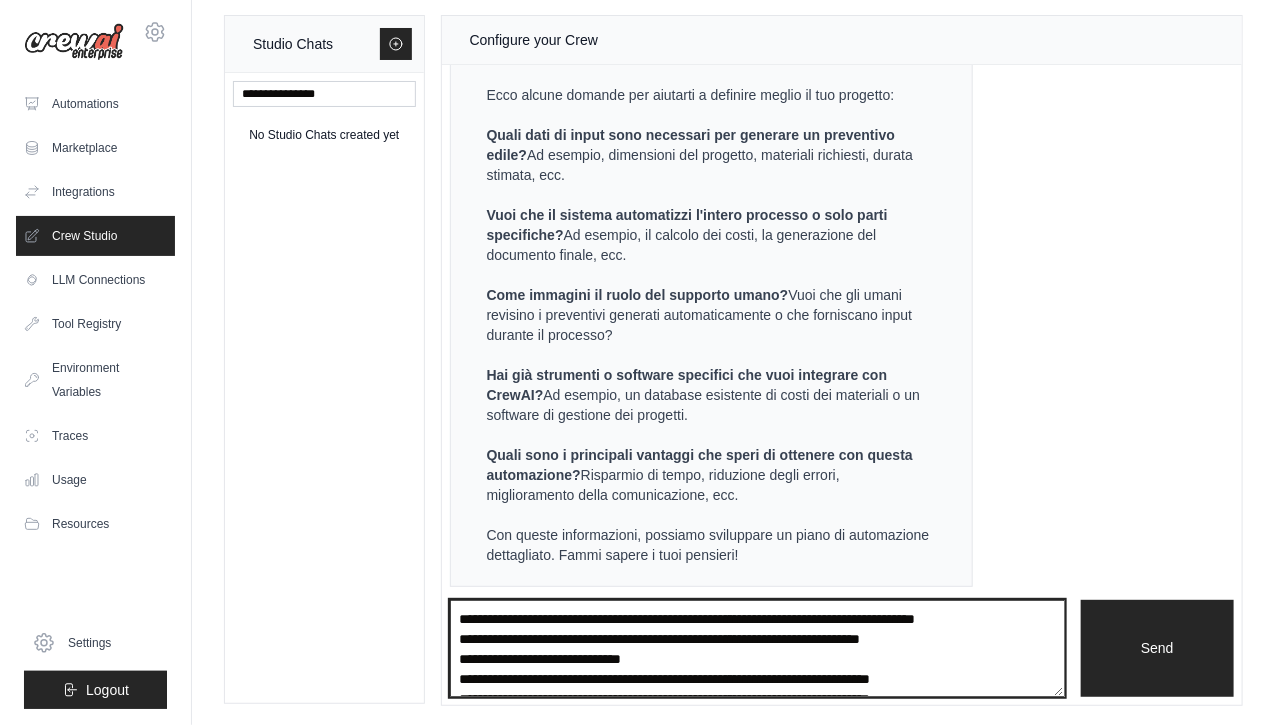 scroll, scrollTop: 29, scrollLeft: 0, axis: vertical 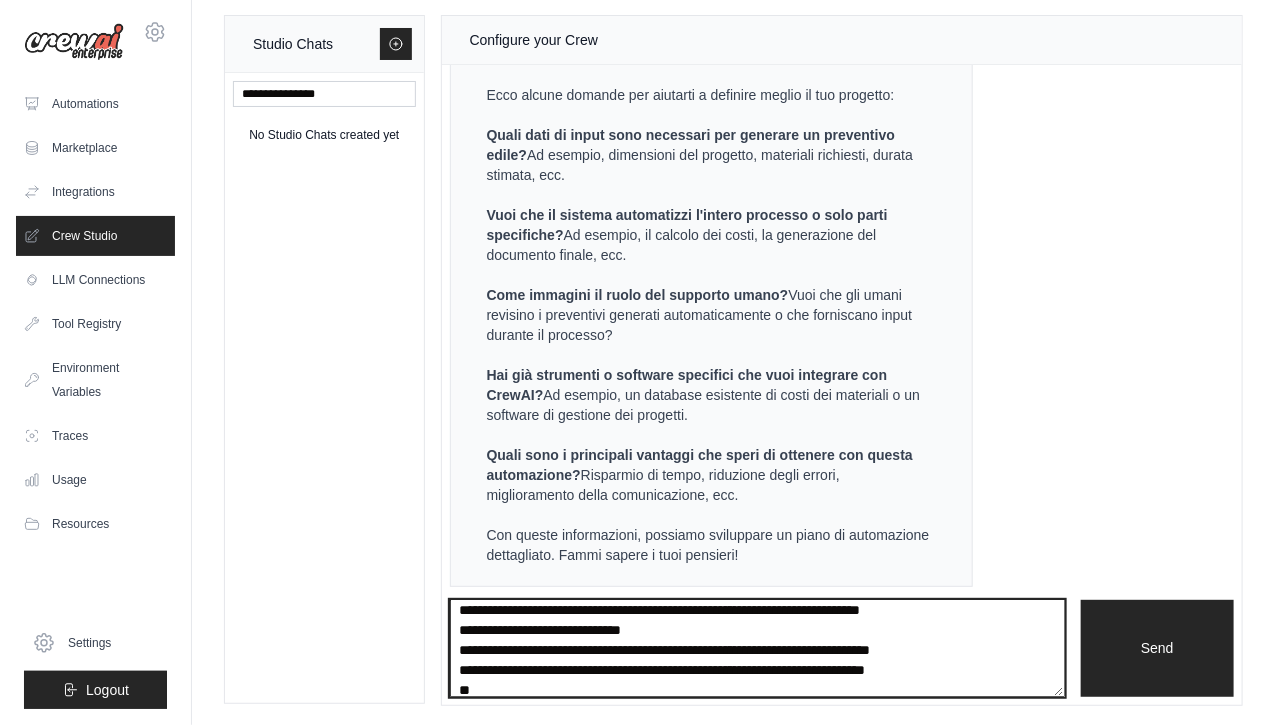 paste on "**********" 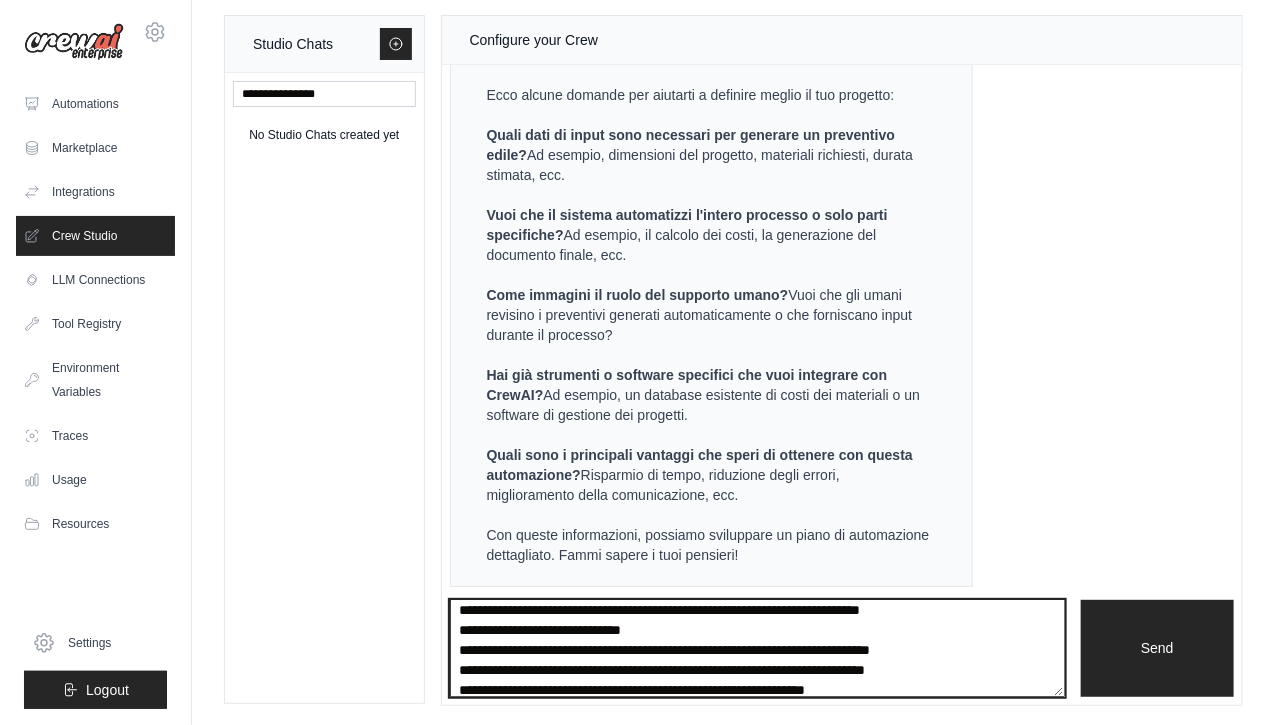 scroll, scrollTop: 69, scrollLeft: 0, axis: vertical 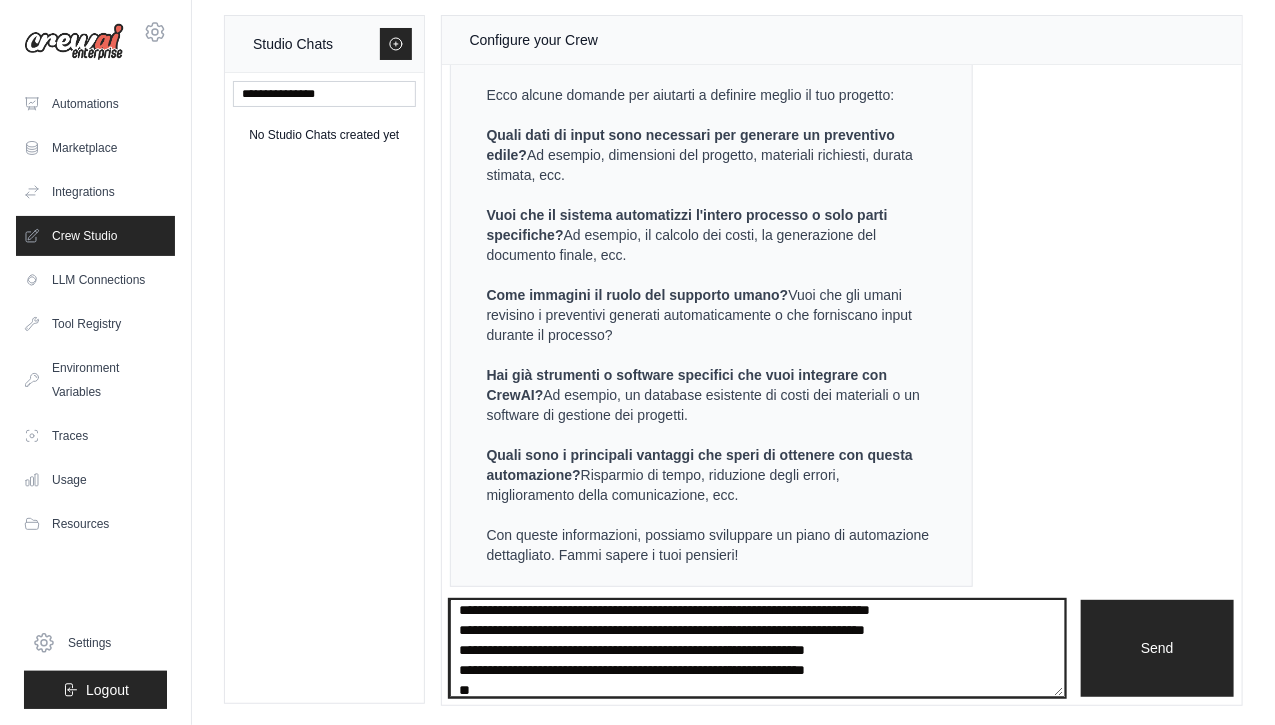 paste on "**********" 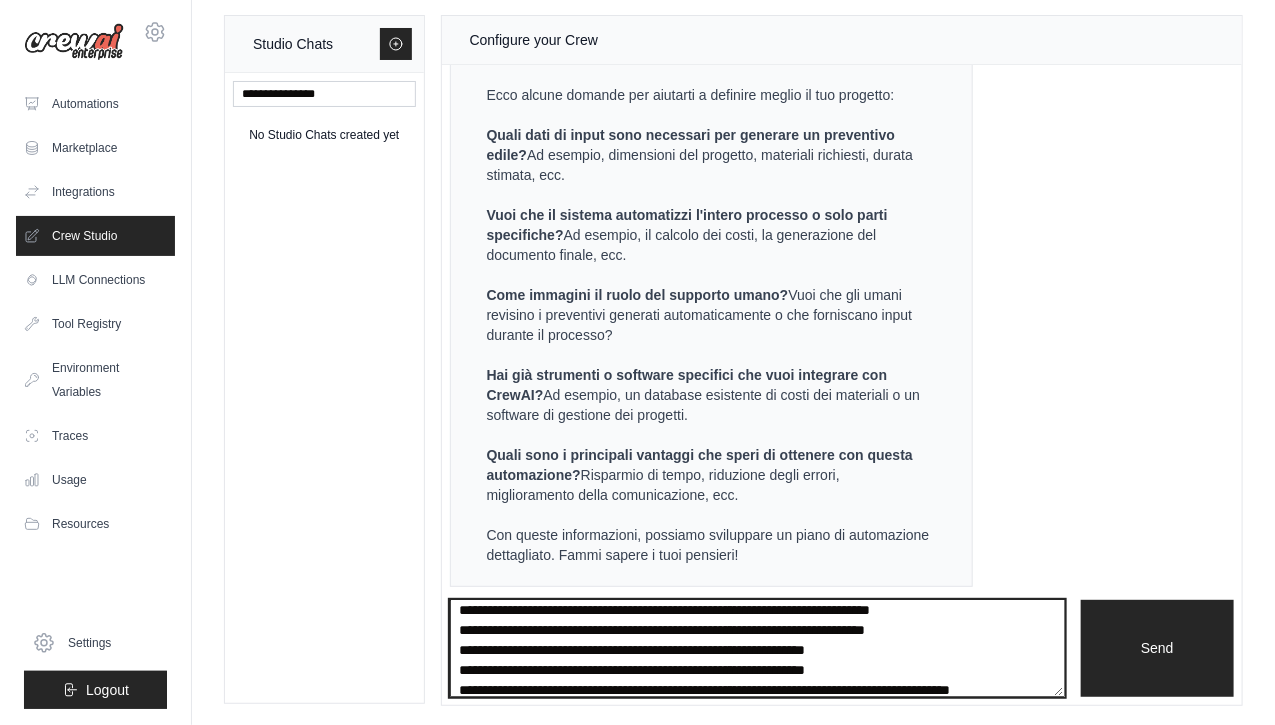 scroll, scrollTop: 129, scrollLeft: 0, axis: vertical 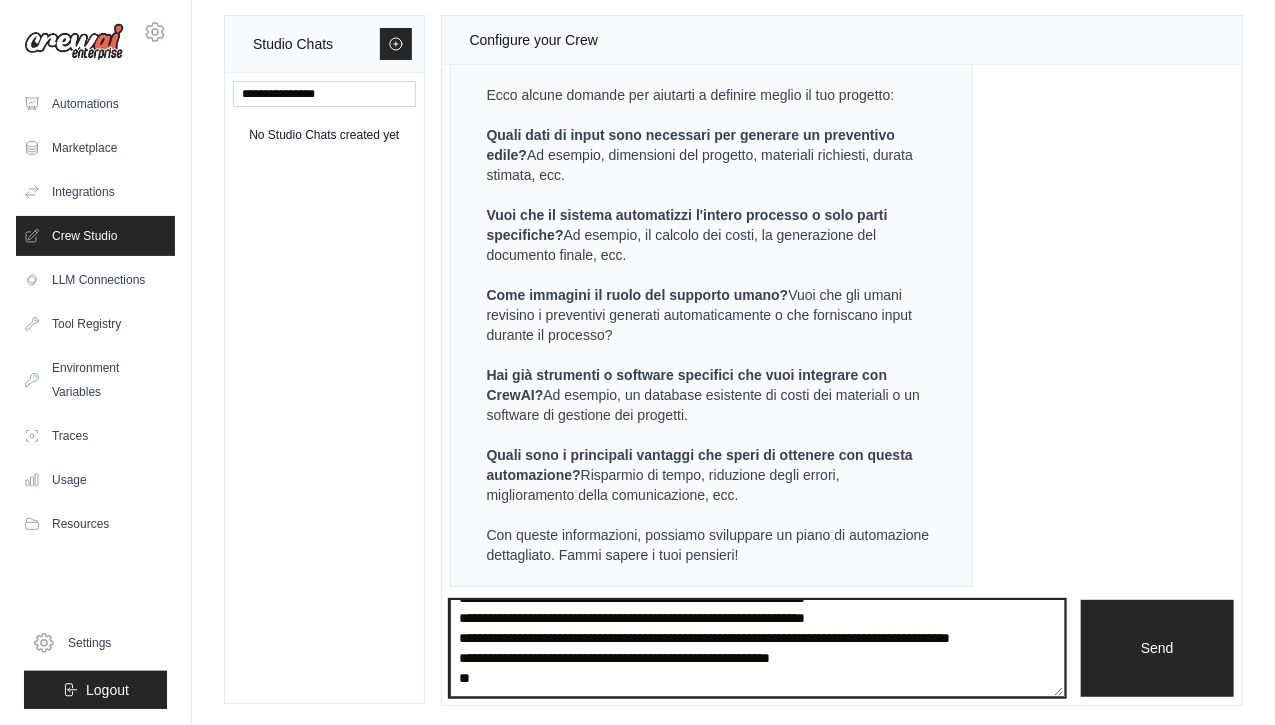 paste on "**********" 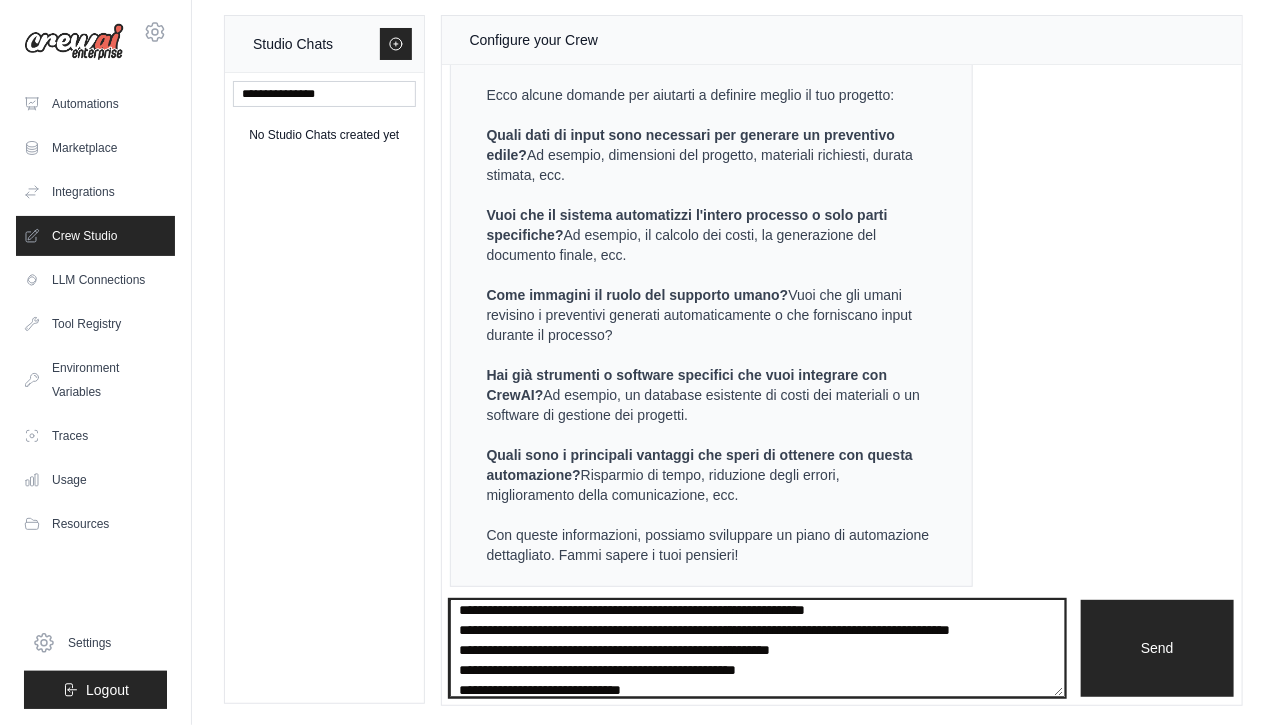 scroll, scrollTop: 209, scrollLeft: 0, axis: vertical 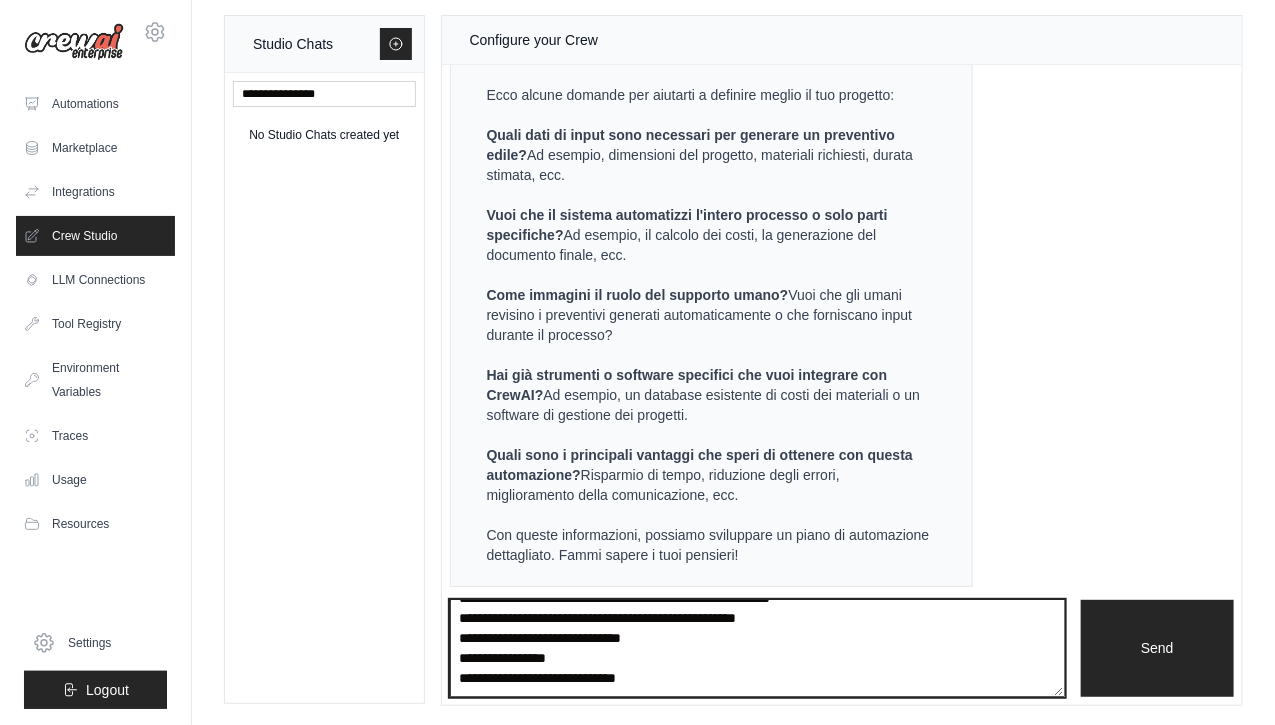 type on "**********" 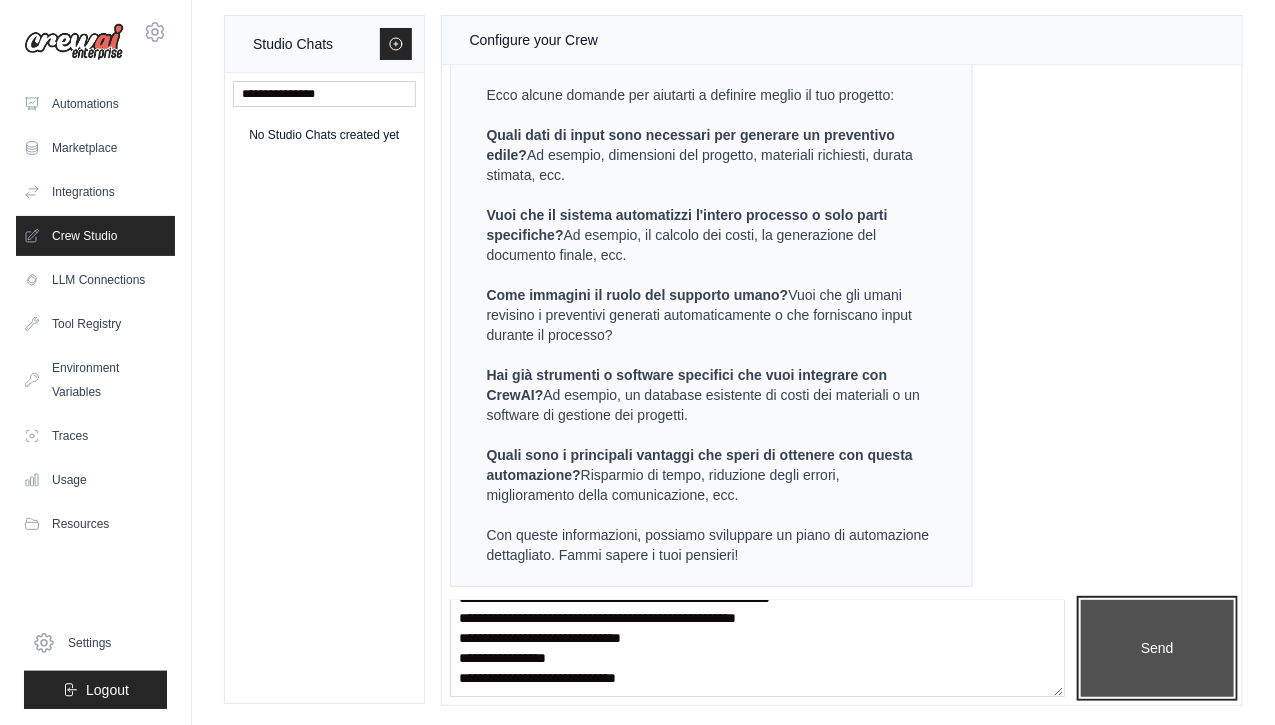 click on "Send" at bounding box center (1157, 648) 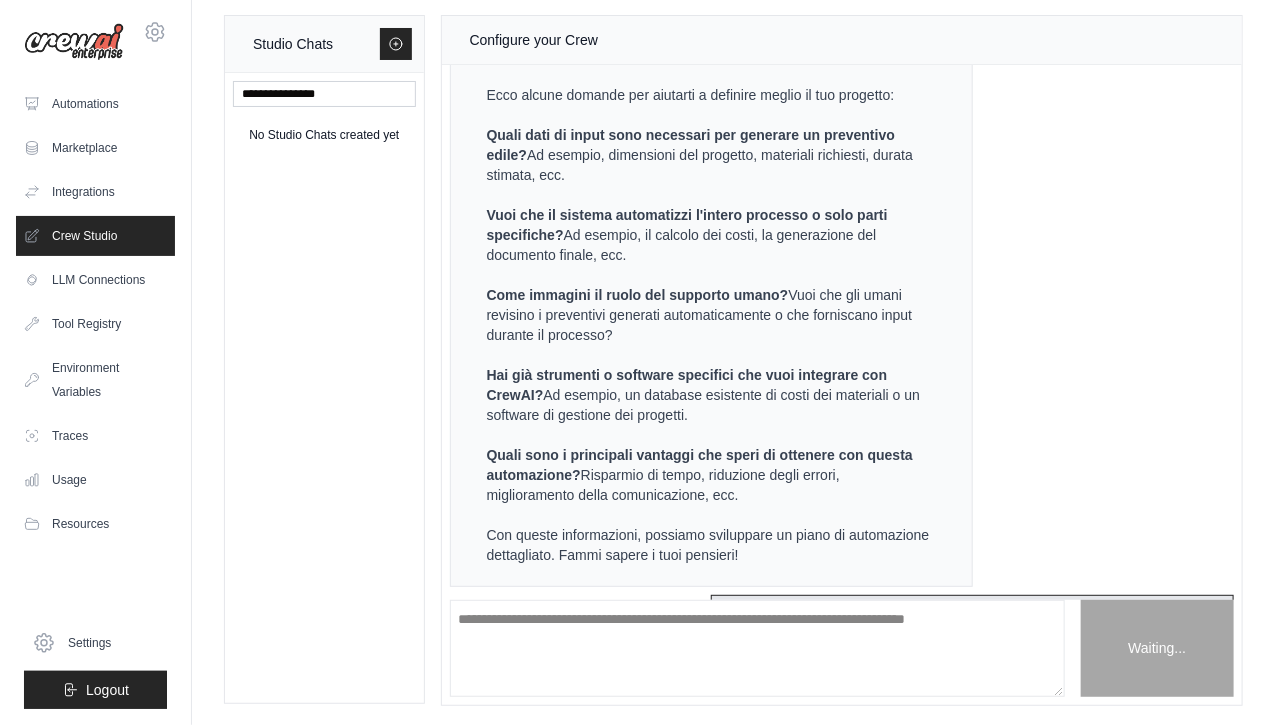 scroll, scrollTop: 0, scrollLeft: 0, axis: both 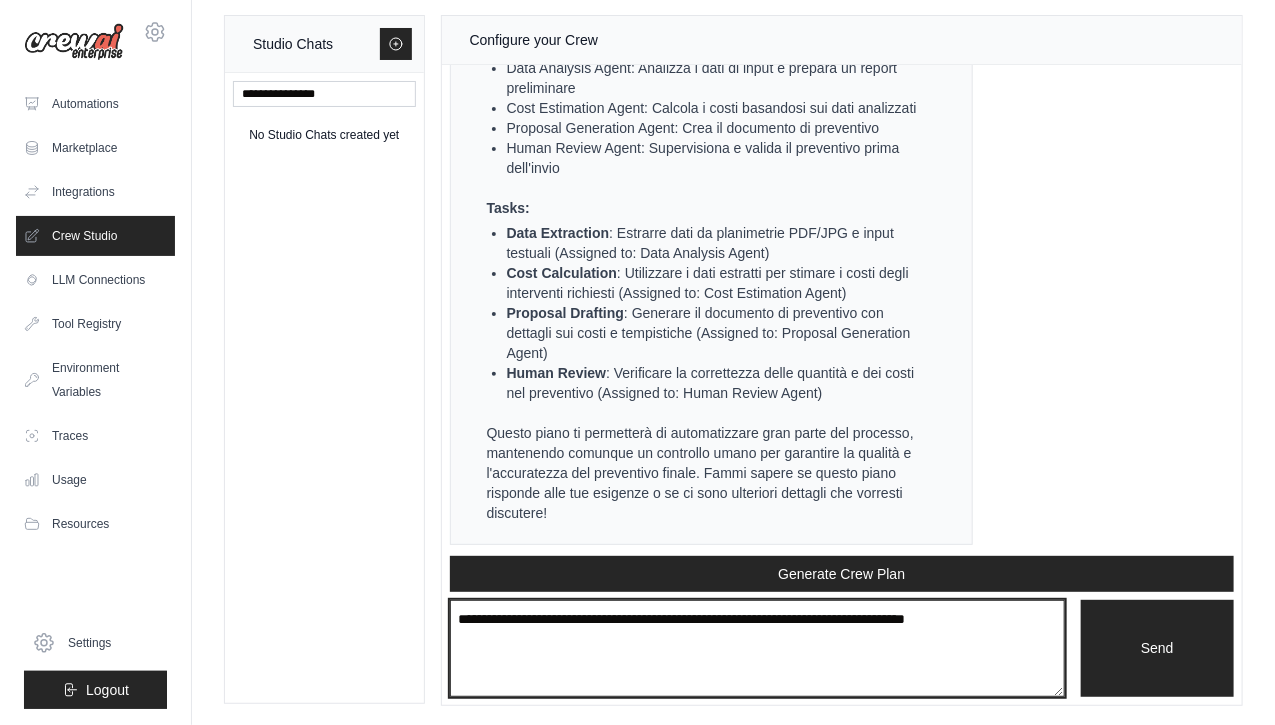 click at bounding box center (757, 648) 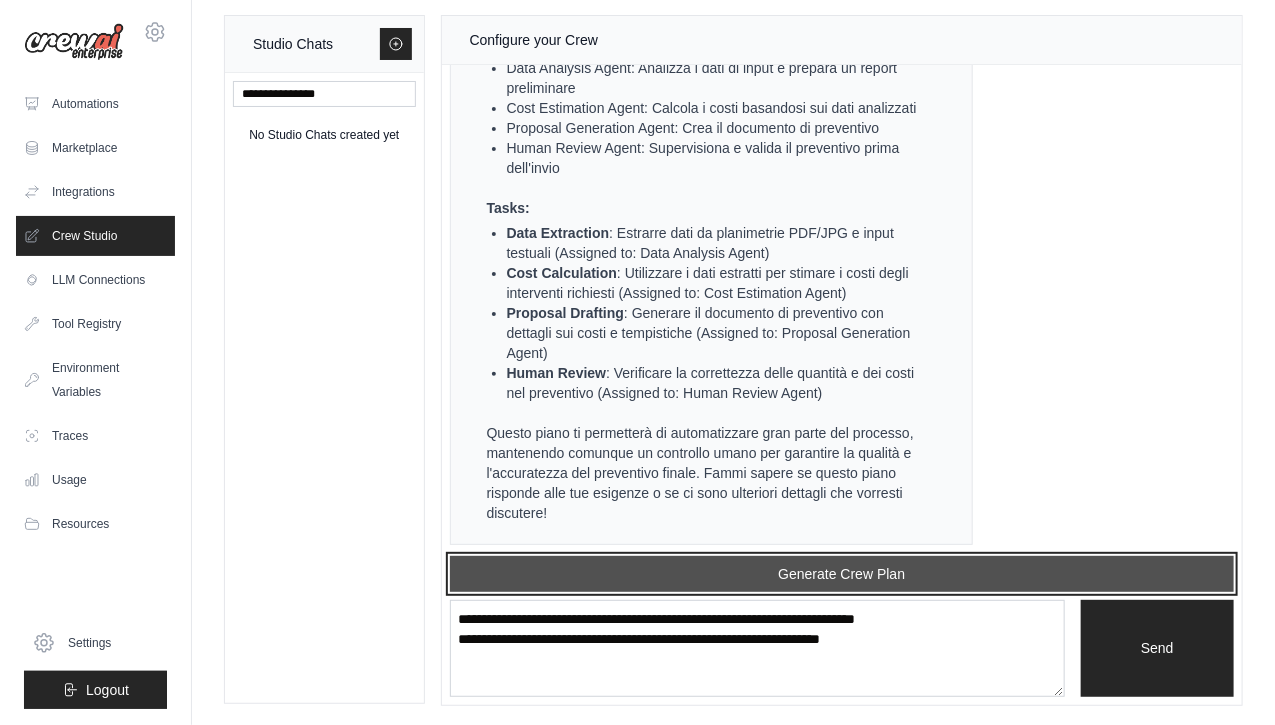 click on "Generate Crew Plan" at bounding box center (842, 574) 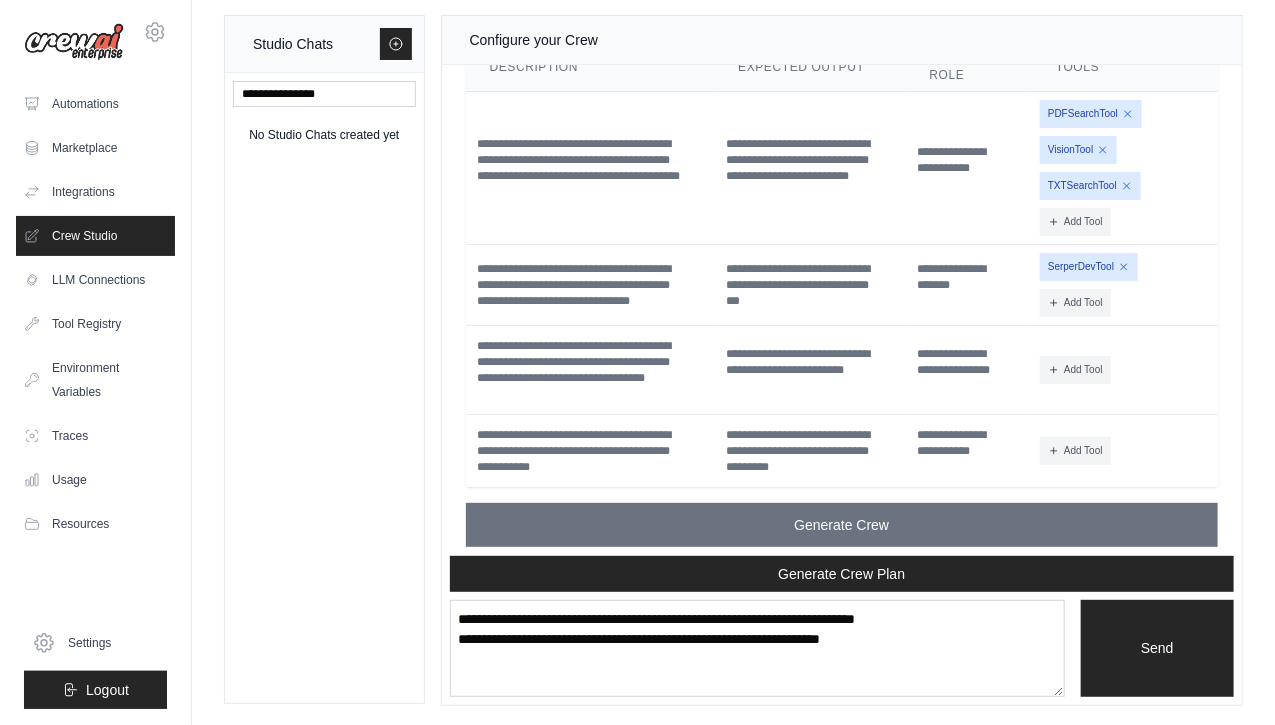scroll, scrollTop: 3372, scrollLeft: 0, axis: vertical 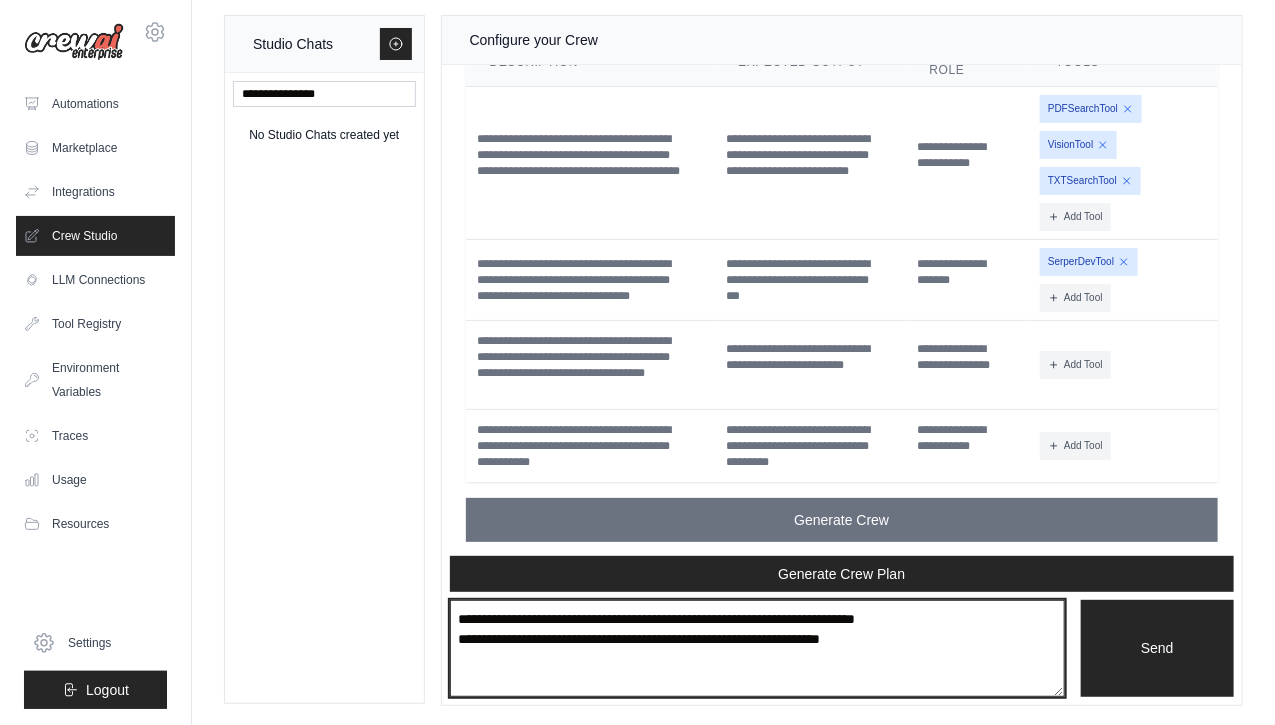 click on "**********" at bounding box center (757, 648) 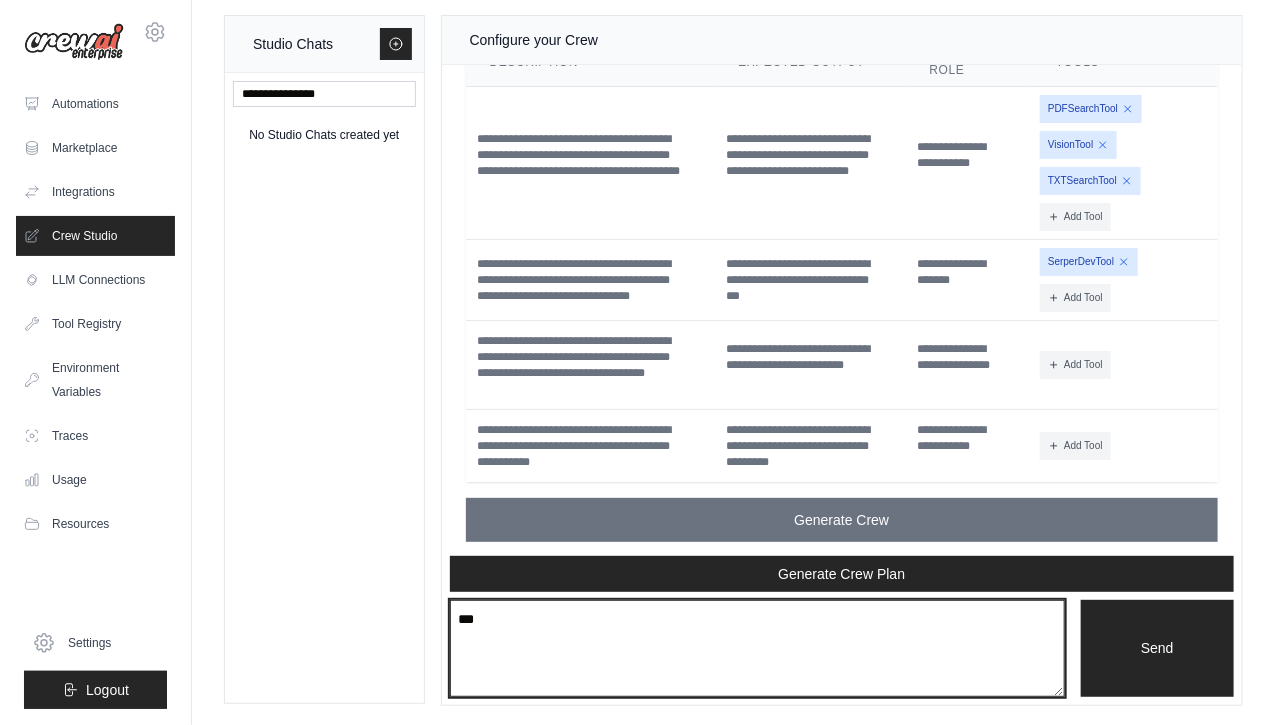 type on "*" 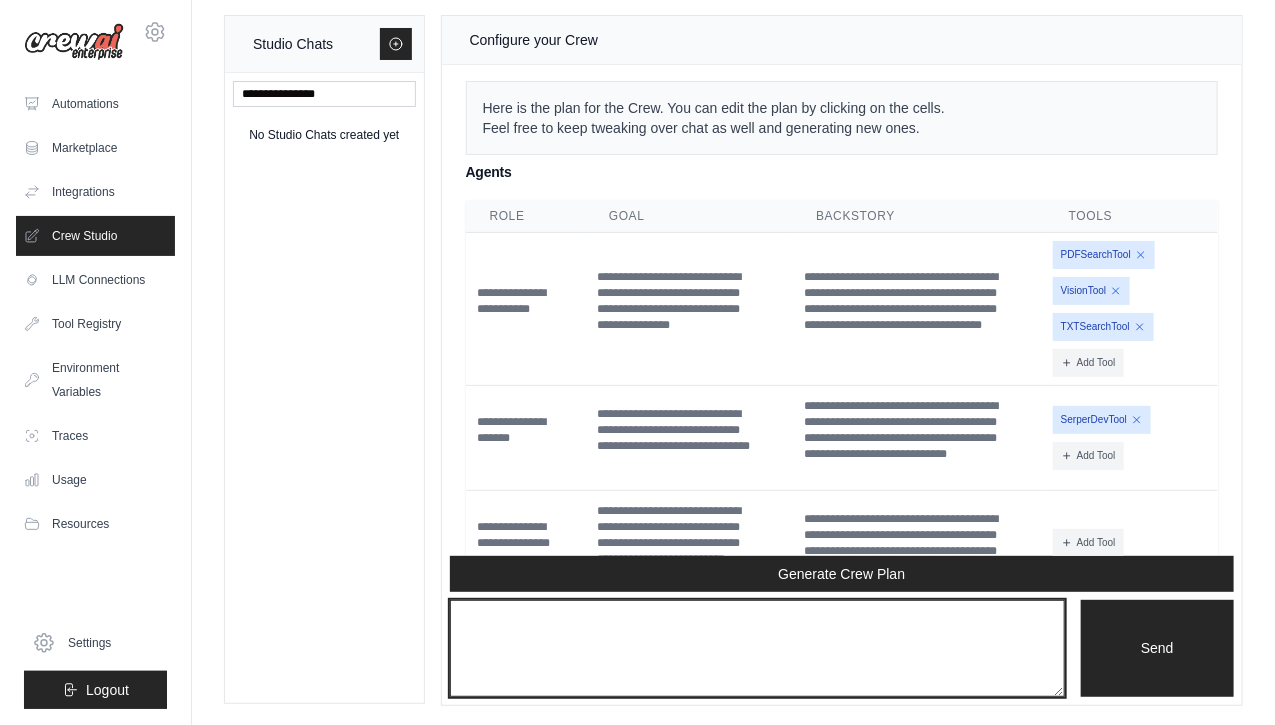 scroll, scrollTop: 2672, scrollLeft: 0, axis: vertical 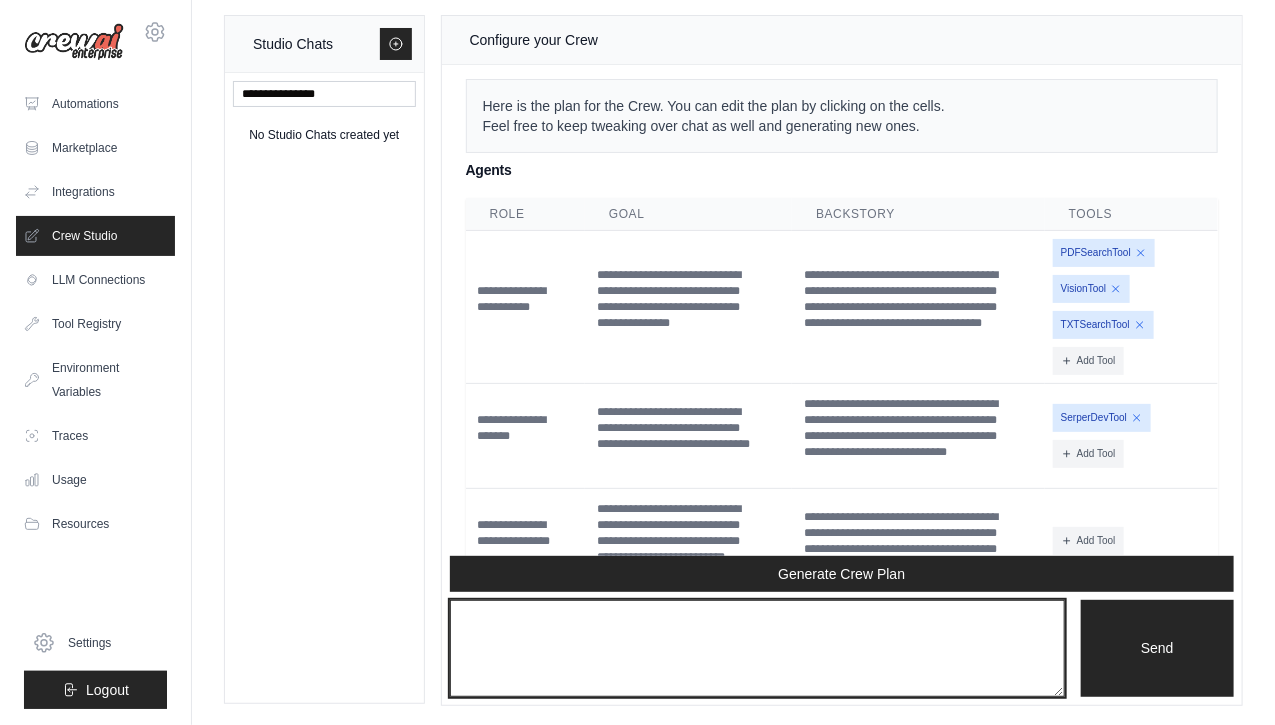 type 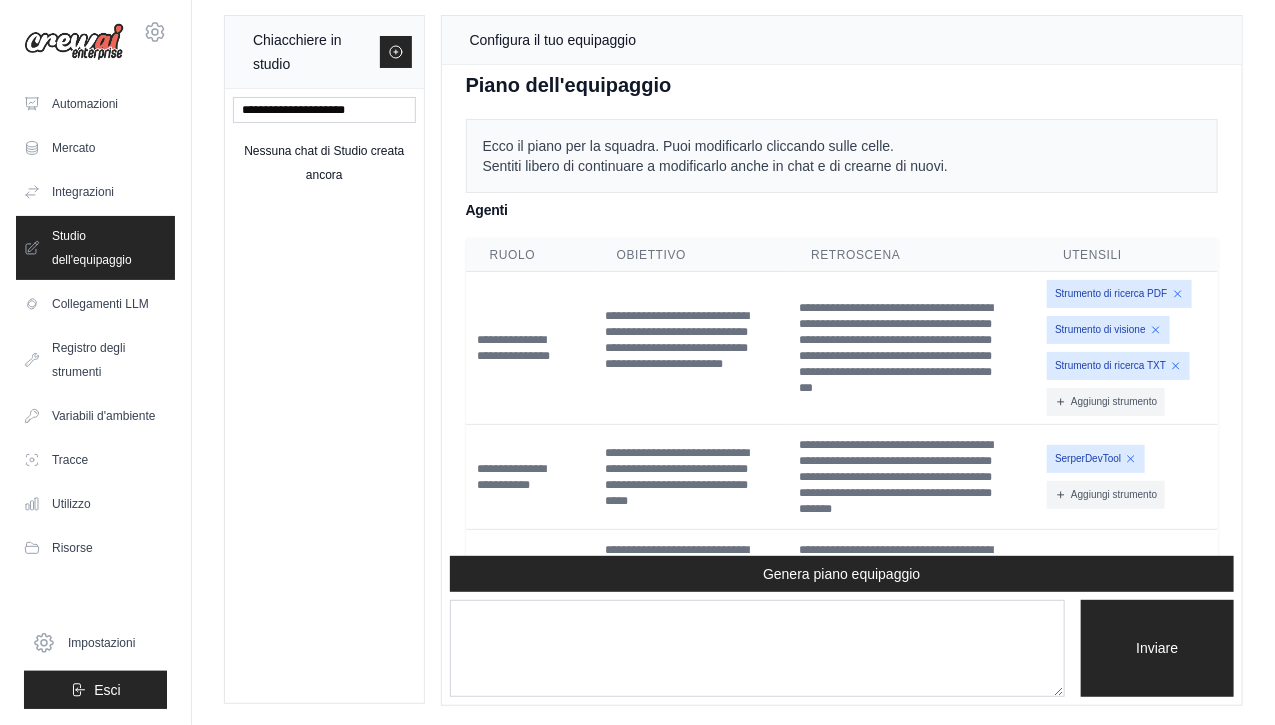 scroll, scrollTop: 2732, scrollLeft: 0, axis: vertical 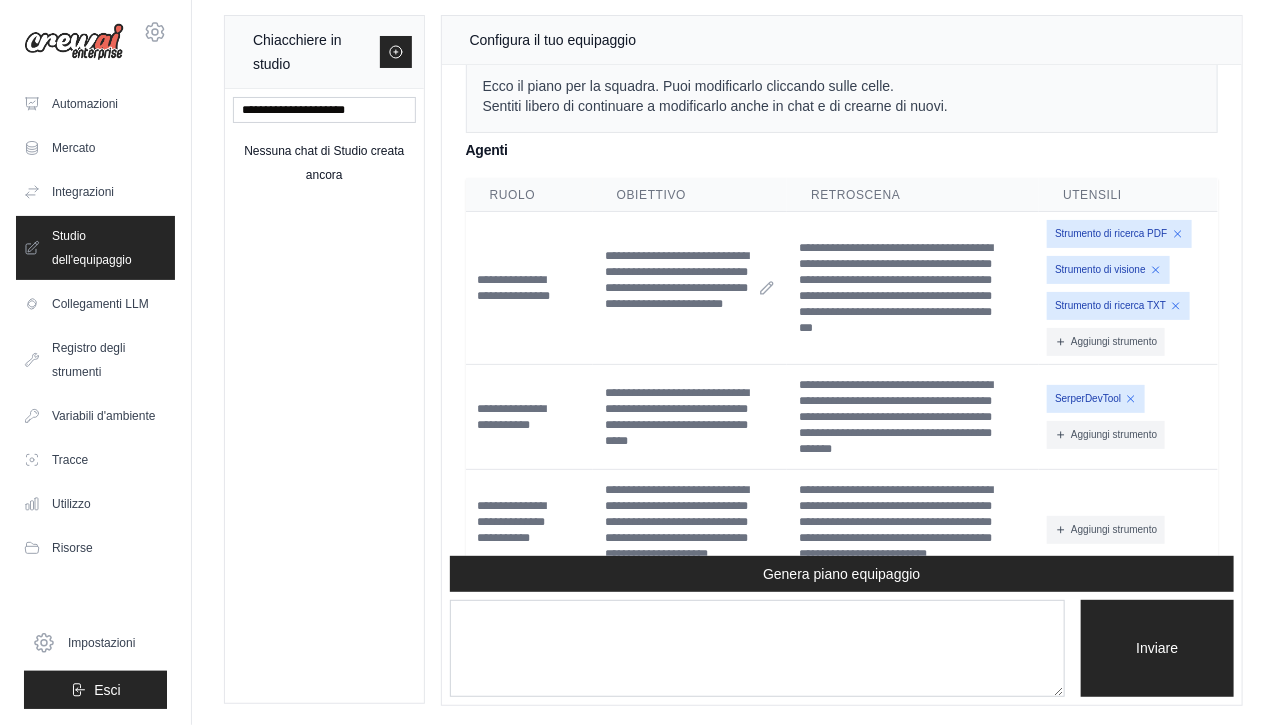click 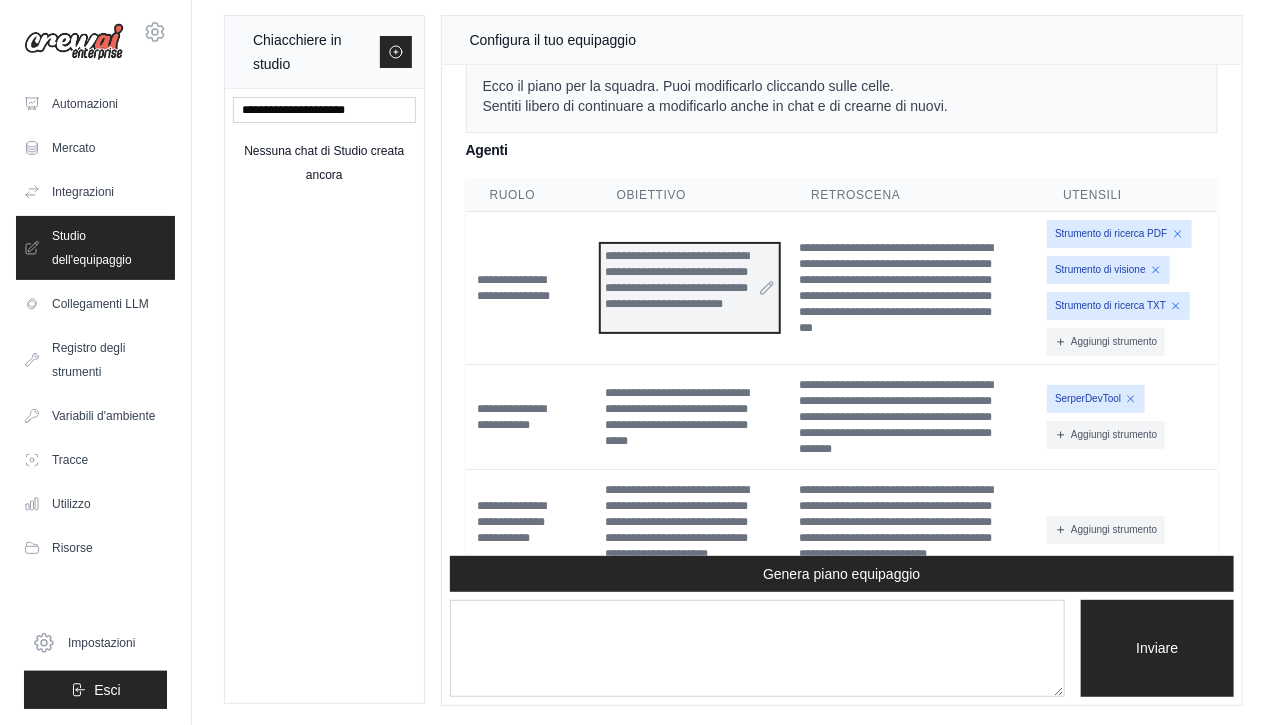 click on "**********" at bounding box center [677, 280] 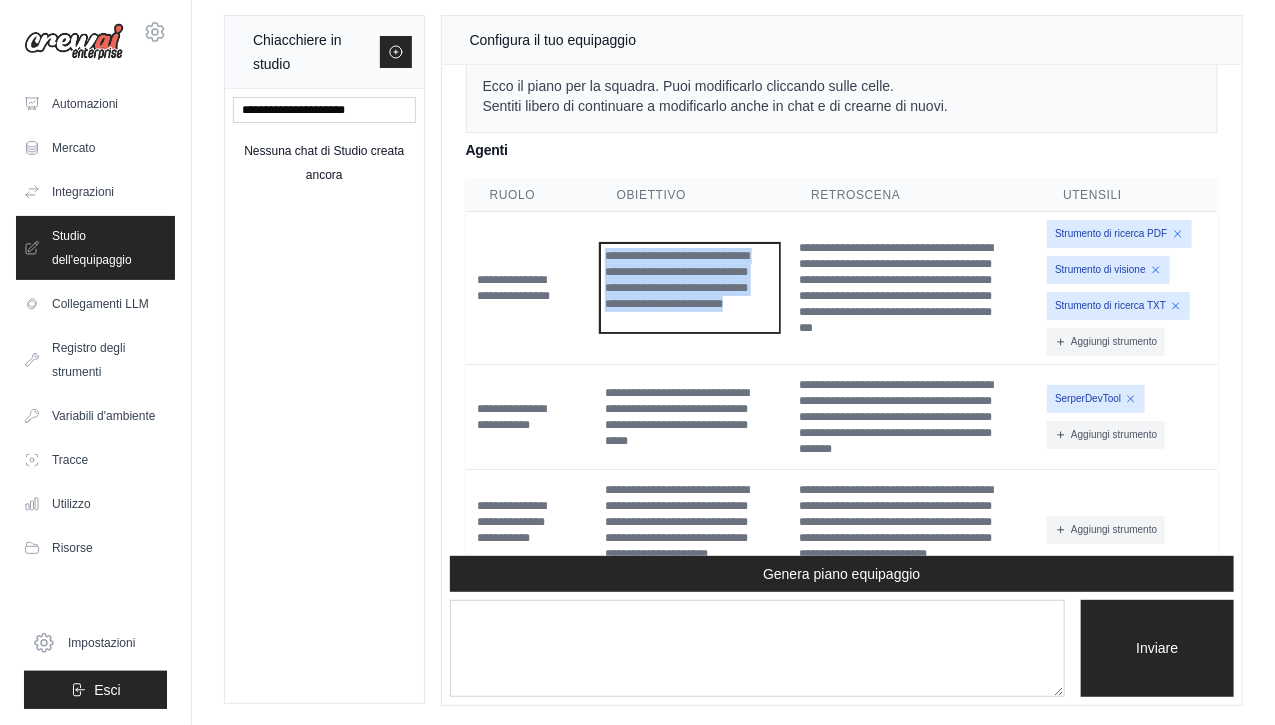 drag, startPoint x: 689, startPoint y: 329, endPoint x: 583, endPoint y: 259, distance: 127.02756 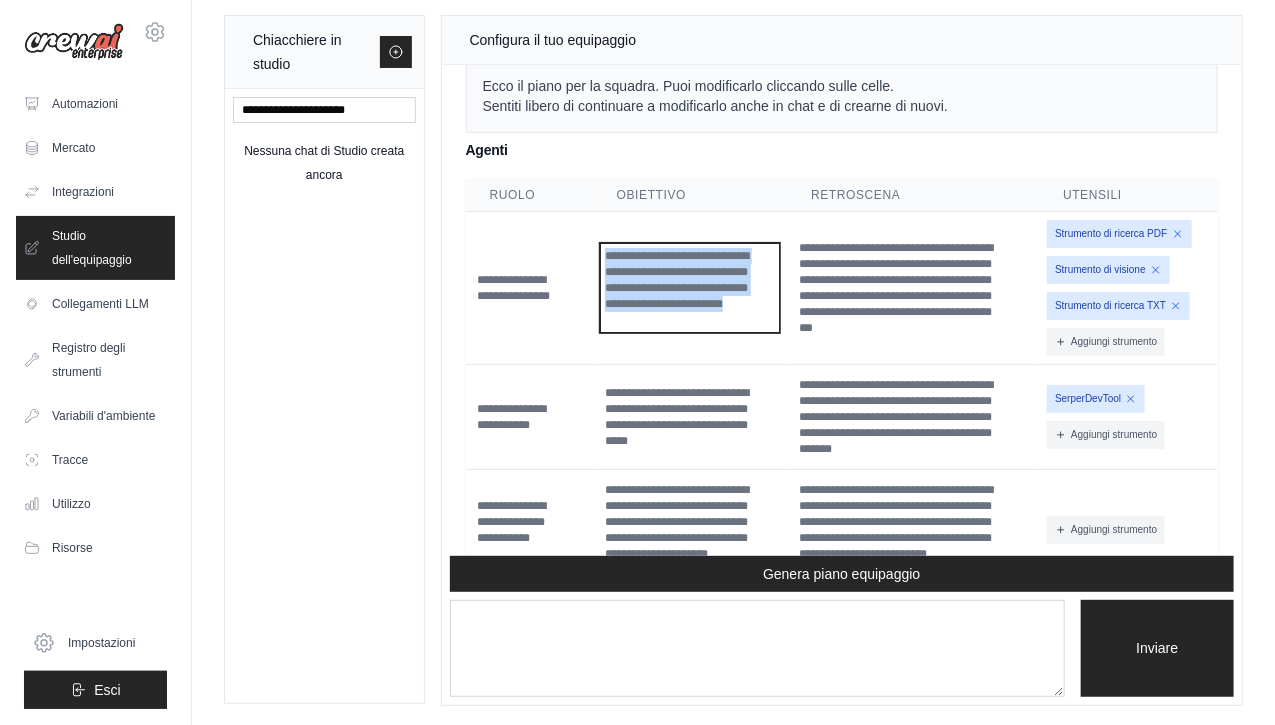 type 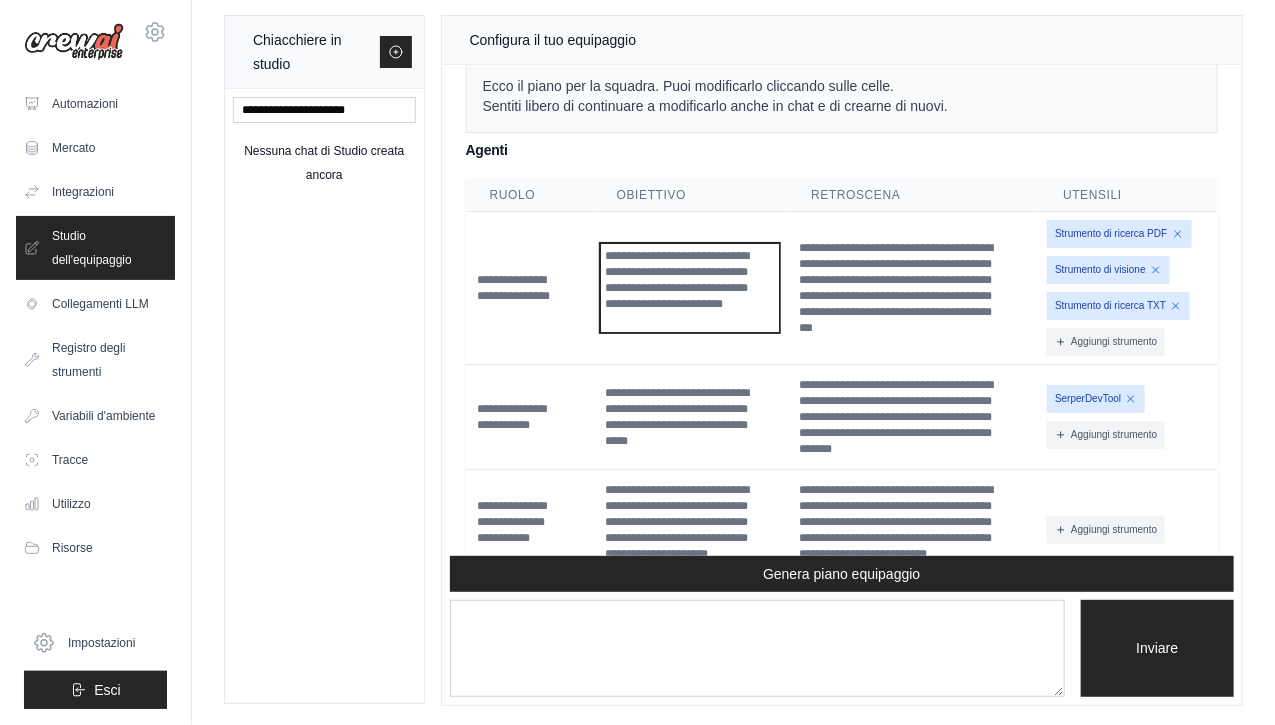 scroll, scrollTop: 2764, scrollLeft: 0, axis: vertical 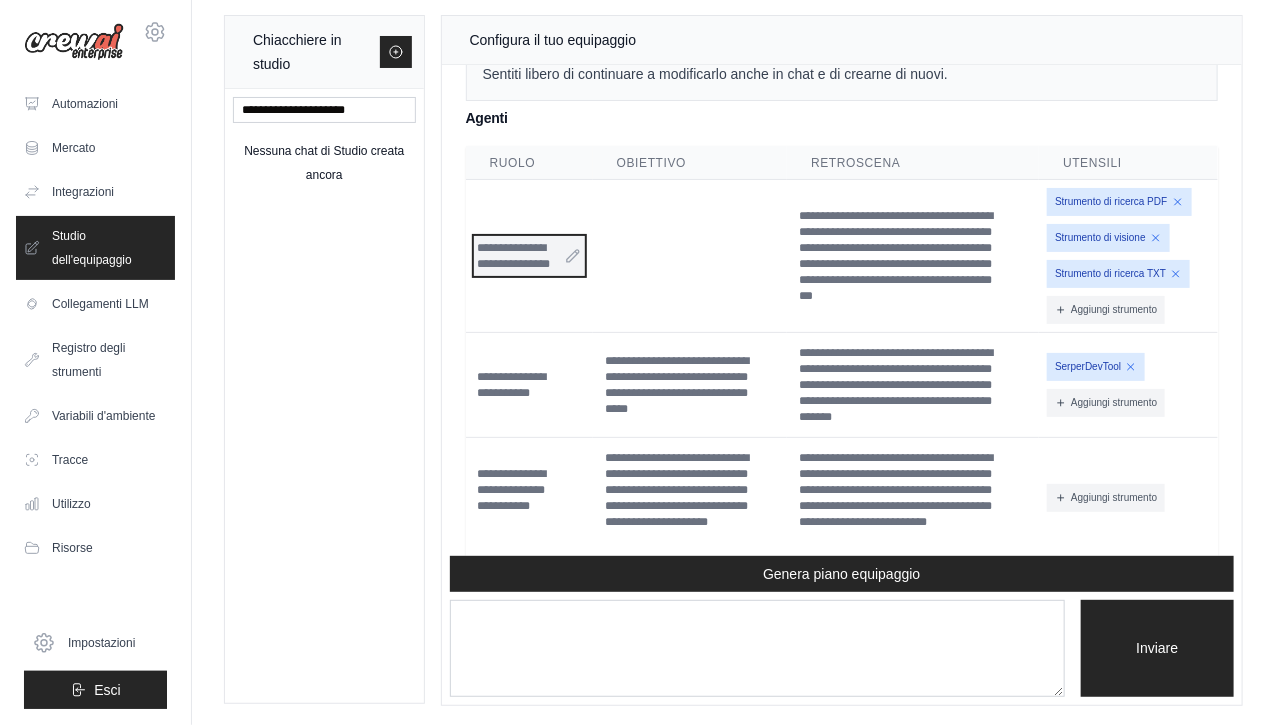 click on "**********" at bounding box center (514, 256) 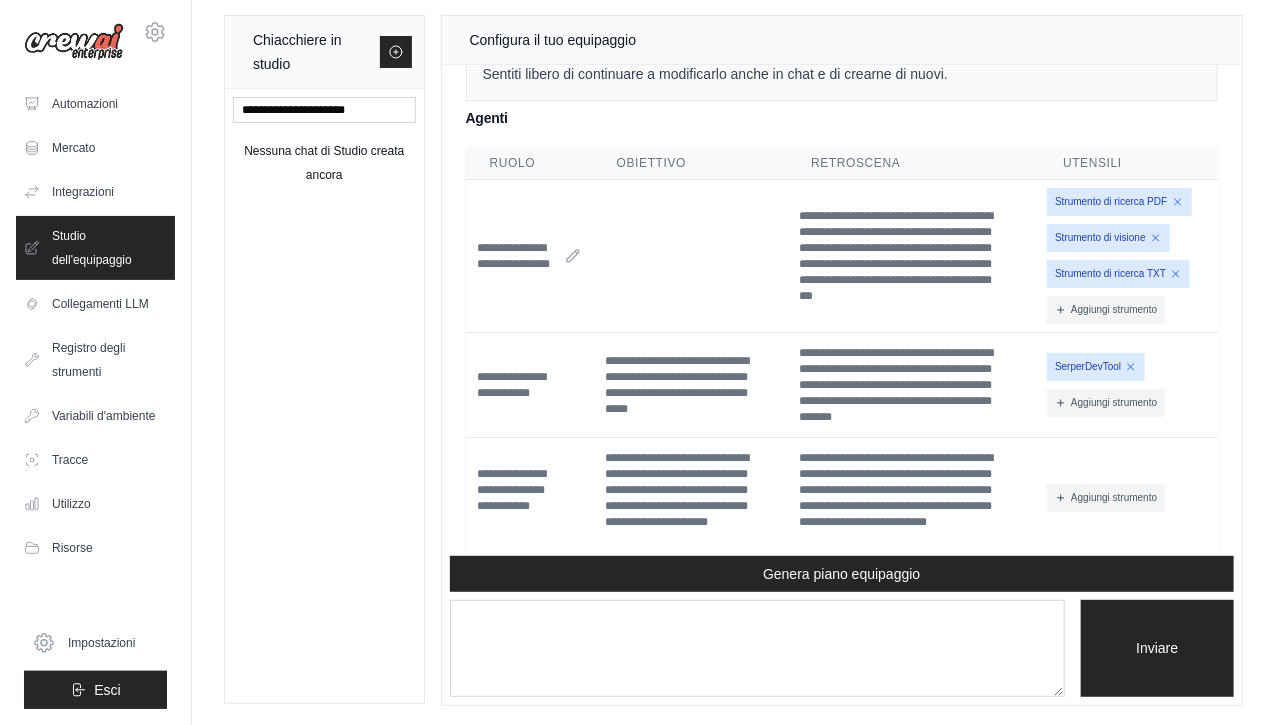 click 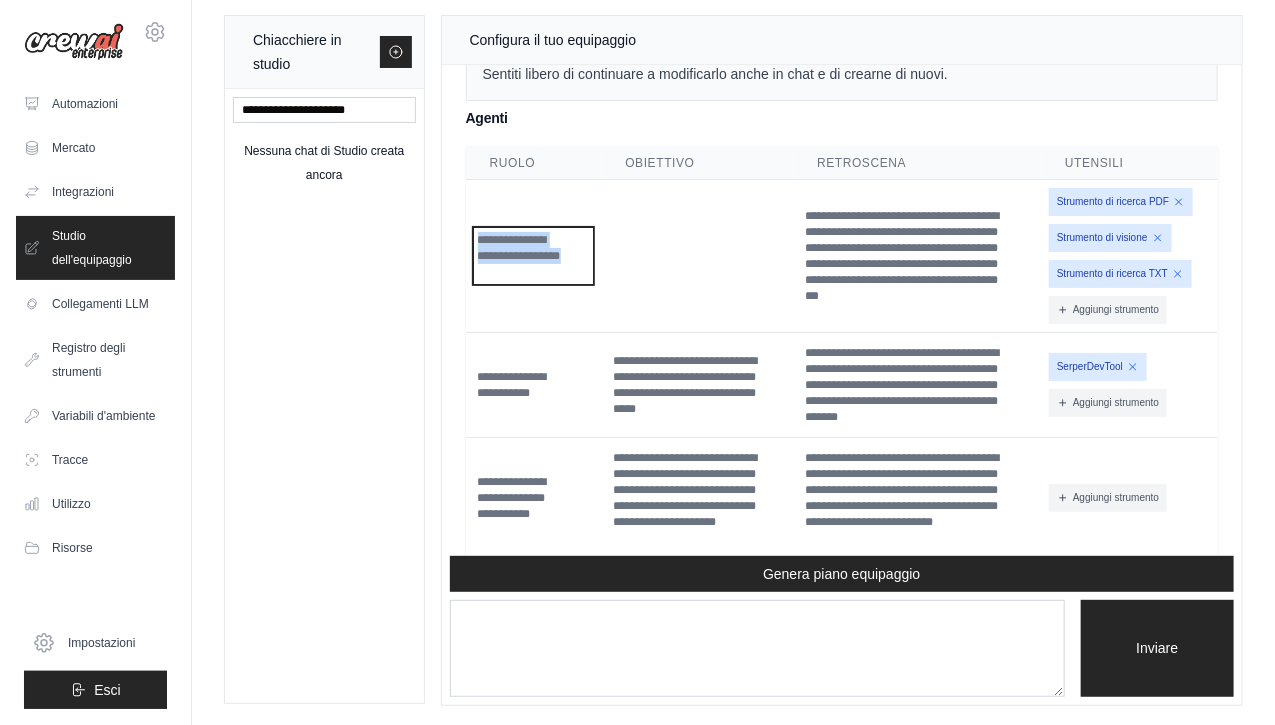 drag, startPoint x: 526, startPoint y: 290, endPoint x: 469, endPoint y: 218, distance: 91.83137 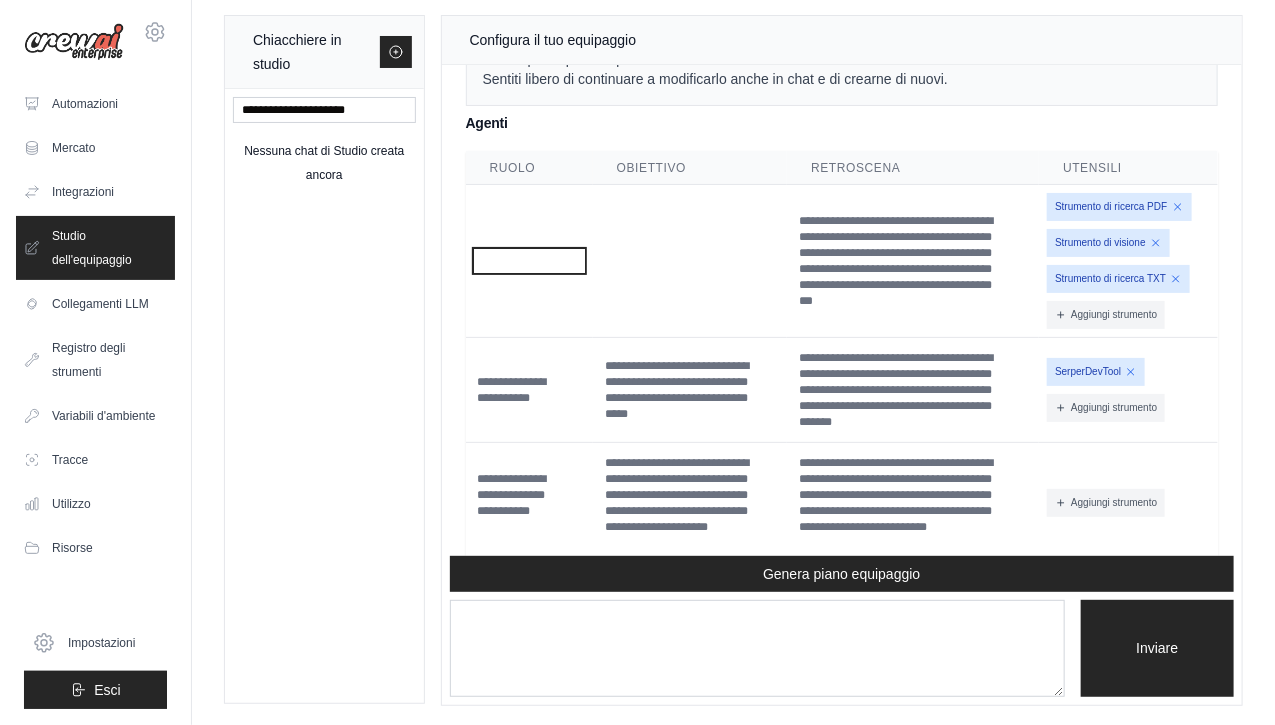 scroll, scrollTop: 2760, scrollLeft: 0, axis: vertical 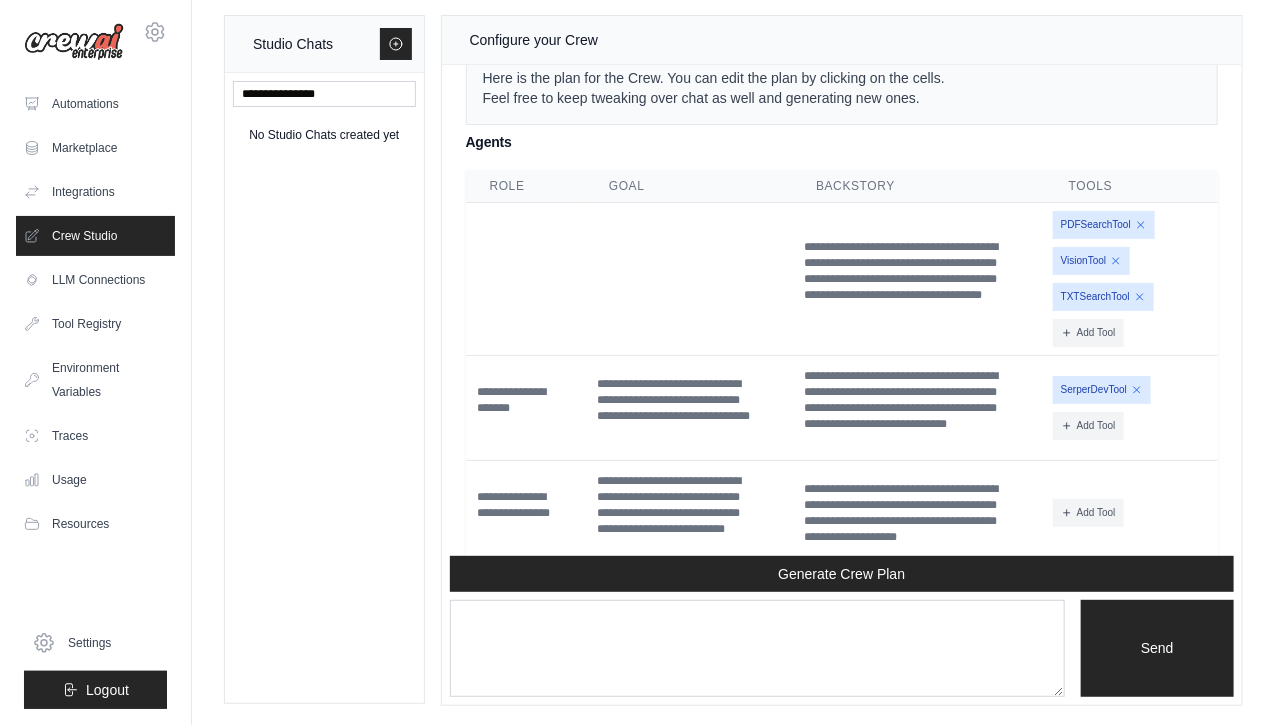 click at bounding box center (525, 279) 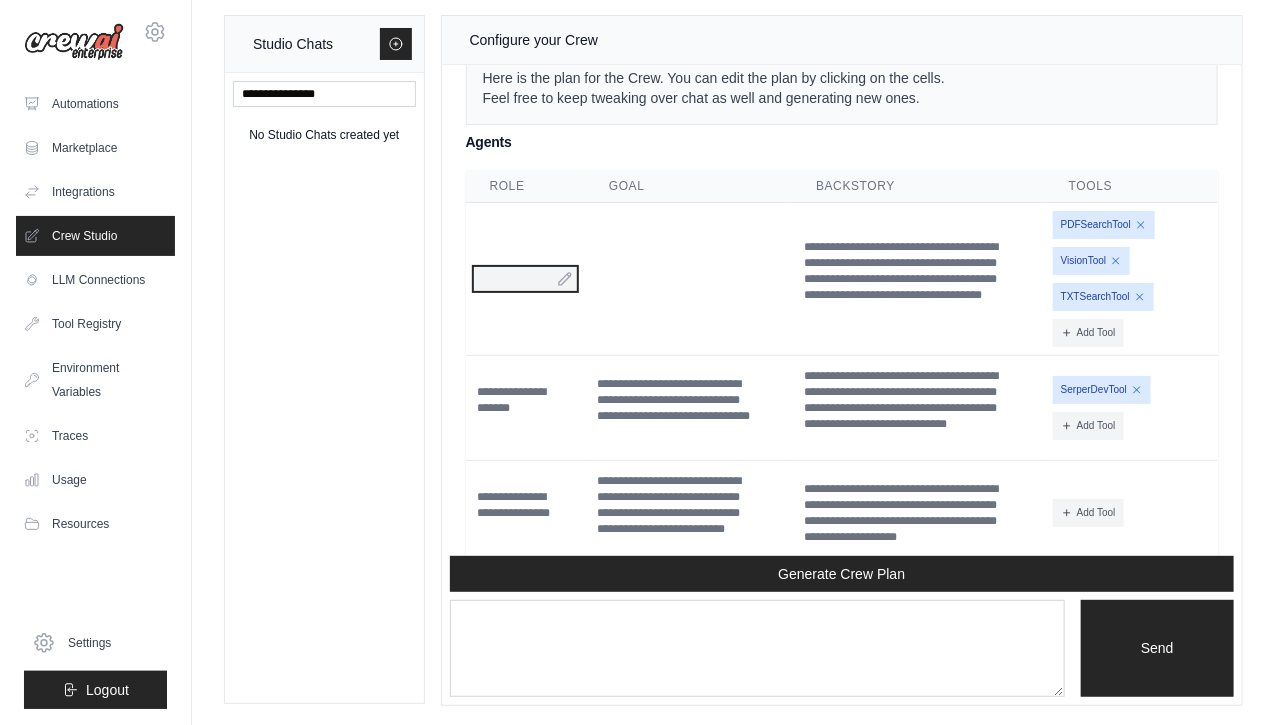click at bounding box center [525, 279] 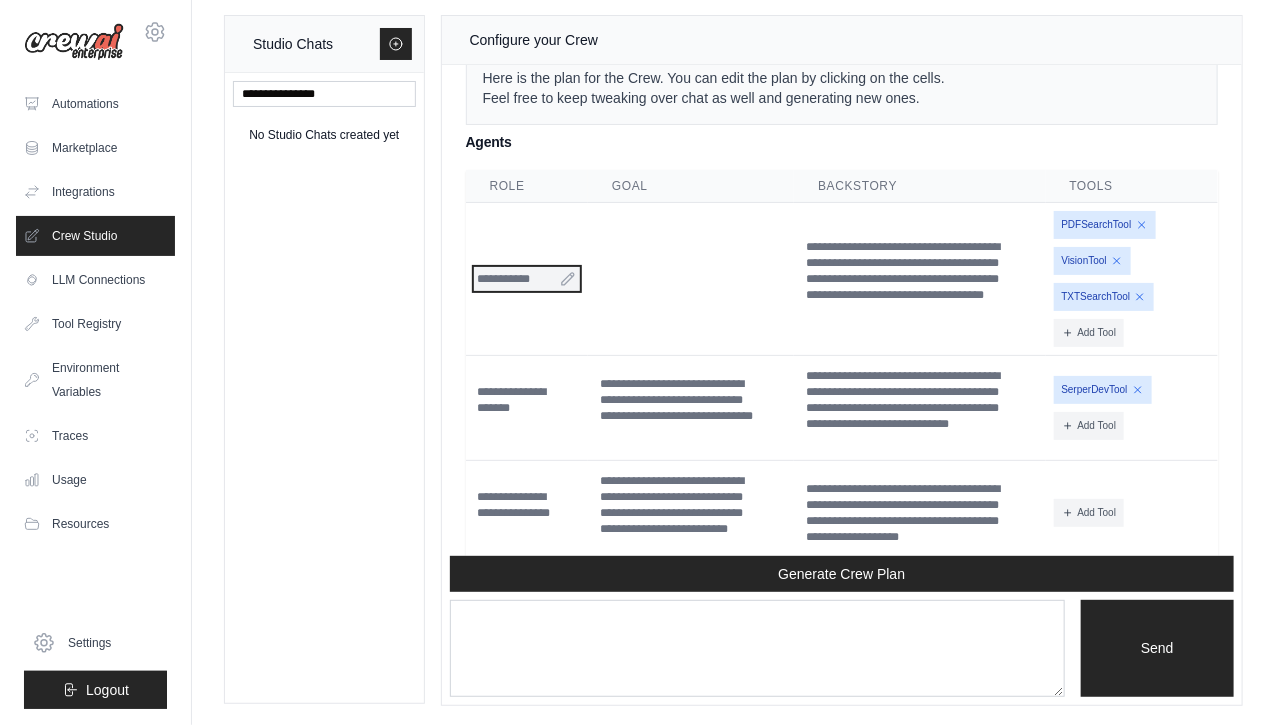 scroll, scrollTop: 5, scrollLeft: 0, axis: vertical 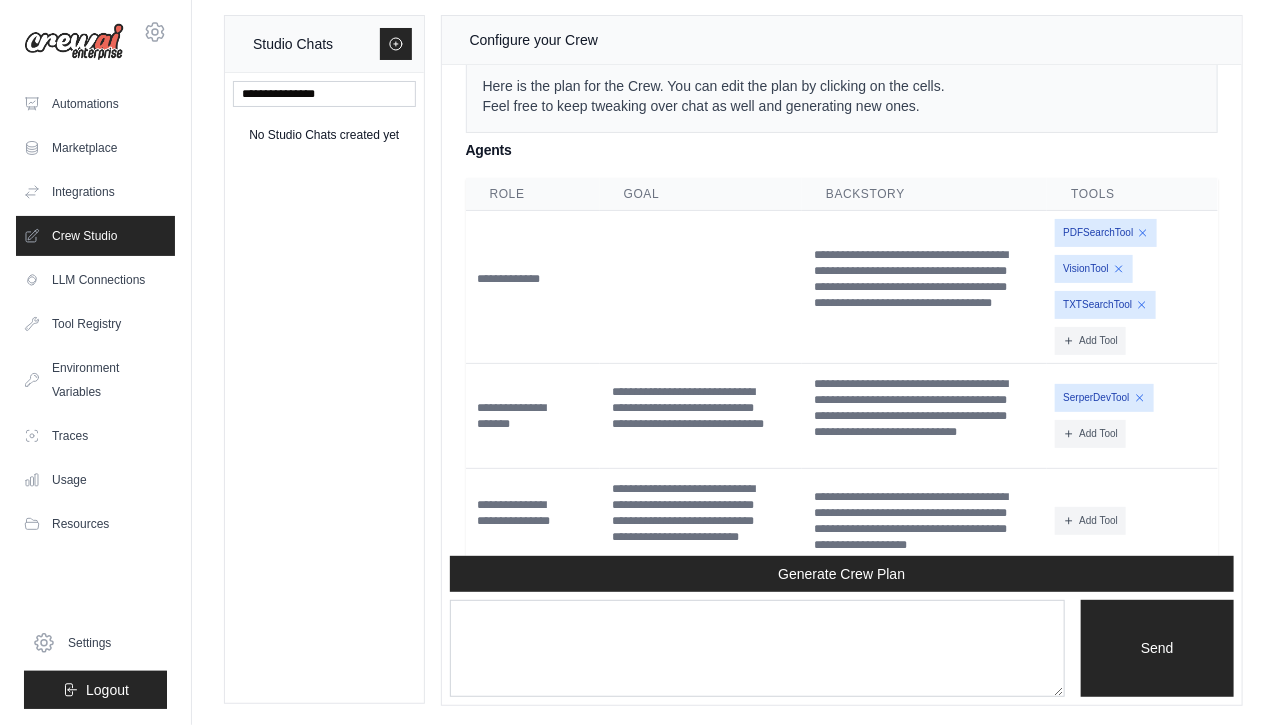 click at bounding box center [701, 287] 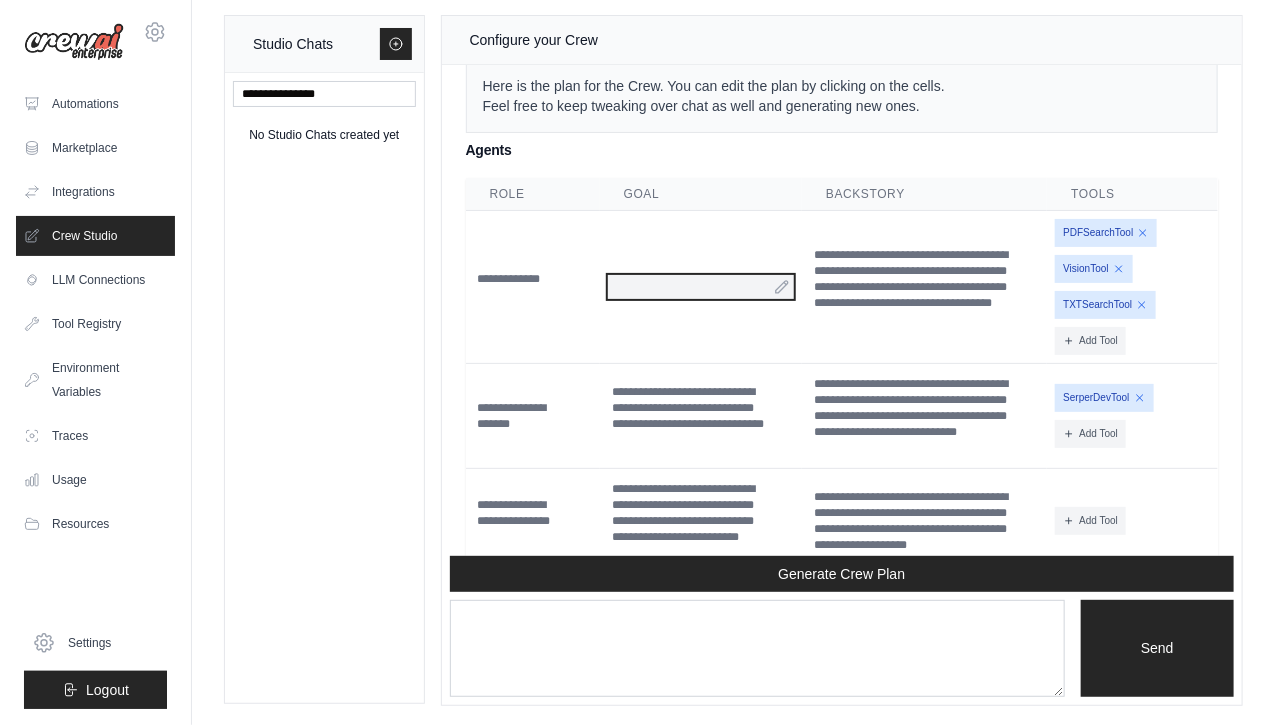 click at bounding box center [701, 287] 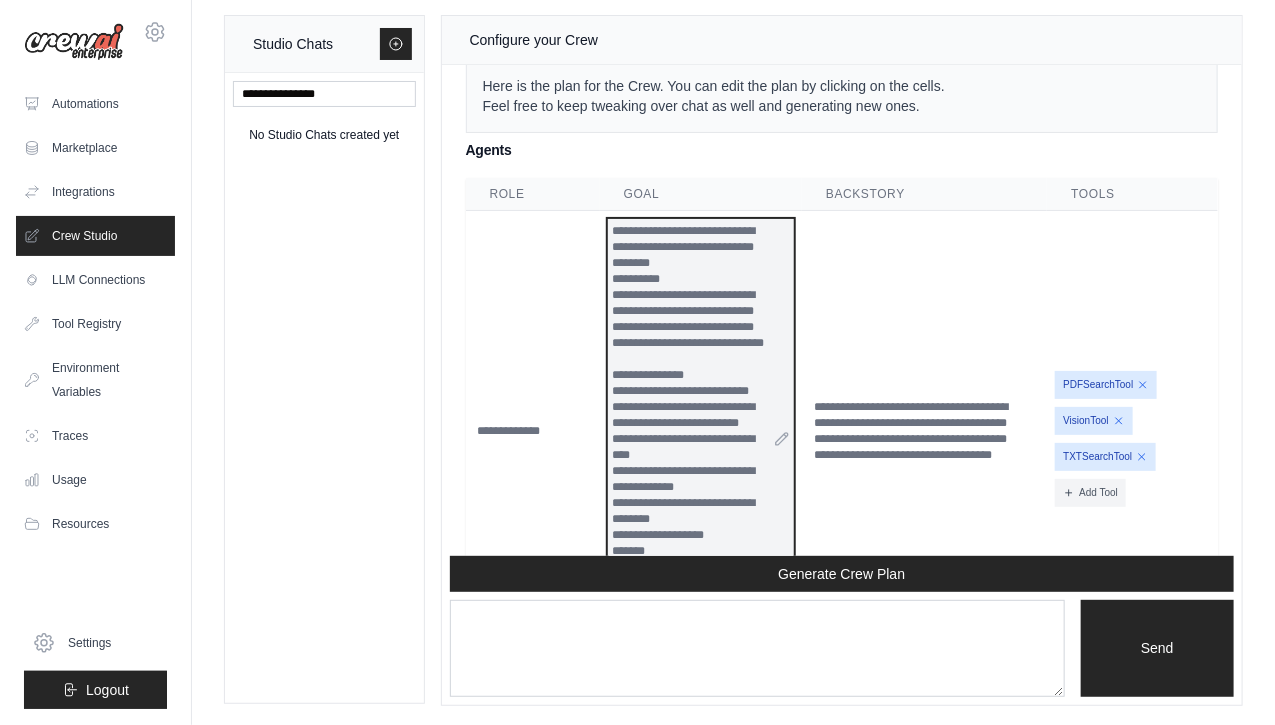 scroll, scrollTop: 2782, scrollLeft: 0, axis: vertical 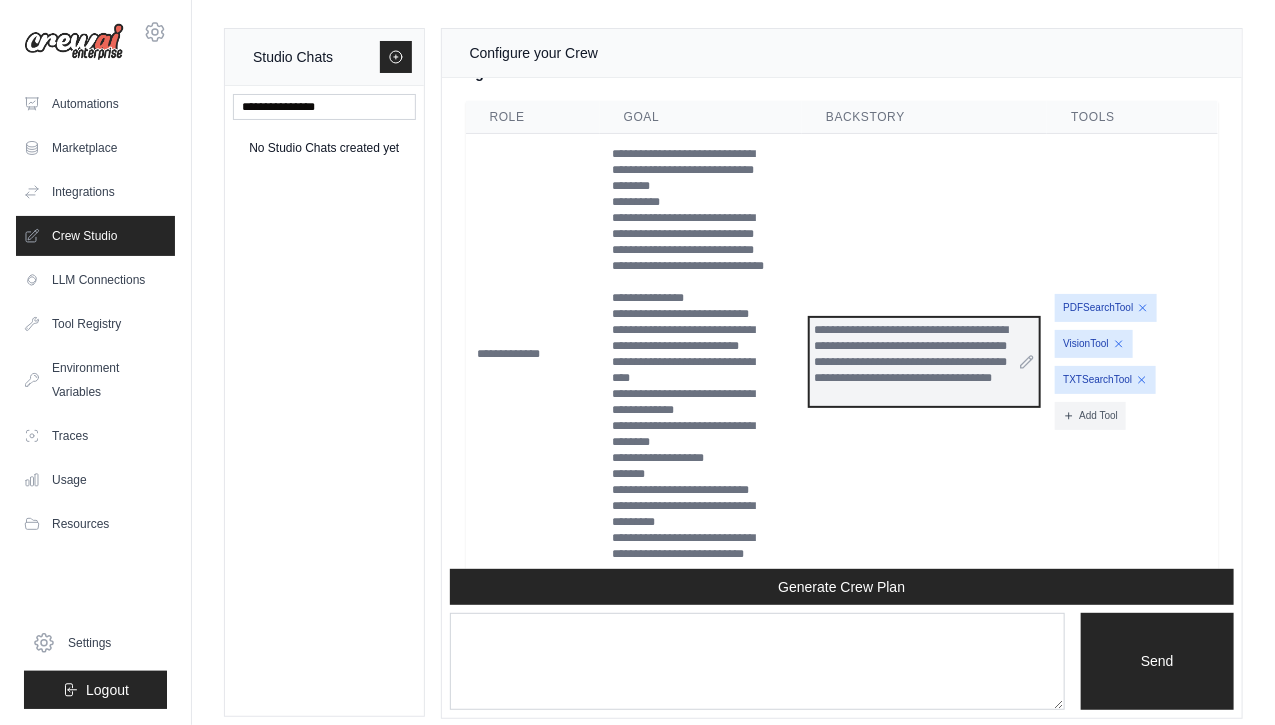 click on "**********" at bounding box center (924, 362) 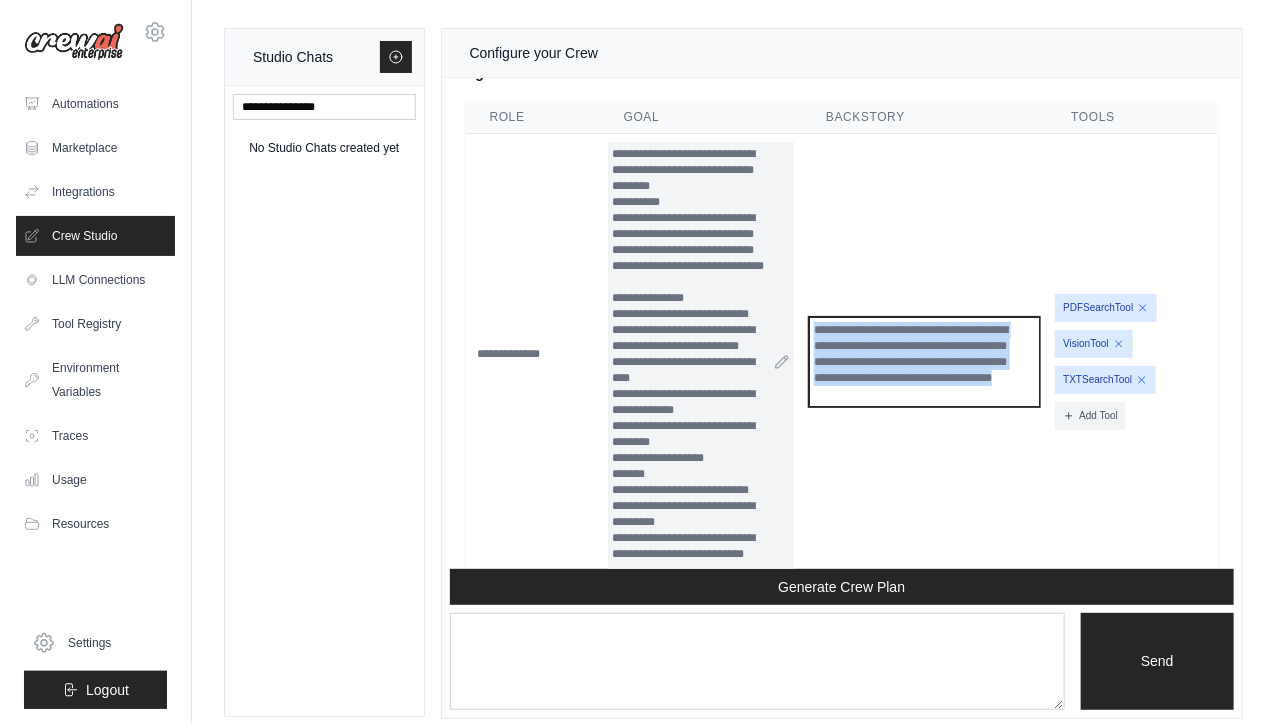 drag, startPoint x: 936, startPoint y: 390, endPoint x: 779, endPoint y: 245, distance: 213.71477 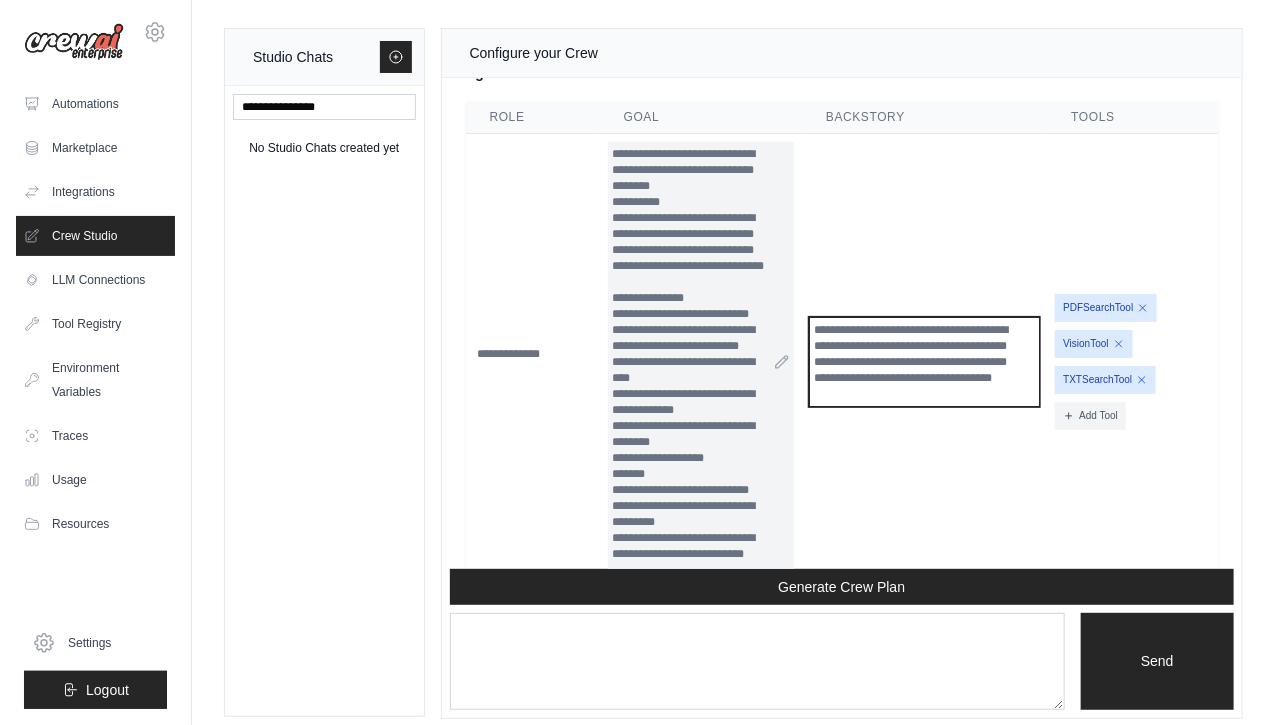 scroll, scrollTop: 2814, scrollLeft: 0, axis: vertical 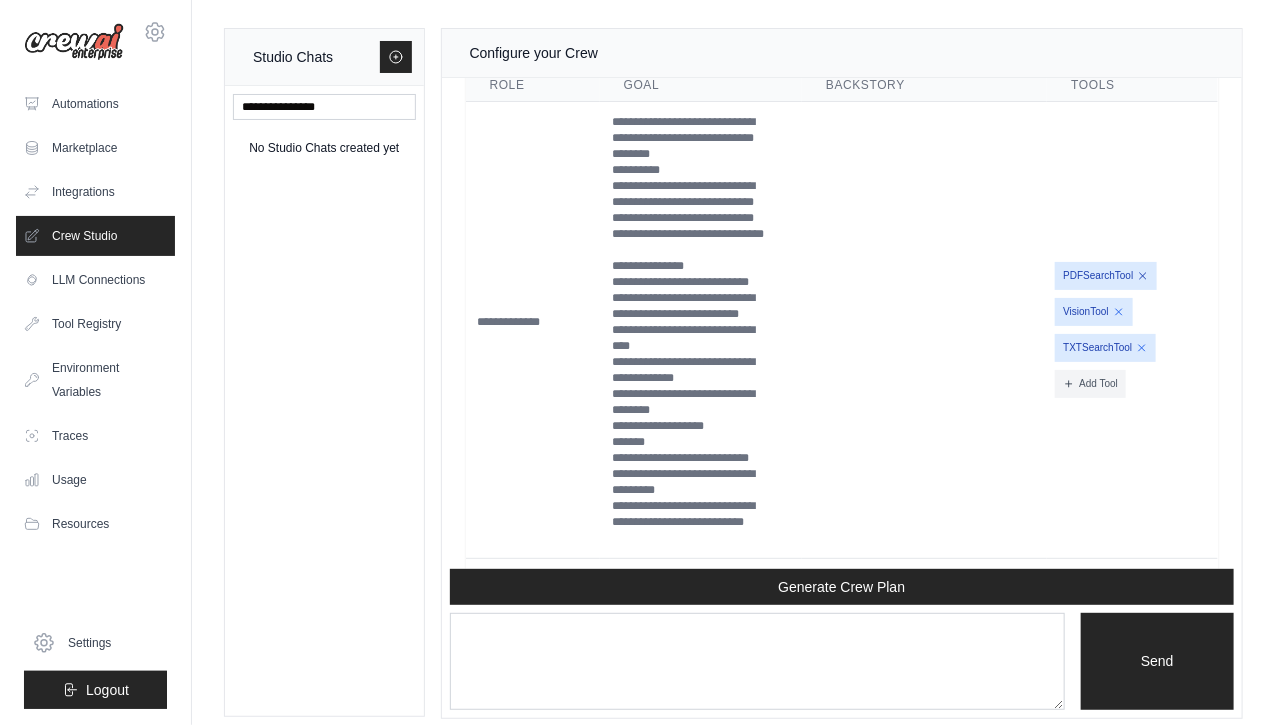 click 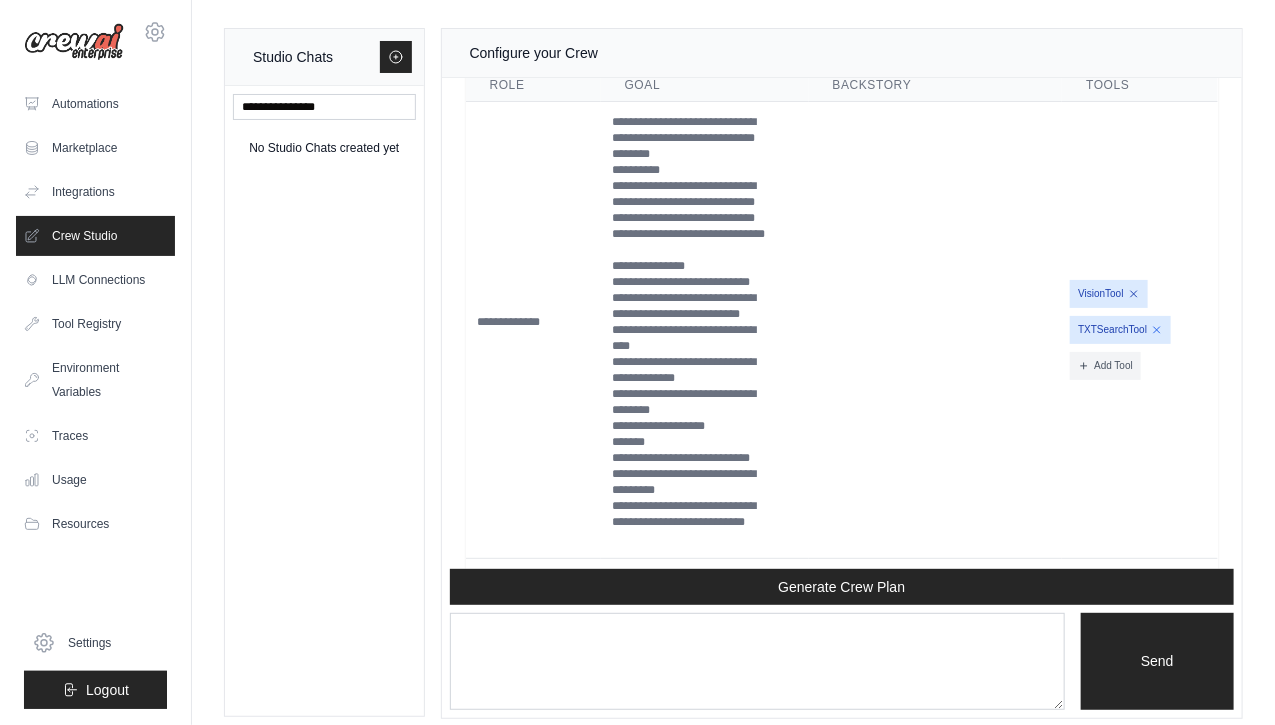 click 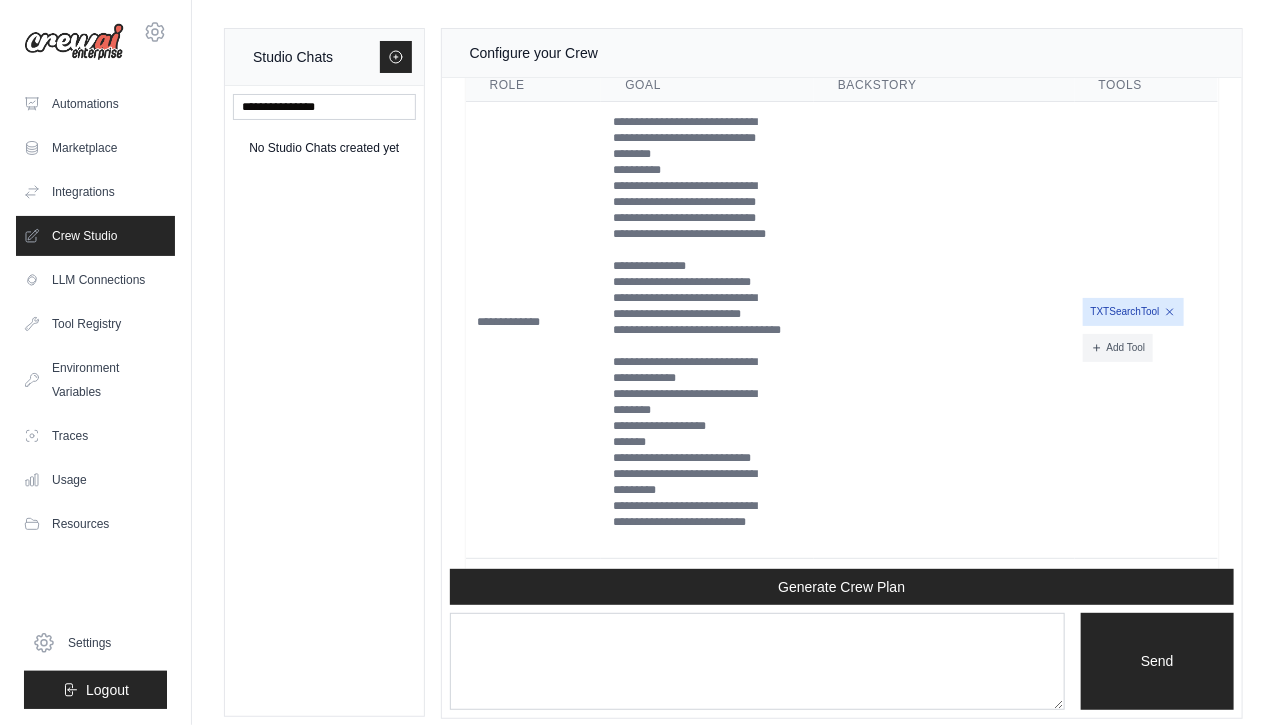 click 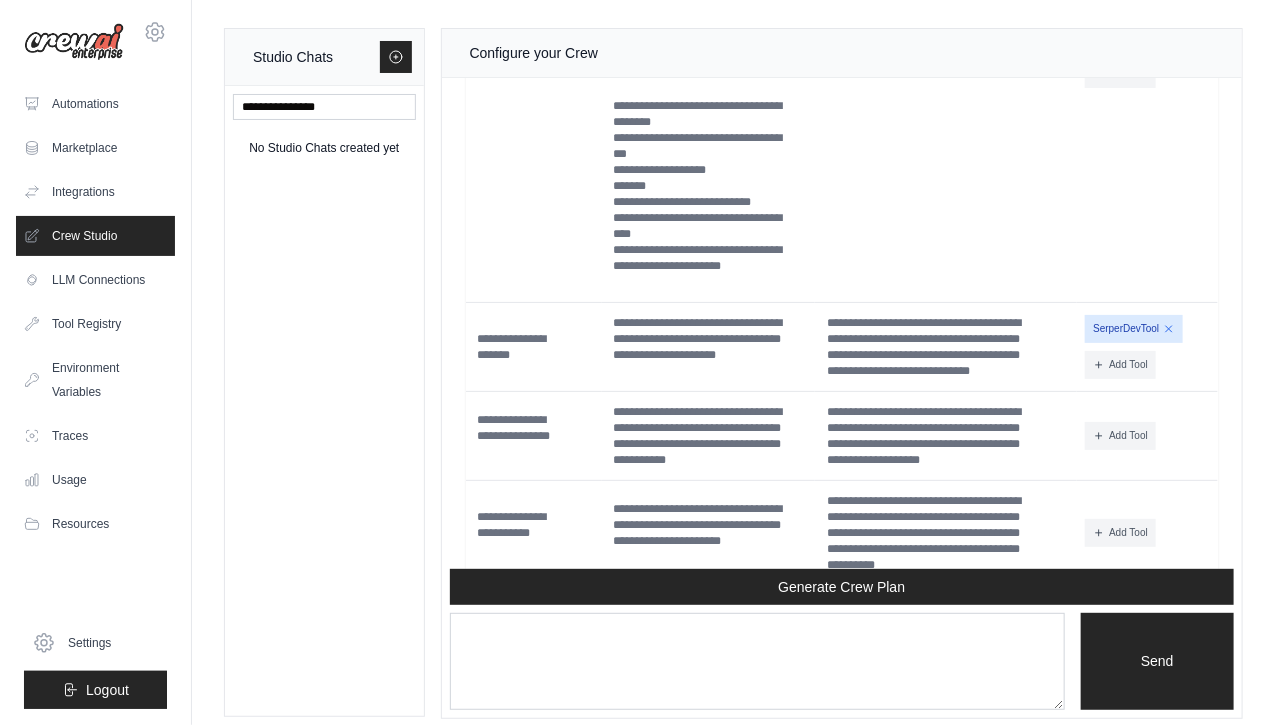 scroll, scrollTop: 3081, scrollLeft: 0, axis: vertical 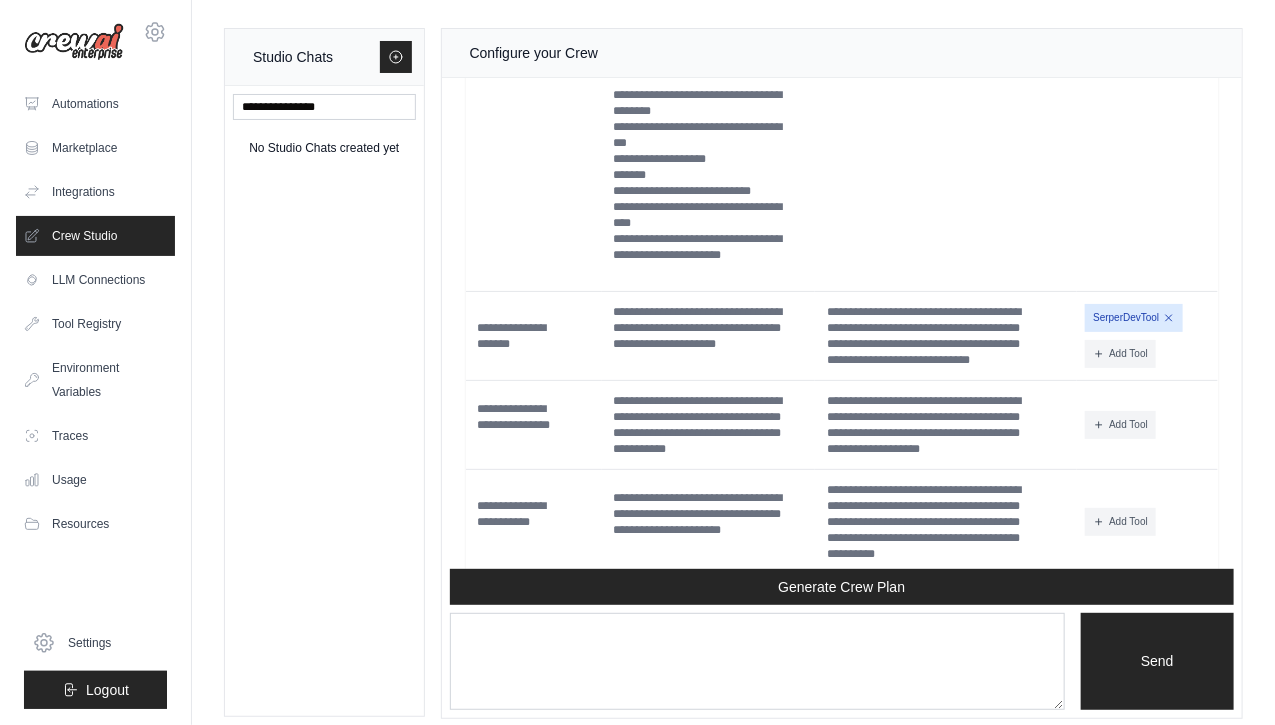 click 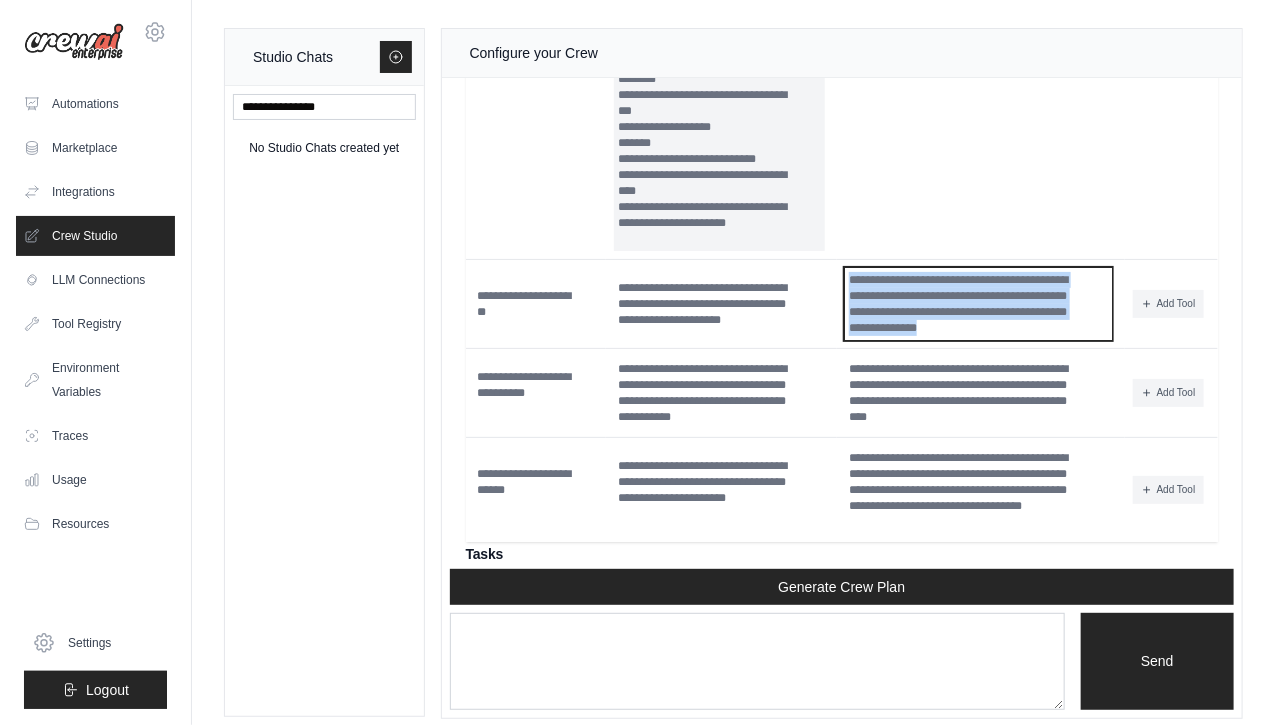 drag, startPoint x: 1058, startPoint y: 313, endPoint x: 789, endPoint y: 232, distance: 280.9306 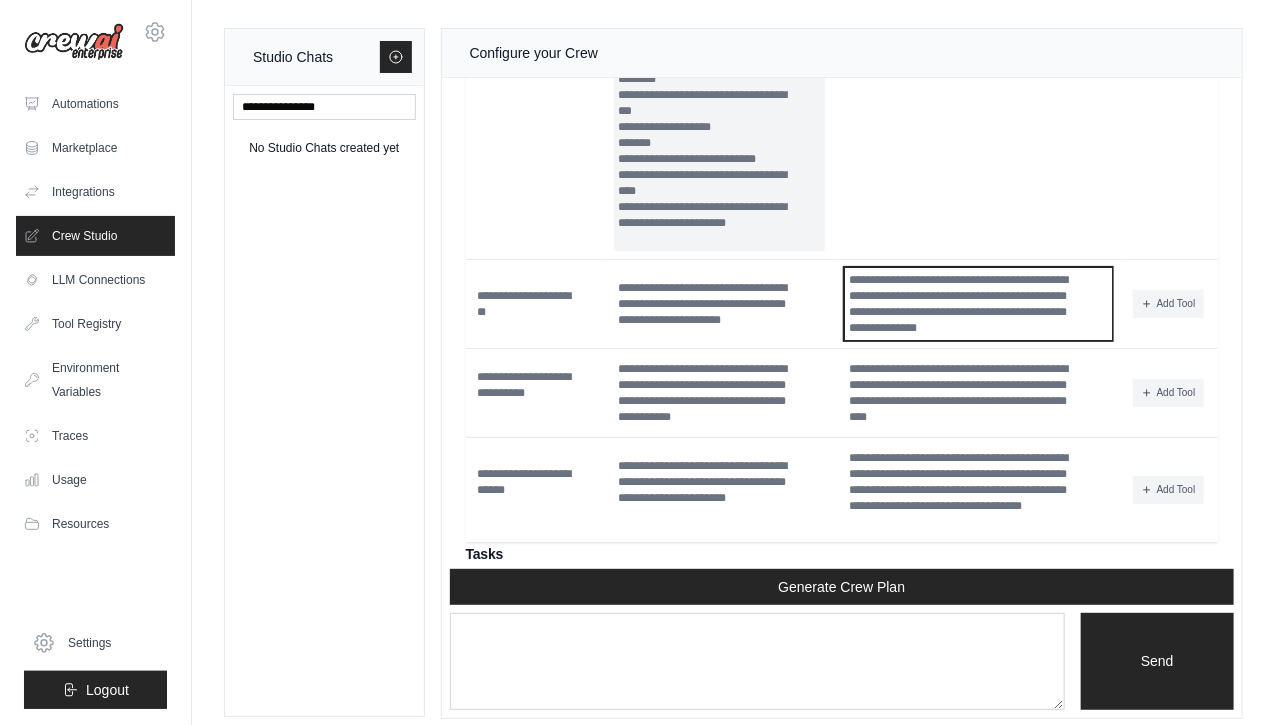scroll, scrollTop: 3097, scrollLeft: 0, axis: vertical 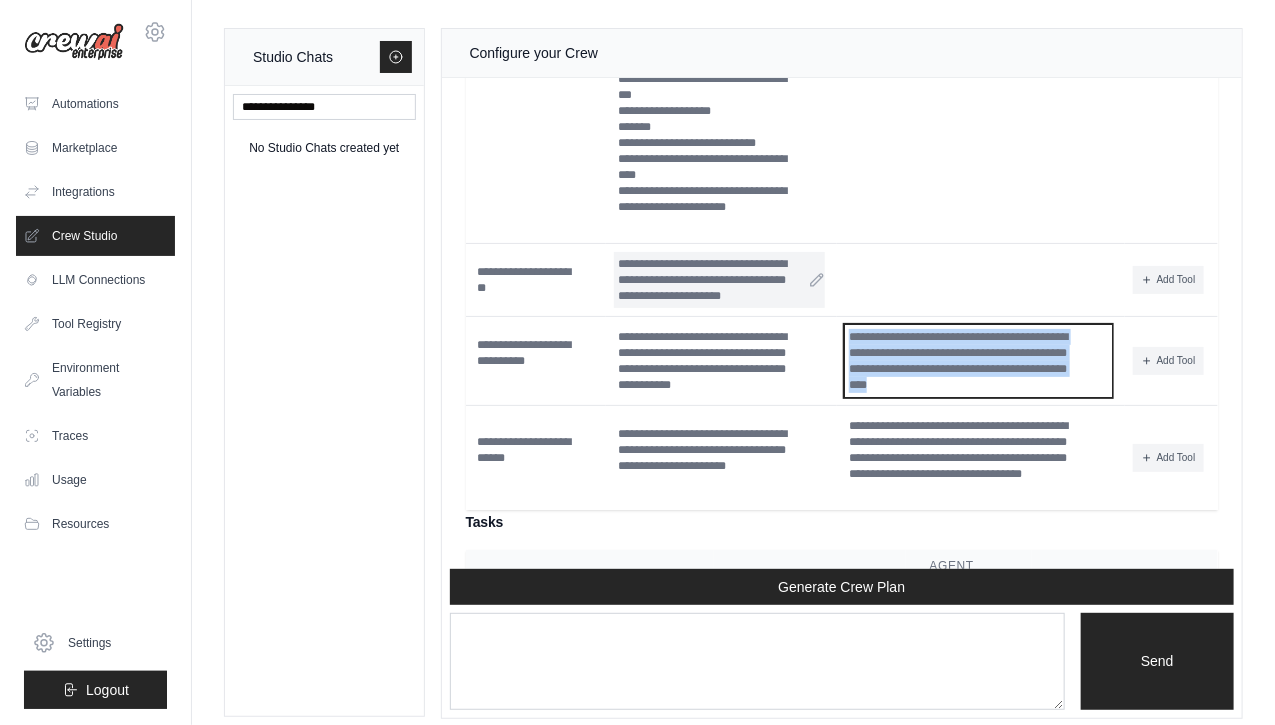 drag, startPoint x: 981, startPoint y: 379, endPoint x: 793, endPoint y: 268, distance: 218.32315 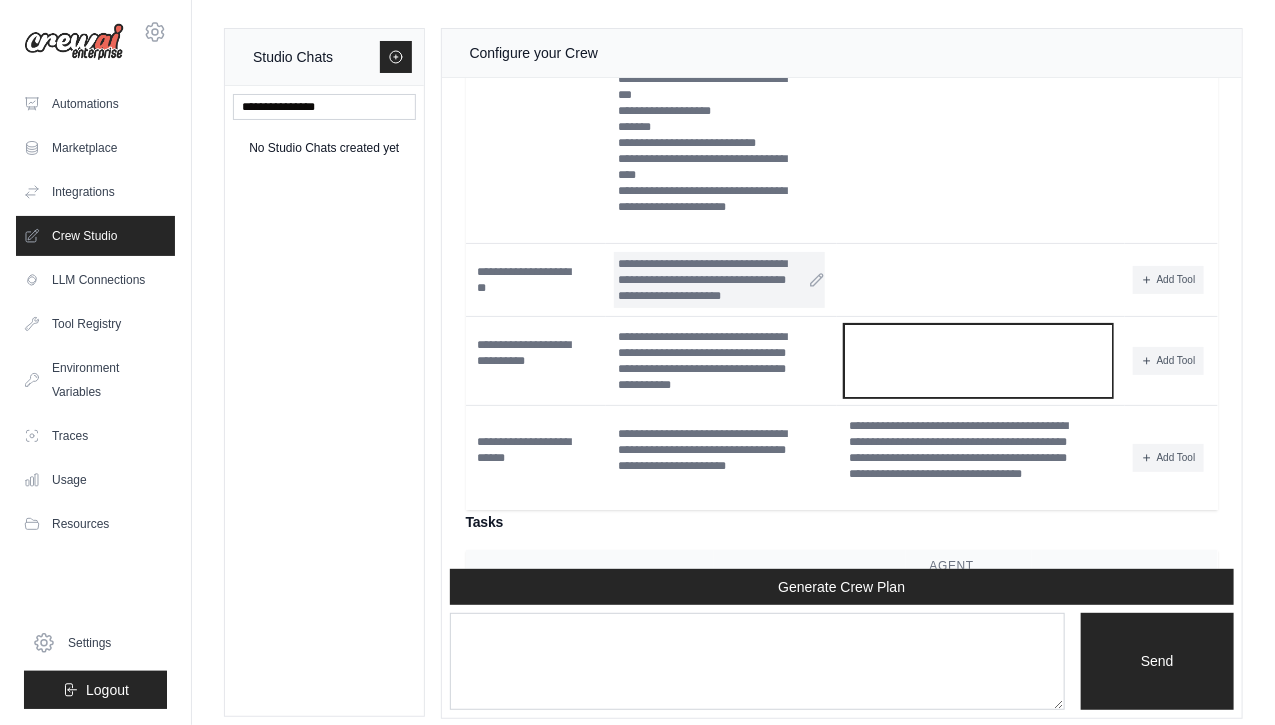 scroll, scrollTop: 3121, scrollLeft: 0, axis: vertical 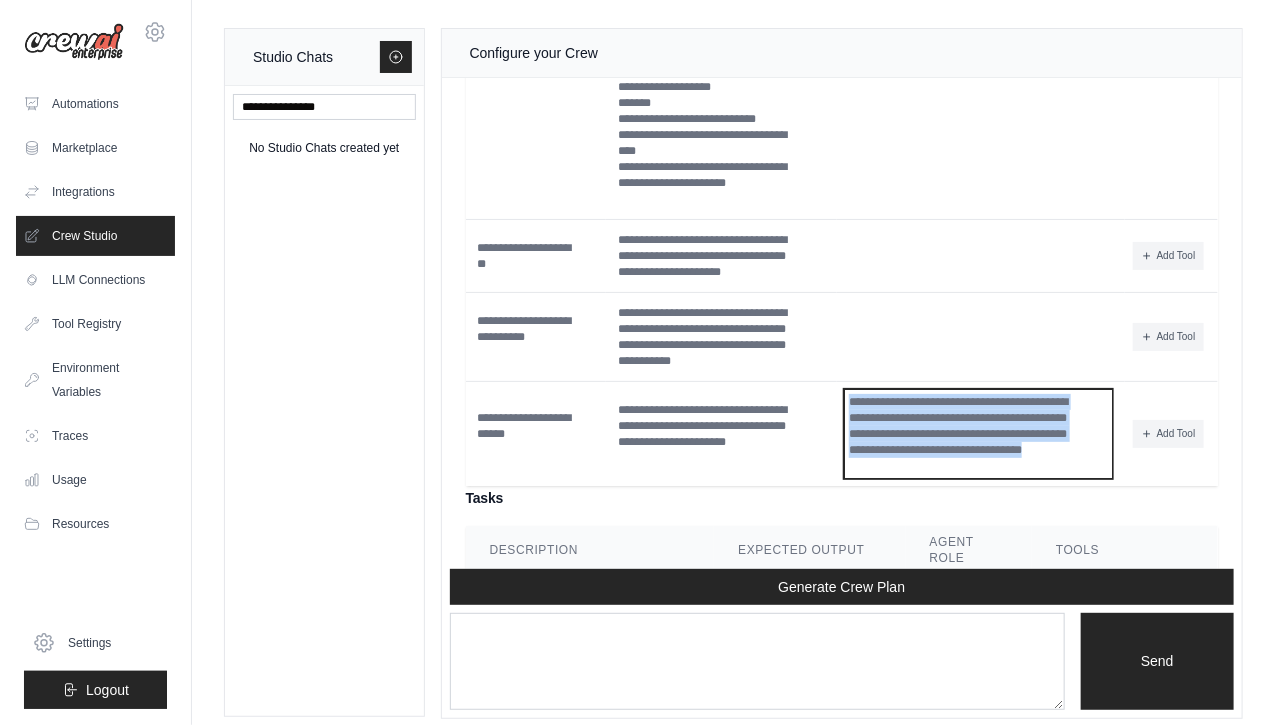 drag, startPoint x: 950, startPoint y: 466, endPoint x: 833, endPoint y: 362, distance: 156.54073 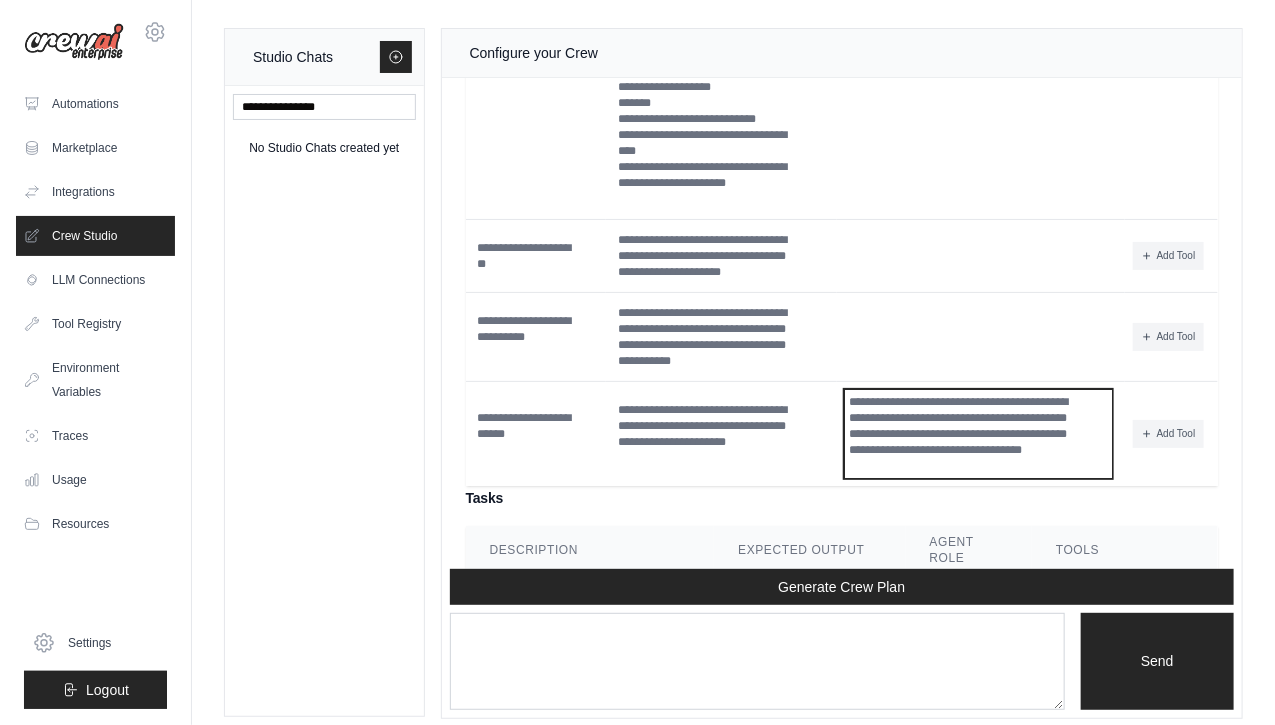 scroll, scrollTop: 2985, scrollLeft: 0, axis: vertical 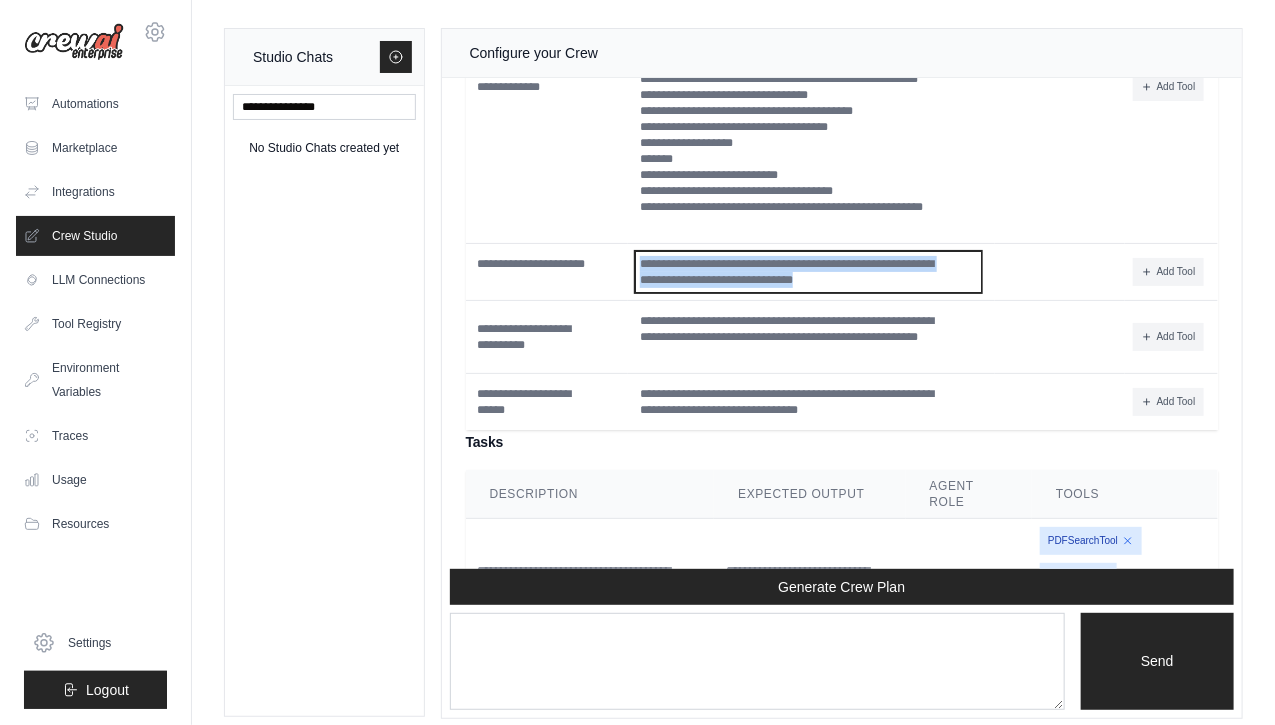 drag, startPoint x: 860, startPoint y: 272, endPoint x: 599, endPoint y: 185, distance: 275.11816 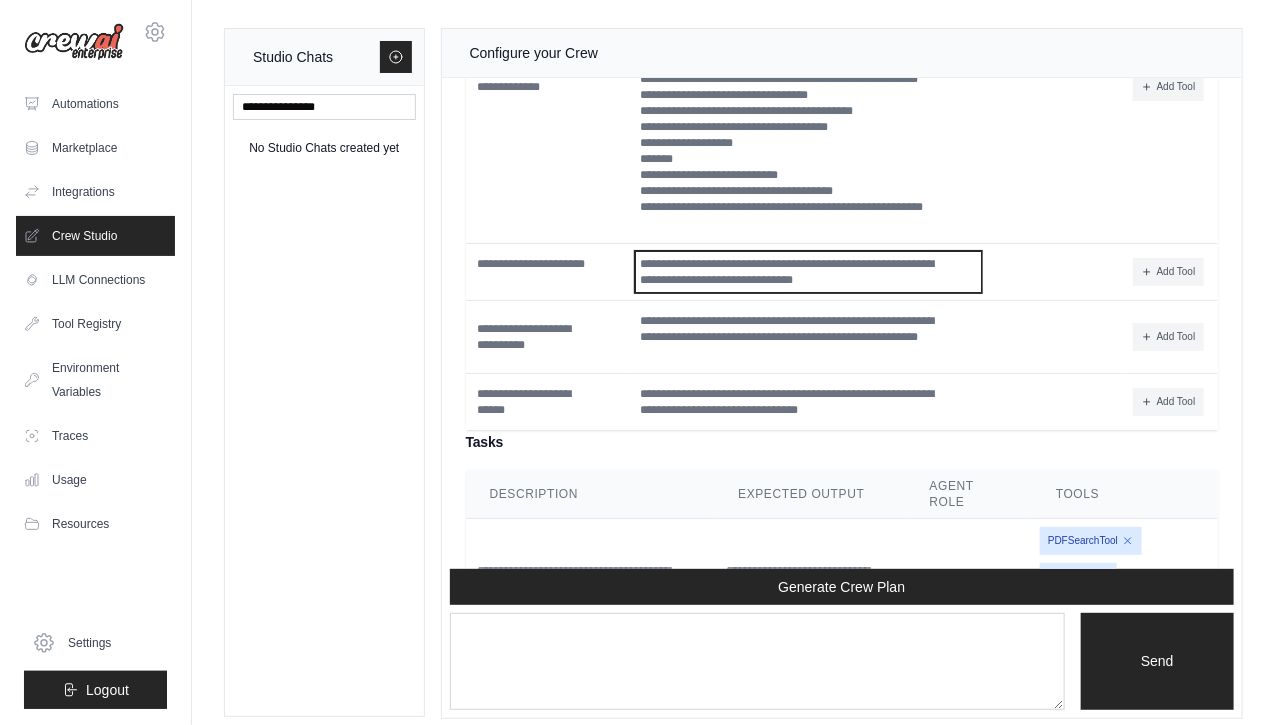 scroll, scrollTop: 2993, scrollLeft: 0, axis: vertical 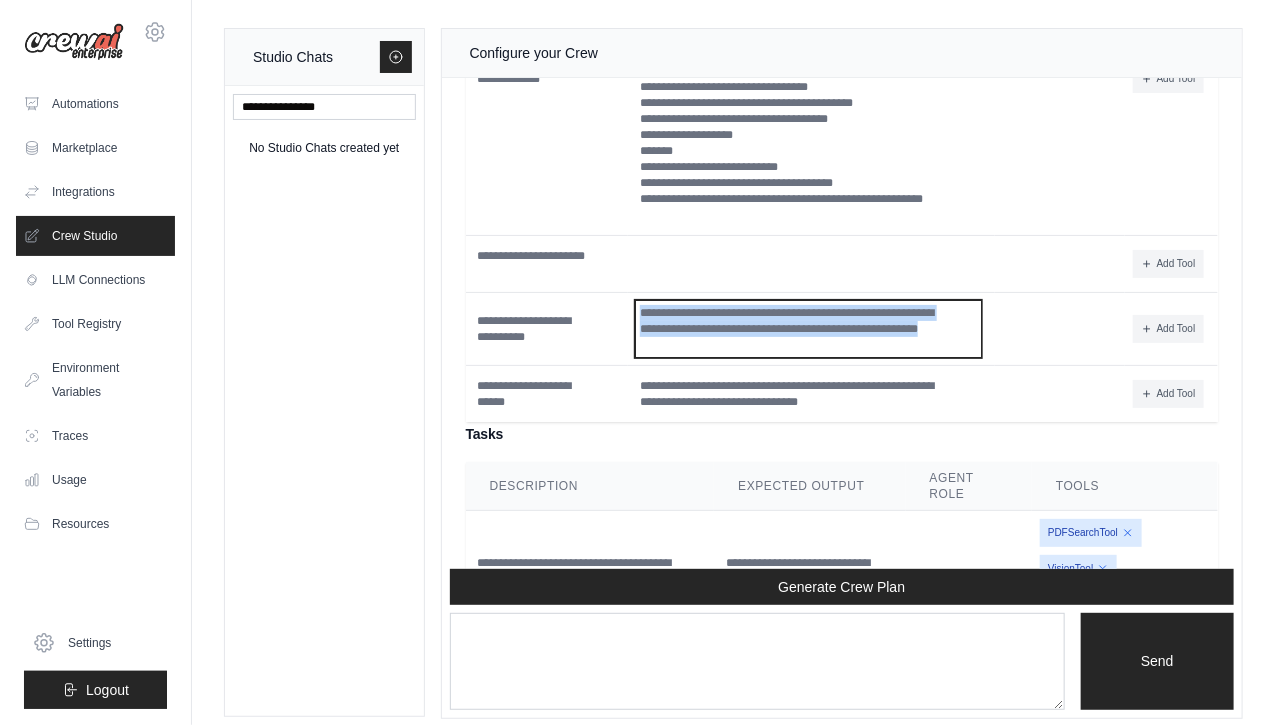 drag, startPoint x: 686, startPoint y: 331, endPoint x: 614, endPoint y: 213, distance: 138.23169 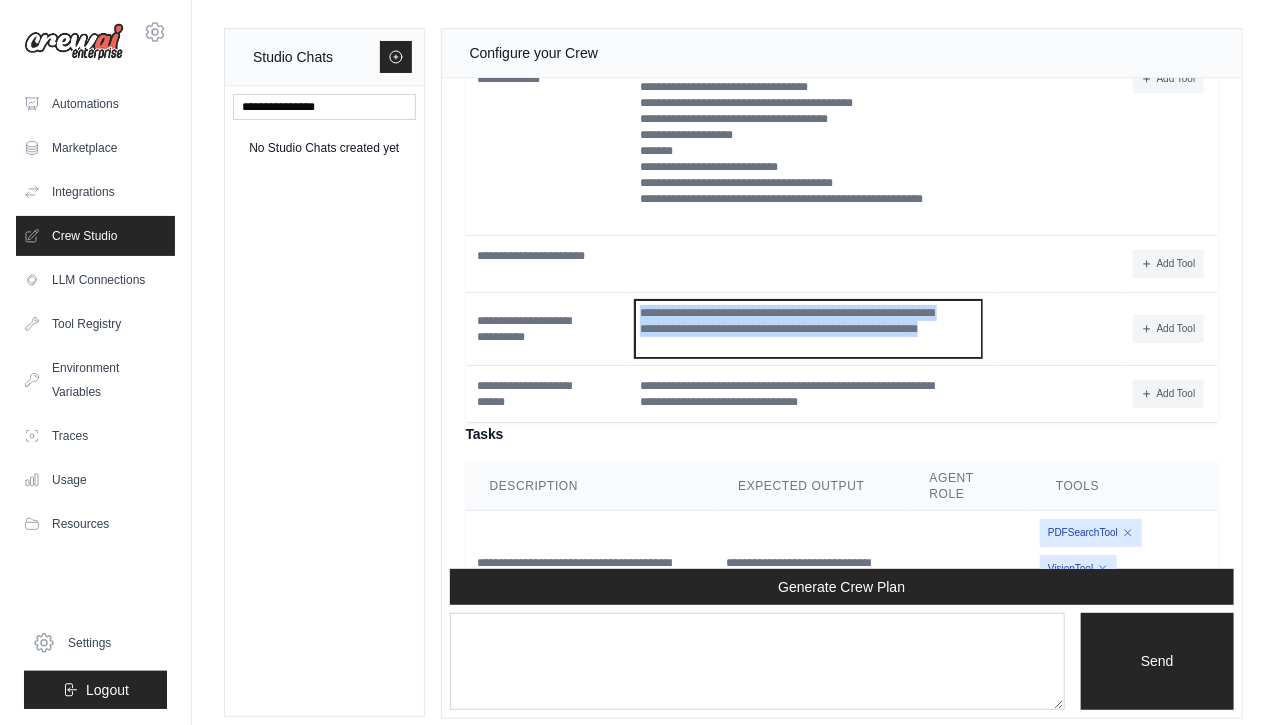 type 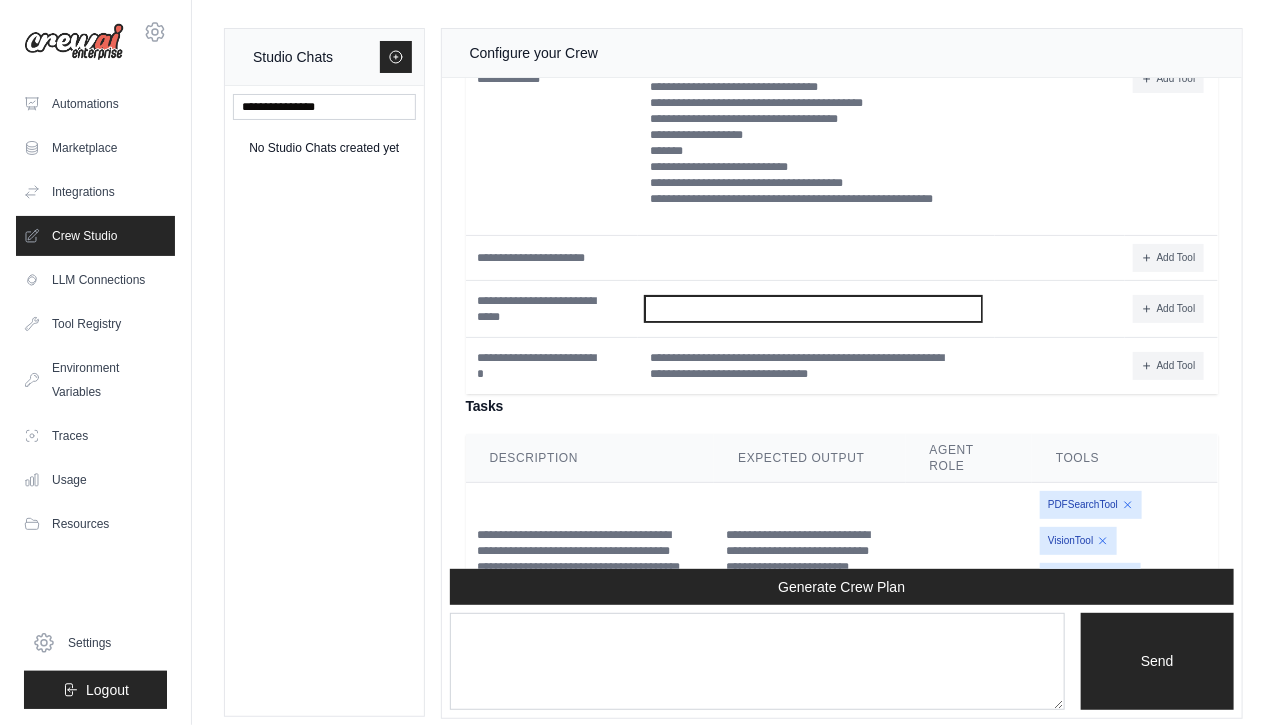 scroll, scrollTop: 2989, scrollLeft: 0, axis: vertical 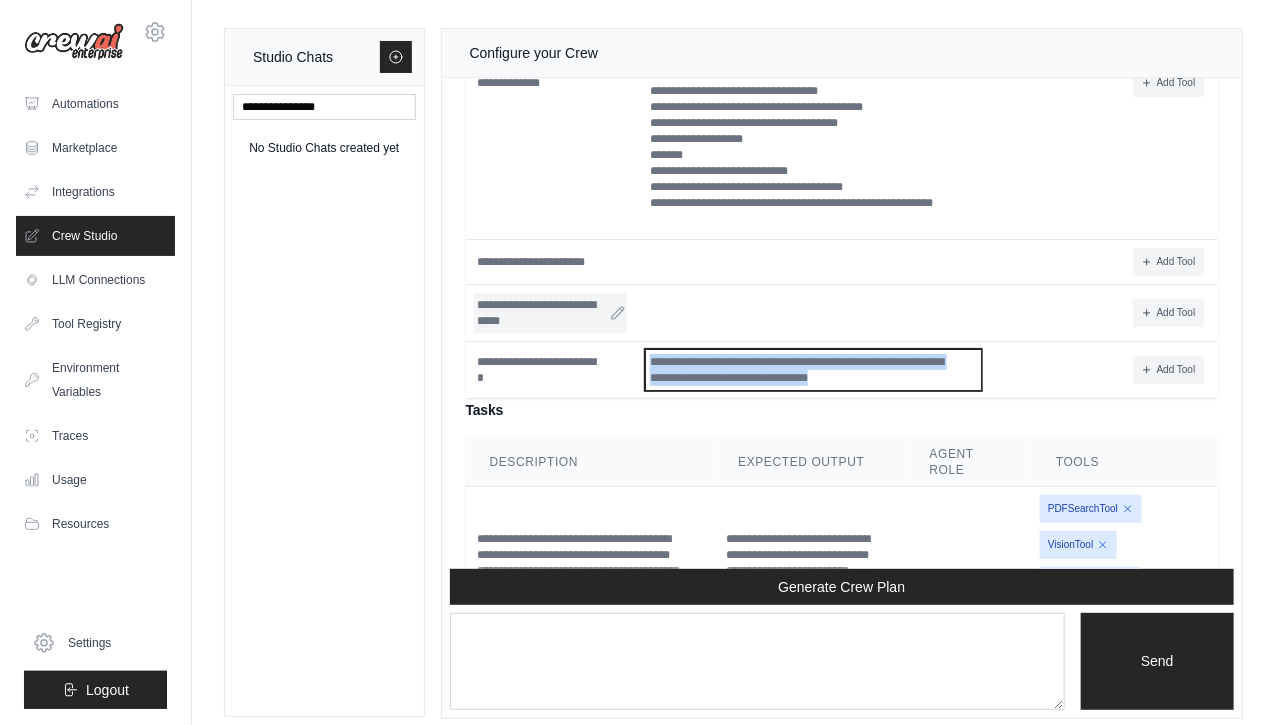 drag, startPoint x: 838, startPoint y: 375, endPoint x: 609, endPoint y: 290, distance: 244.26625 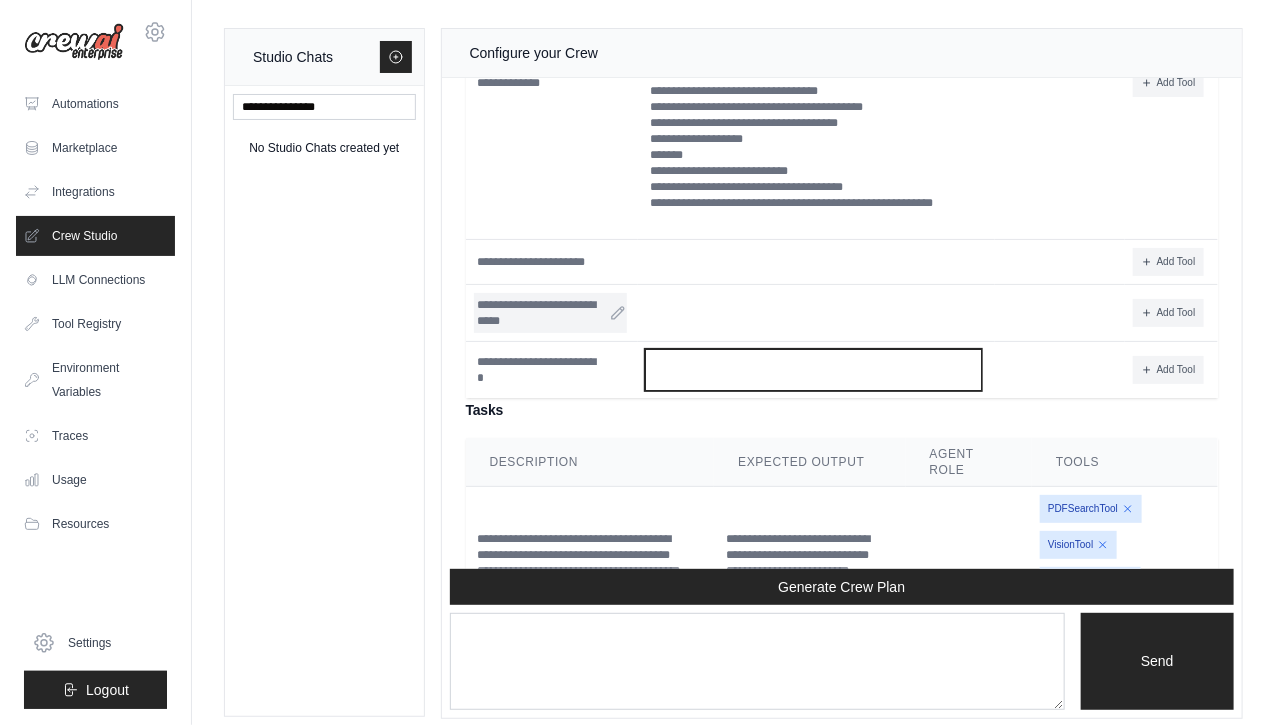 scroll, scrollTop: 2997, scrollLeft: 0, axis: vertical 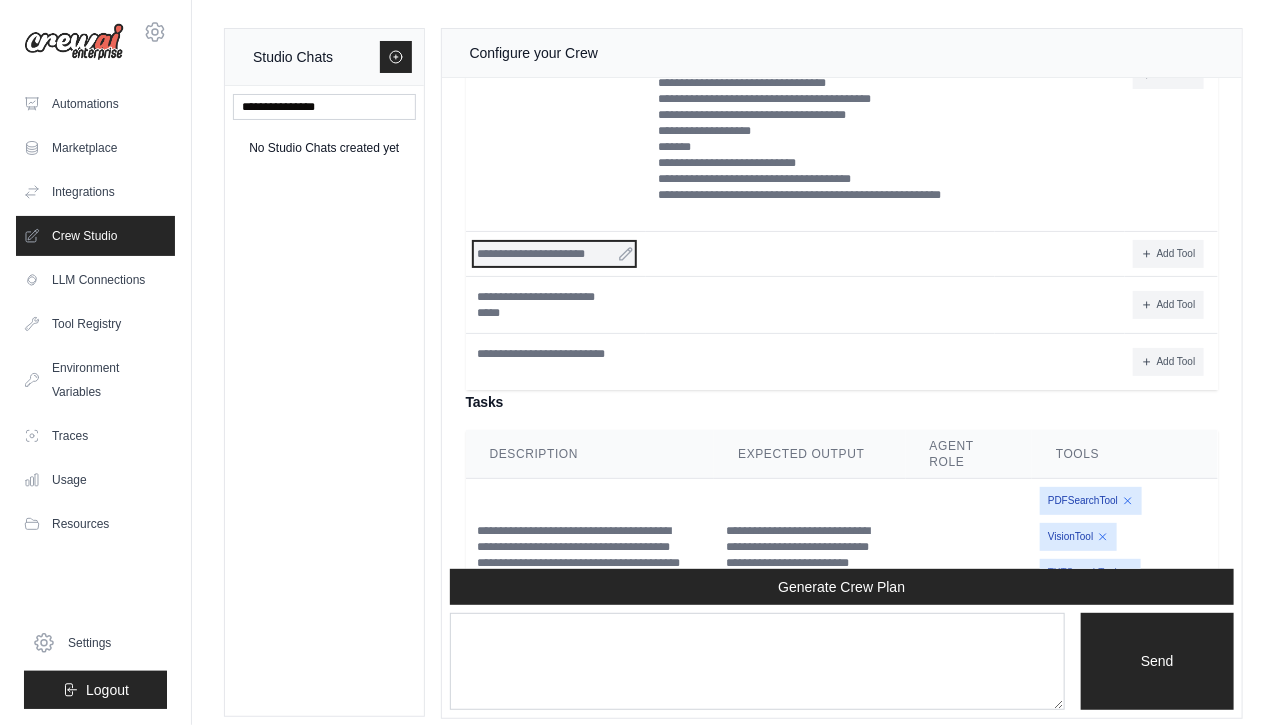 click on "**********" at bounding box center [554, 254] 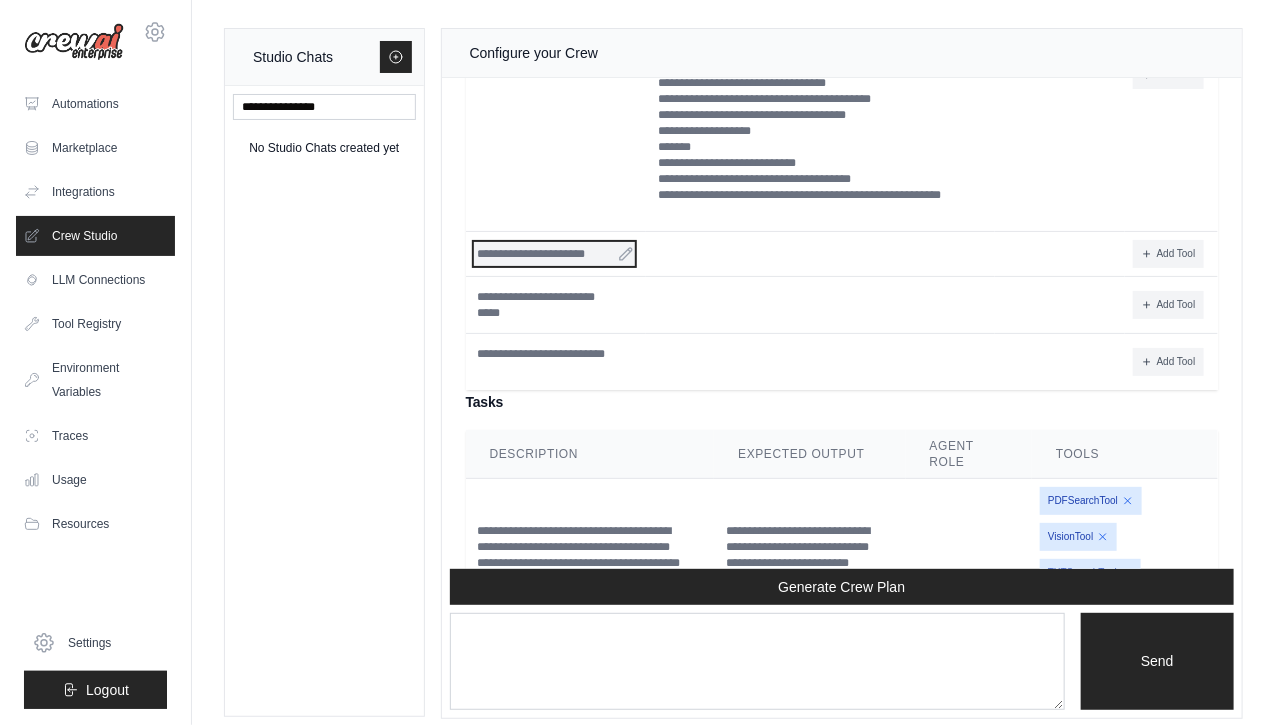 type 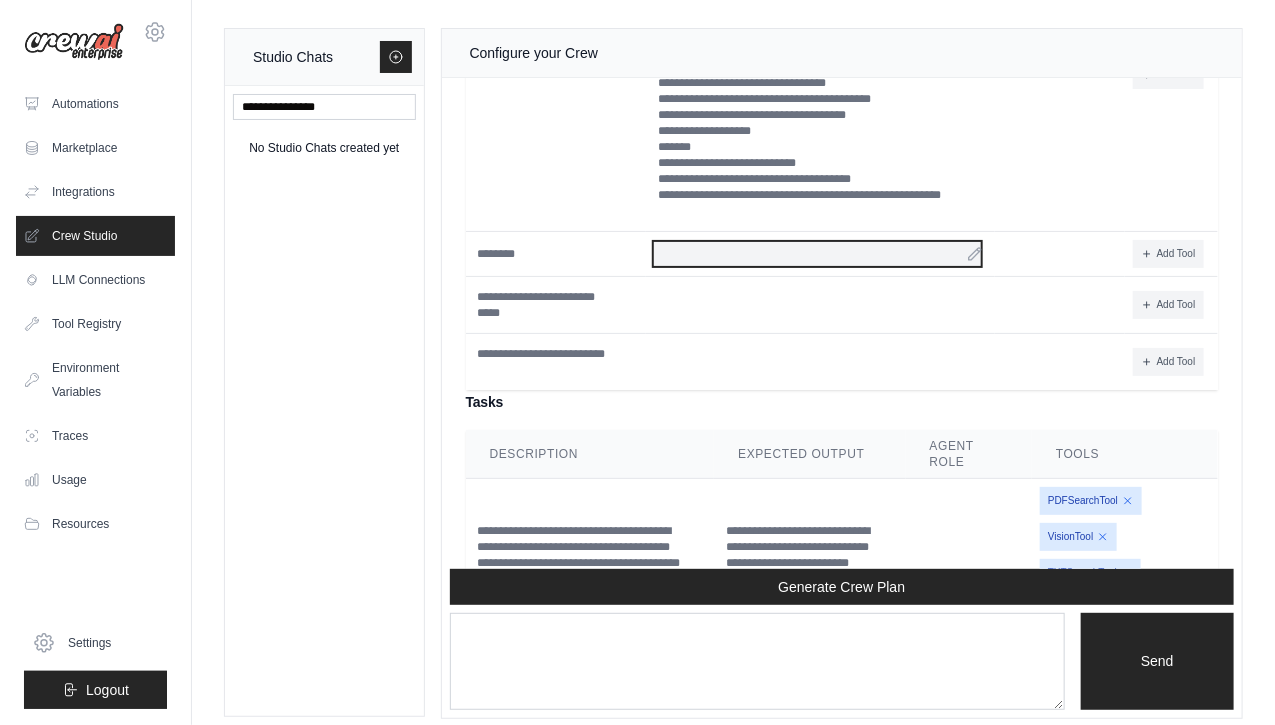 click at bounding box center (817, 254) 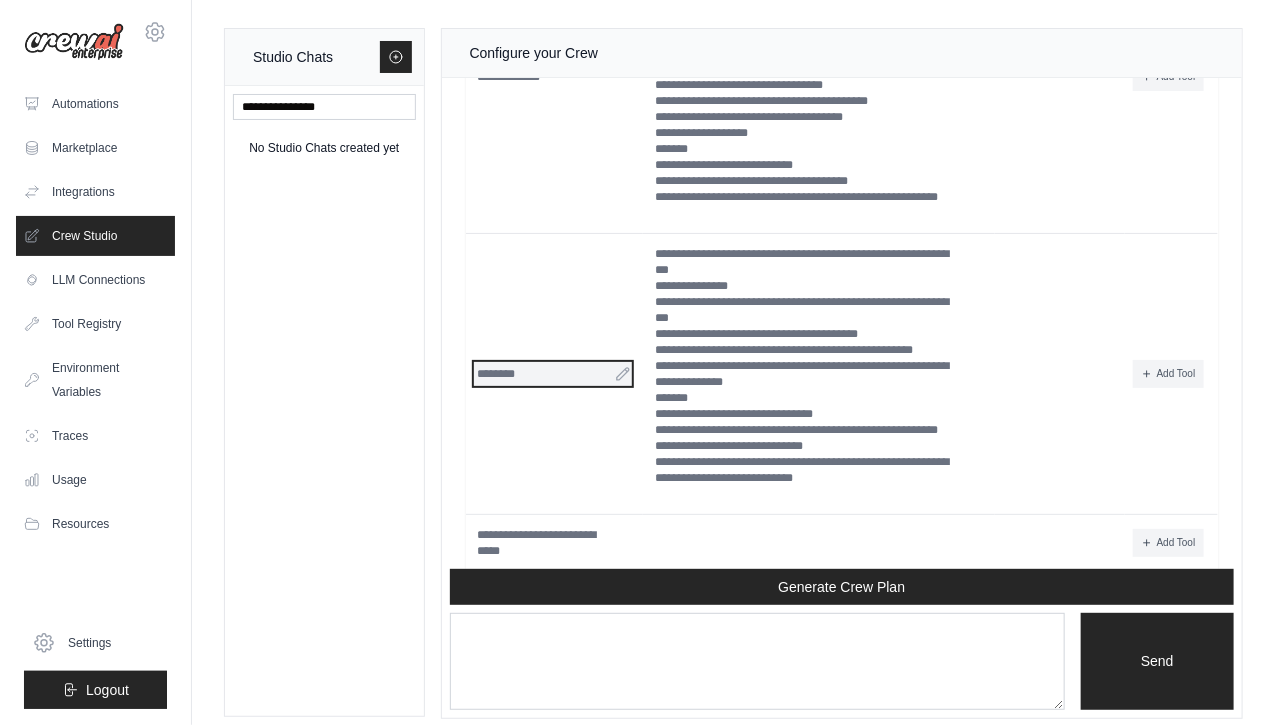 click on "********" at bounding box center [553, 374] 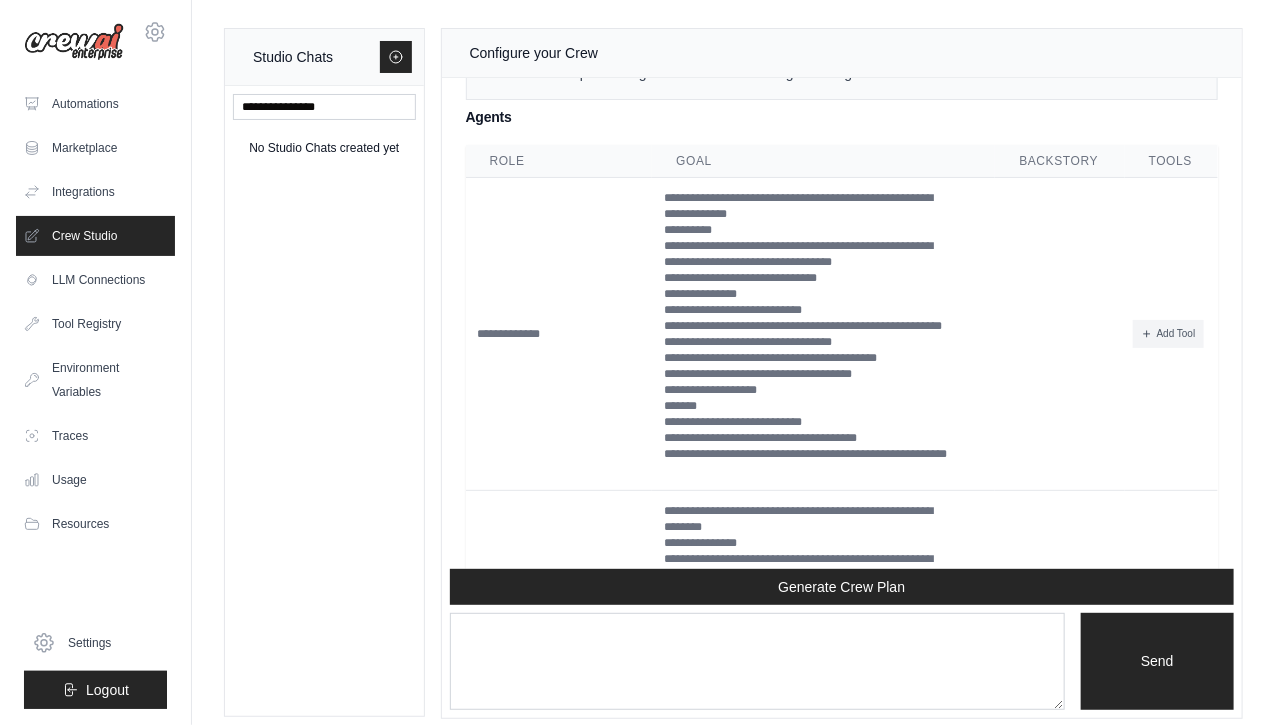 scroll, scrollTop: 2745, scrollLeft: 0, axis: vertical 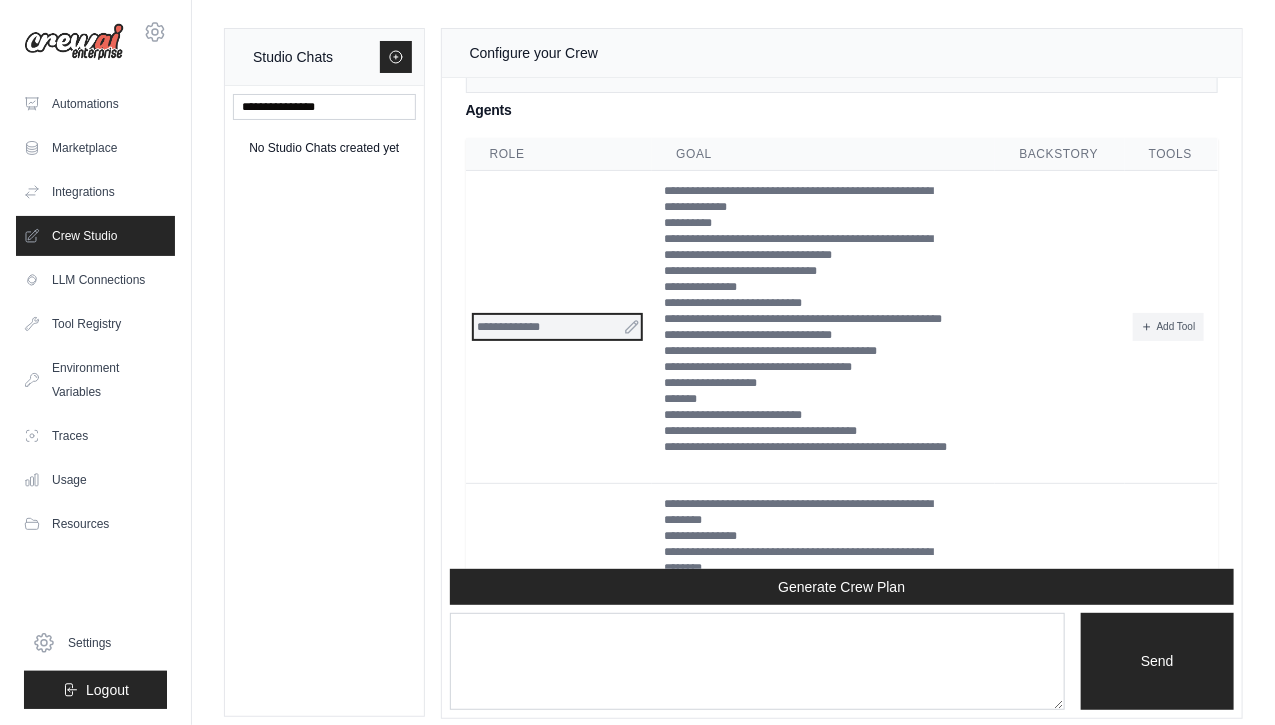 click on "**********" at bounding box center [557, 327] 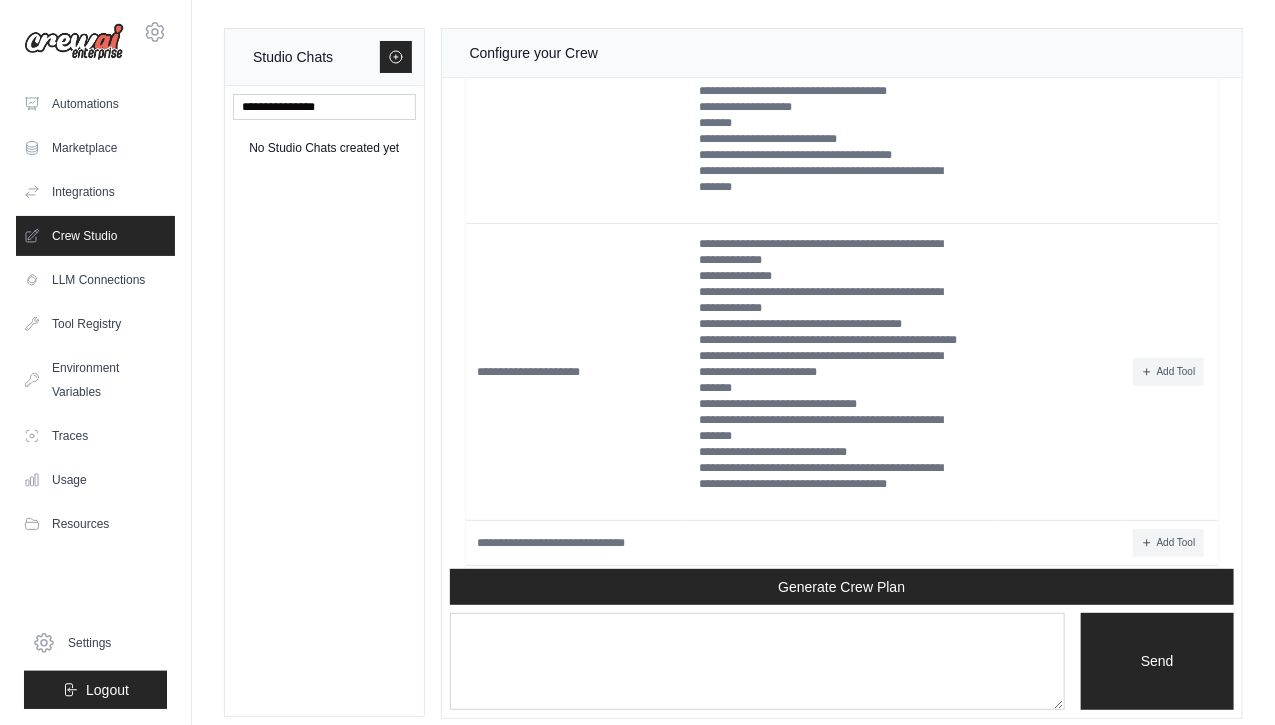 scroll, scrollTop: 3049, scrollLeft: 0, axis: vertical 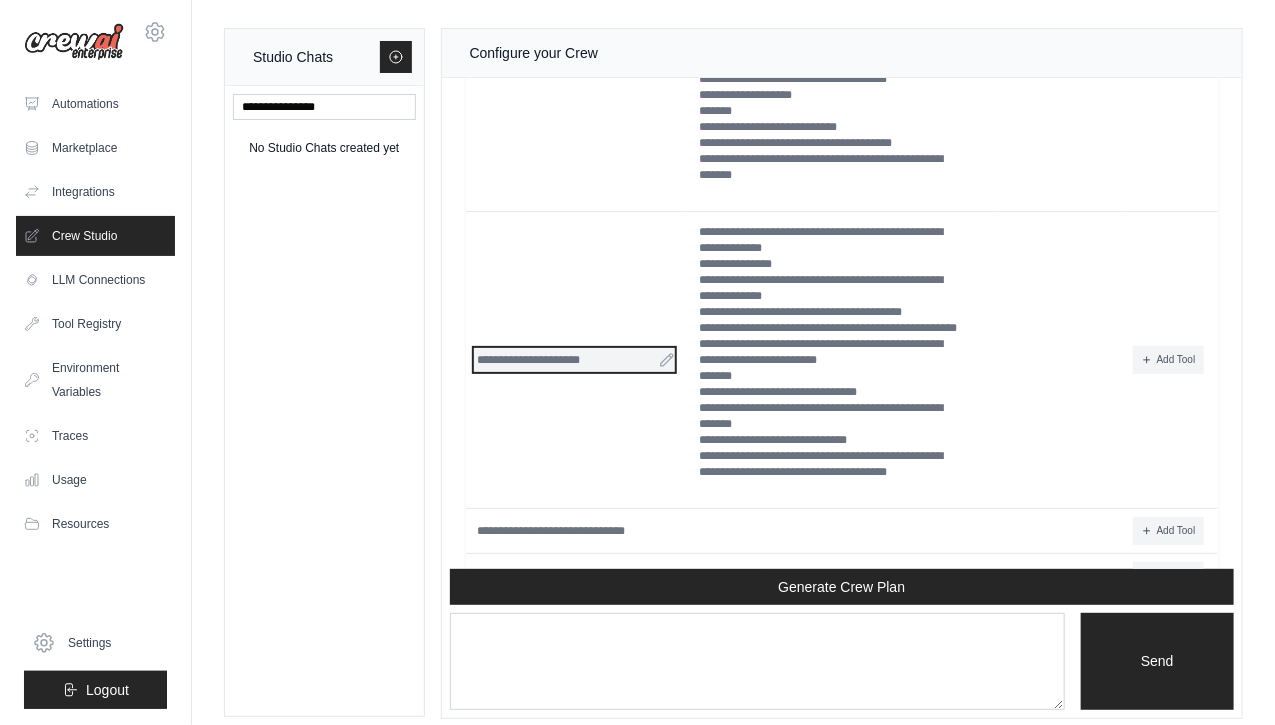 click on "**********" at bounding box center (574, 360) 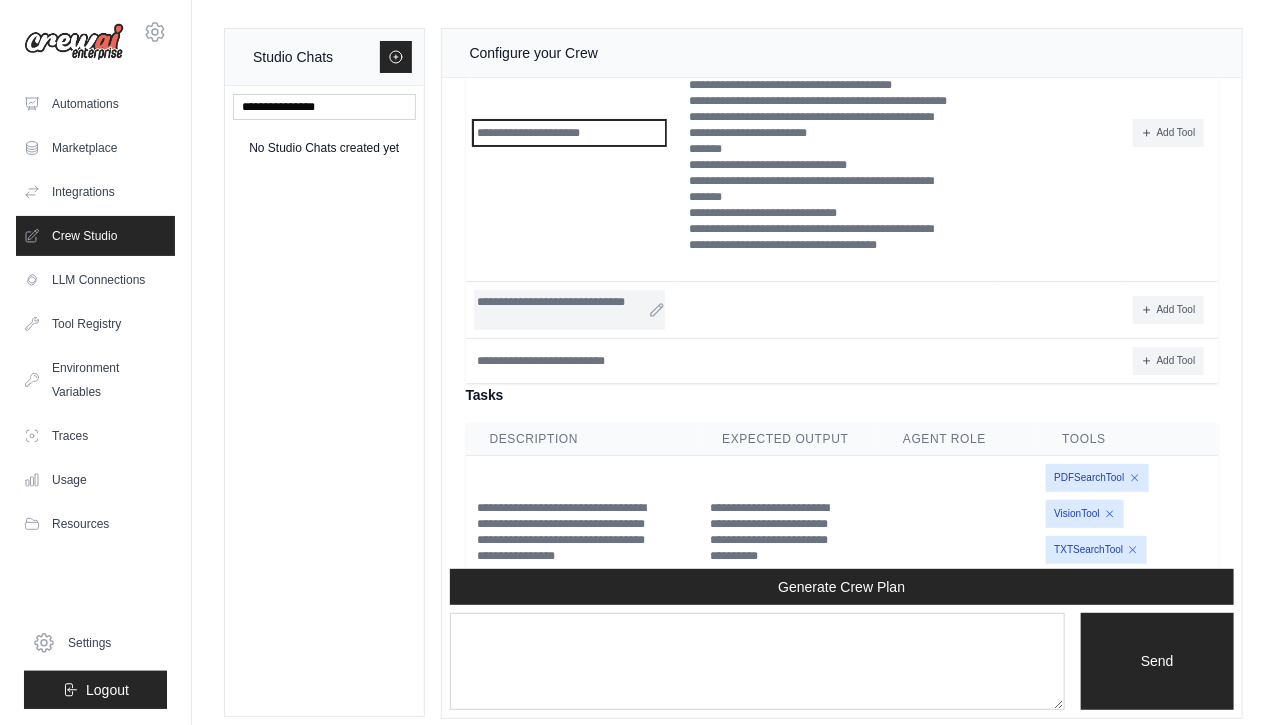 scroll, scrollTop: 3296, scrollLeft: 0, axis: vertical 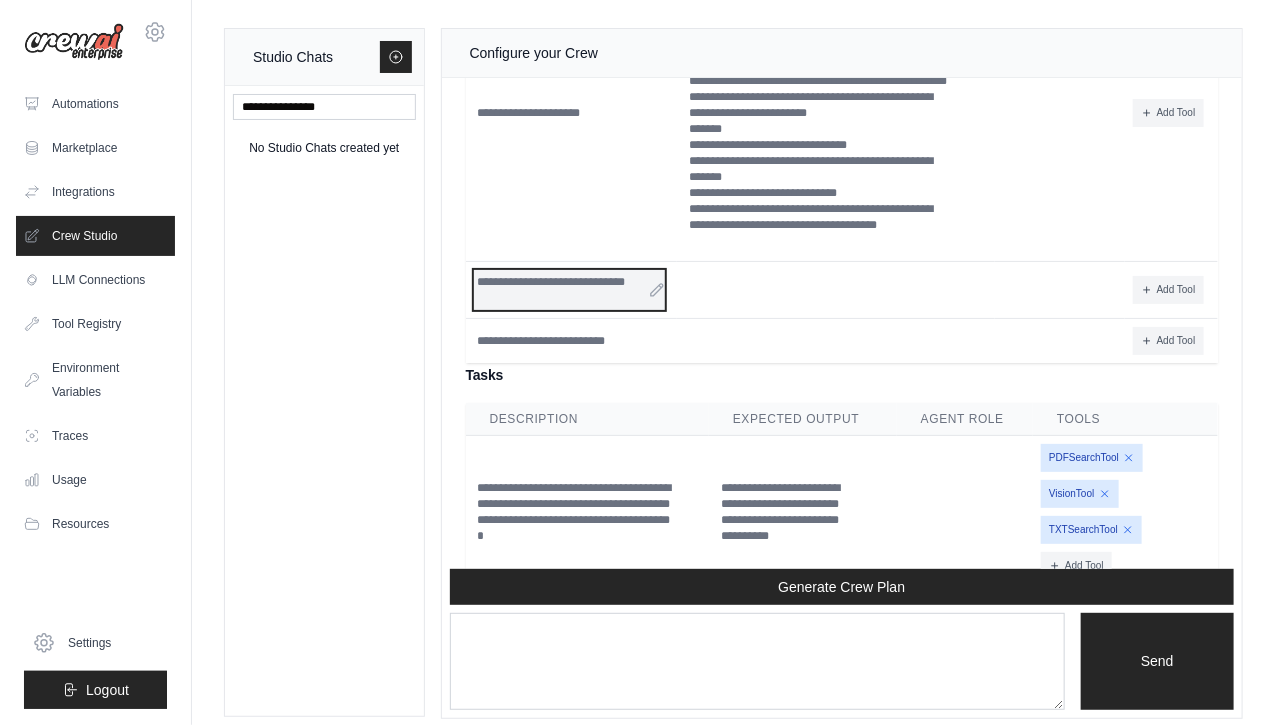 click on "**********" at bounding box center (570, 290) 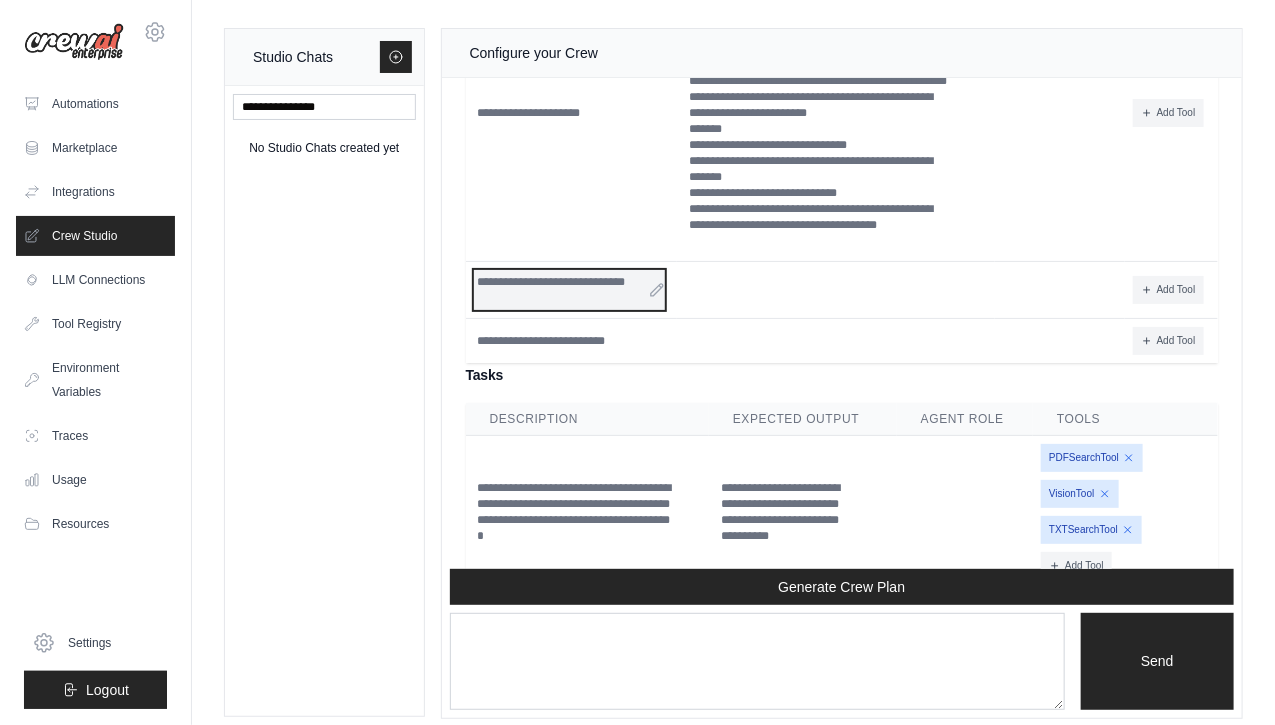 type 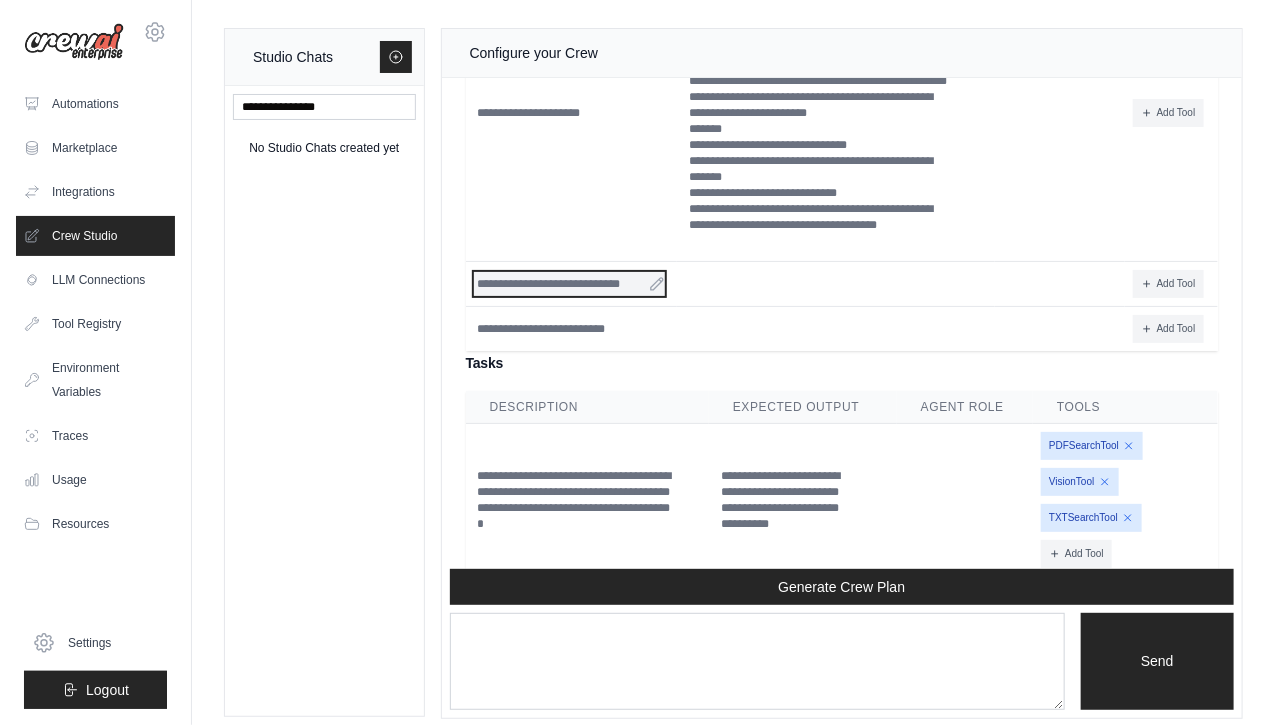 scroll, scrollTop: 3298, scrollLeft: 0, axis: vertical 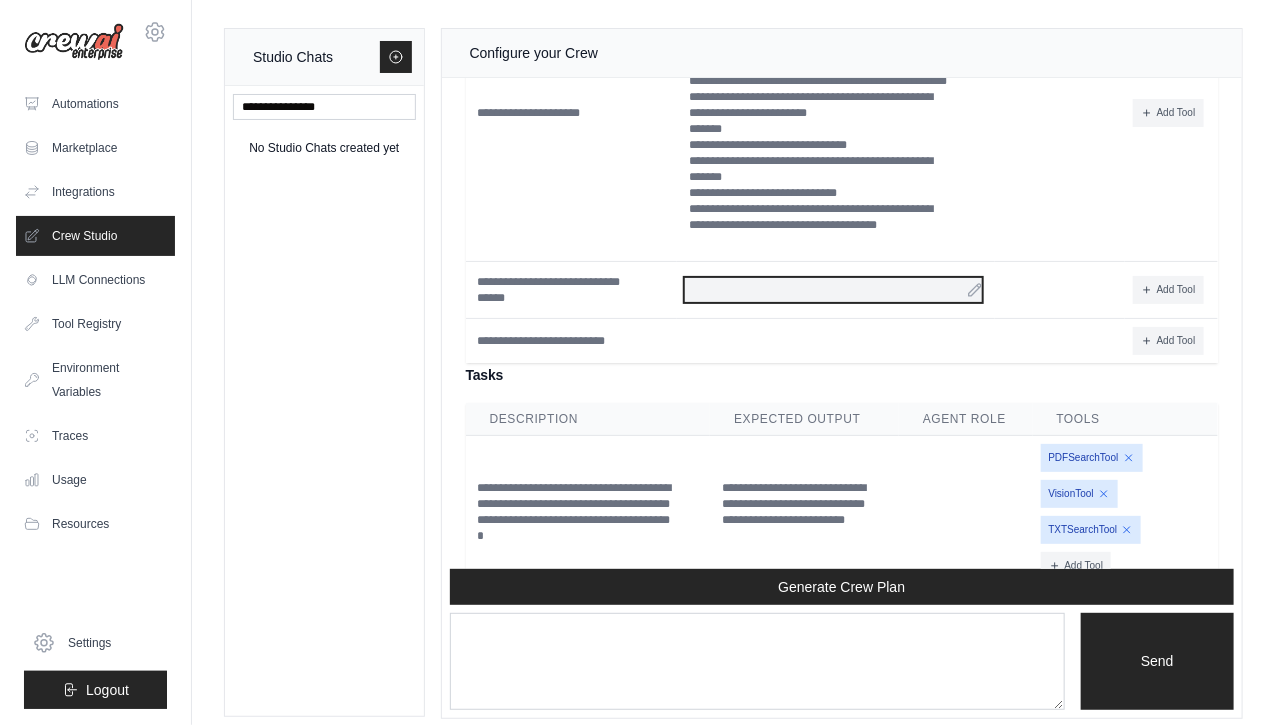 click at bounding box center [833, 290] 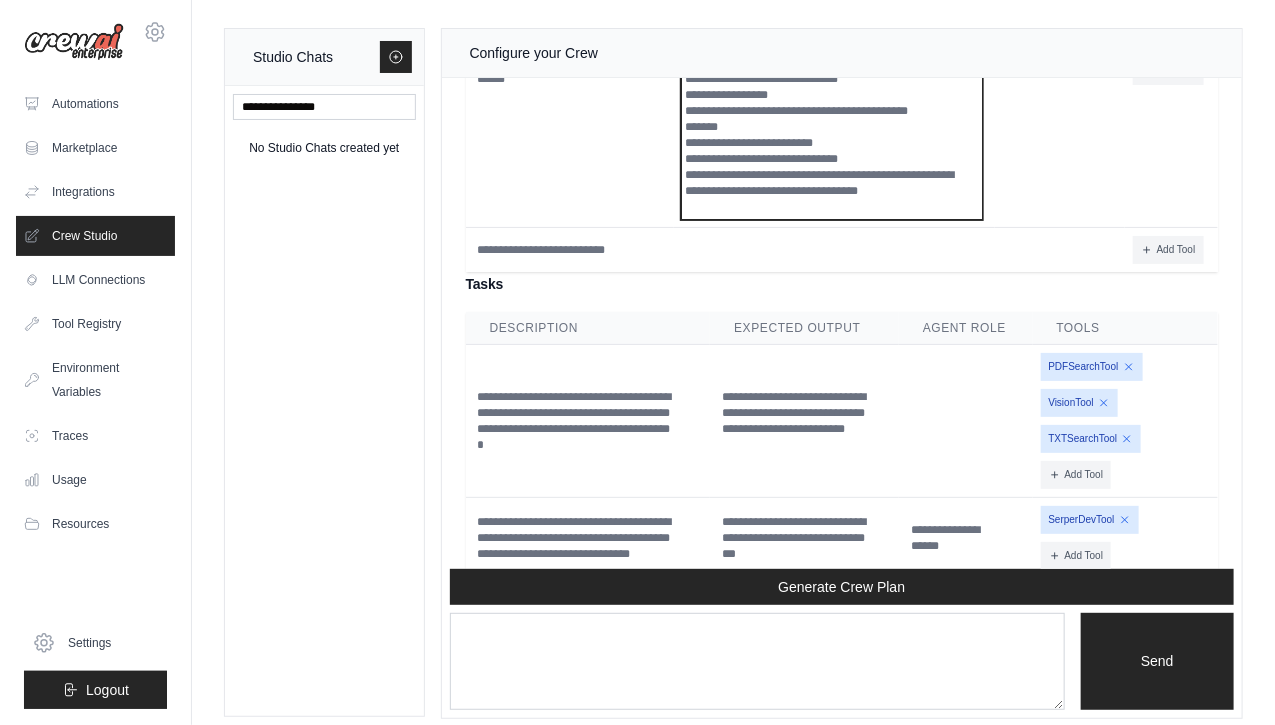 scroll, scrollTop: 3646, scrollLeft: 0, axis: vertical 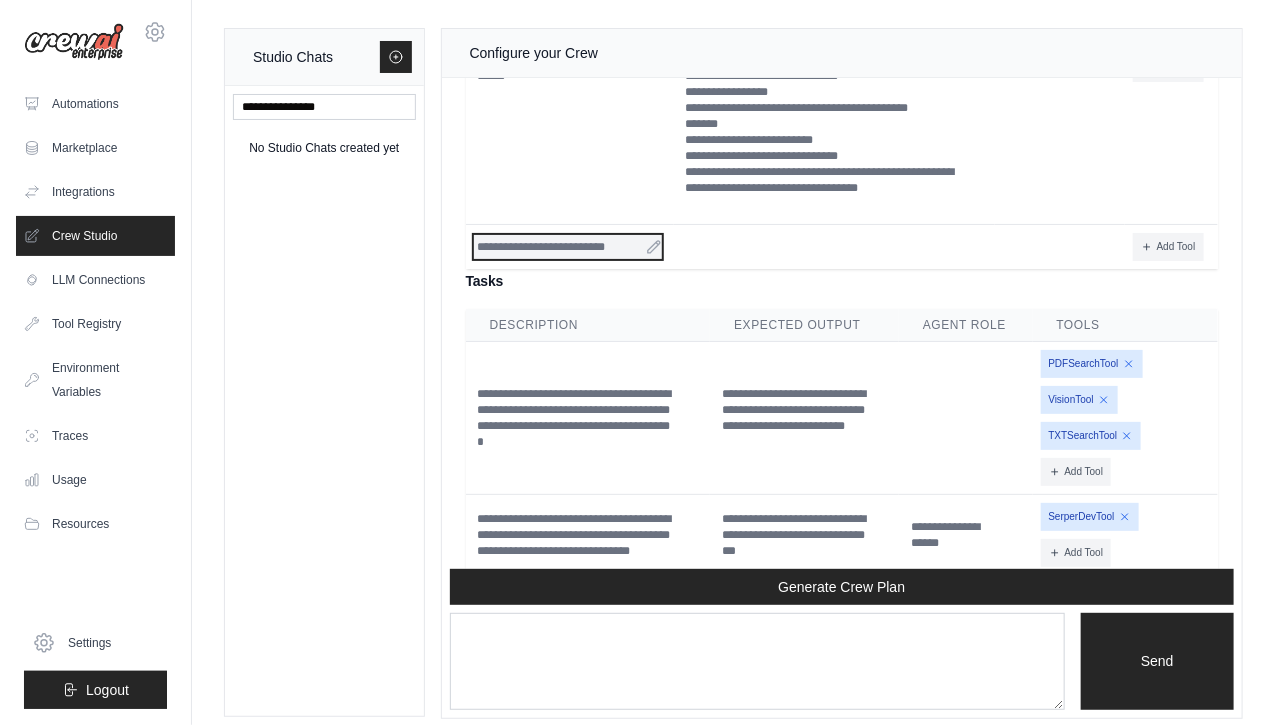 click on "**********" at bounding box center (568, 247) 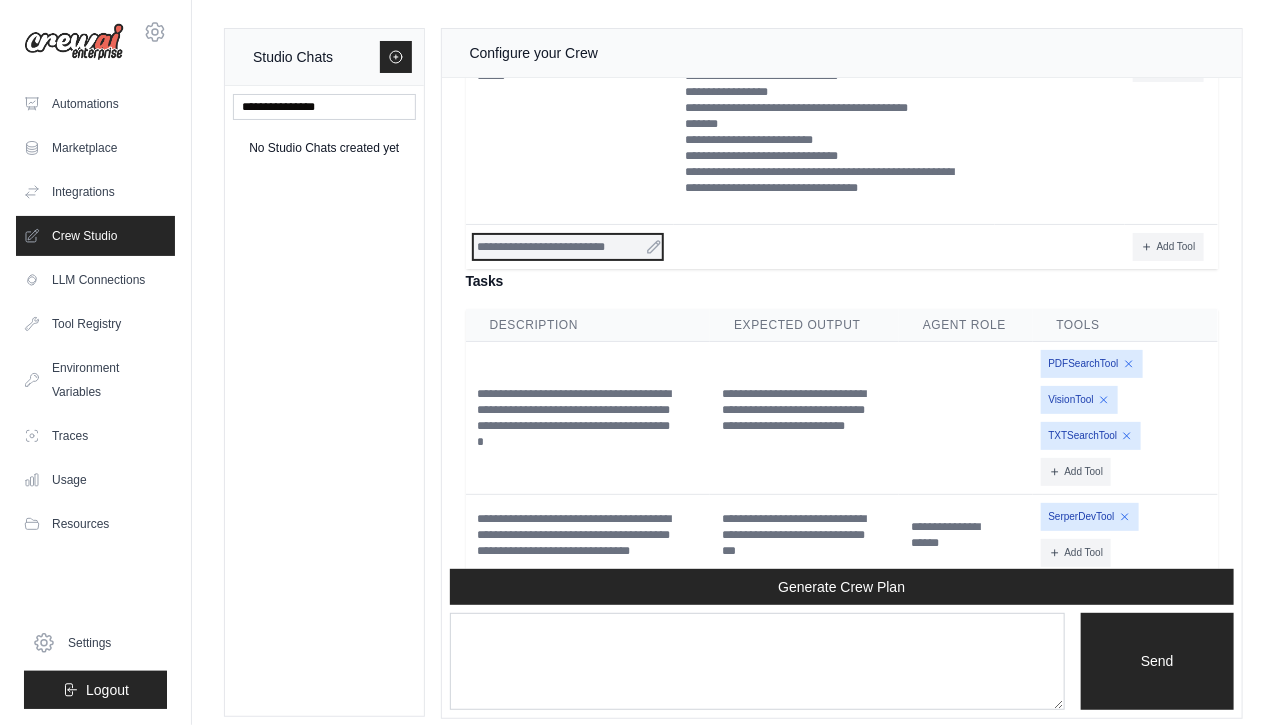 type 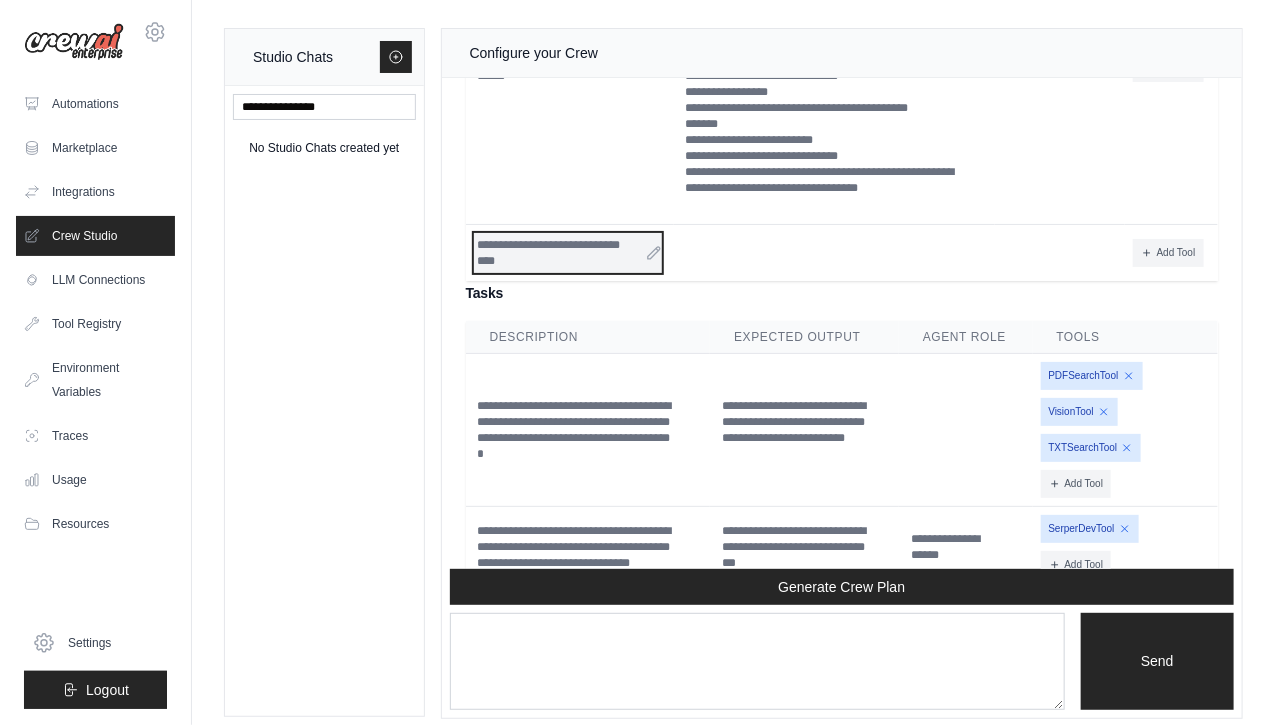 scroll, scrollTop: 3644, scrollLeft: 0, axis: vertical 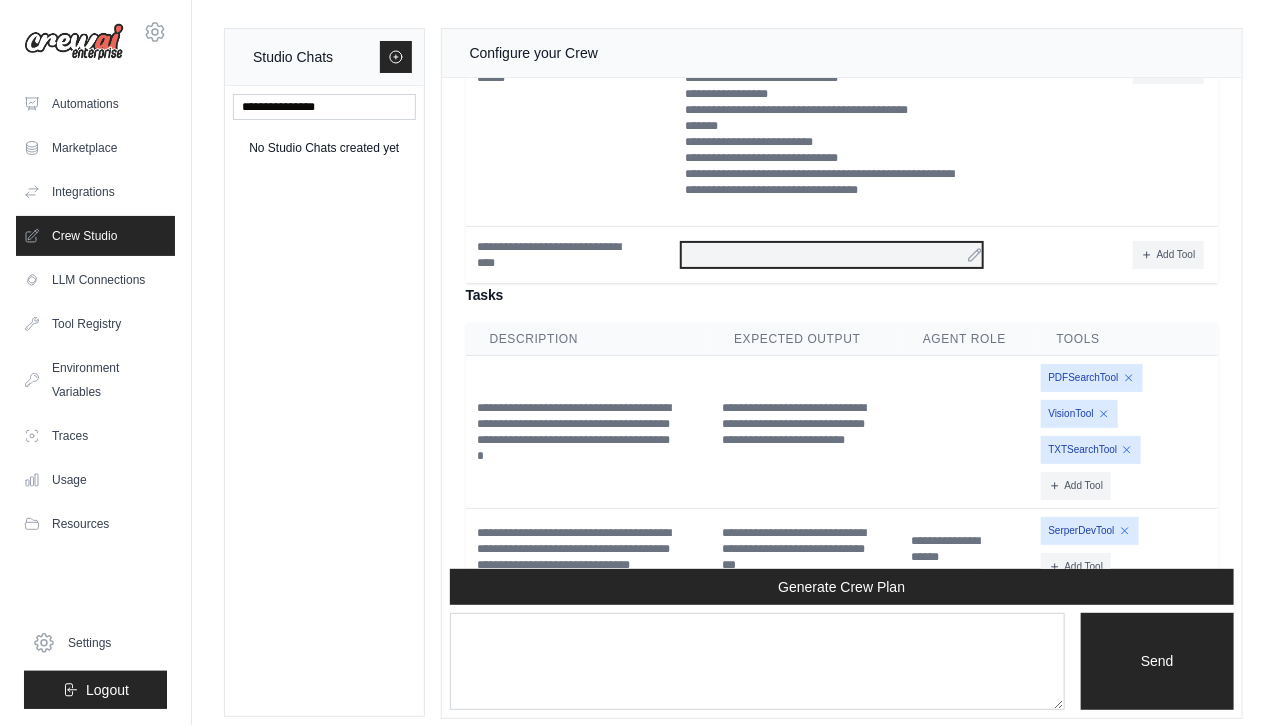 click at bounding box center [832, 255] 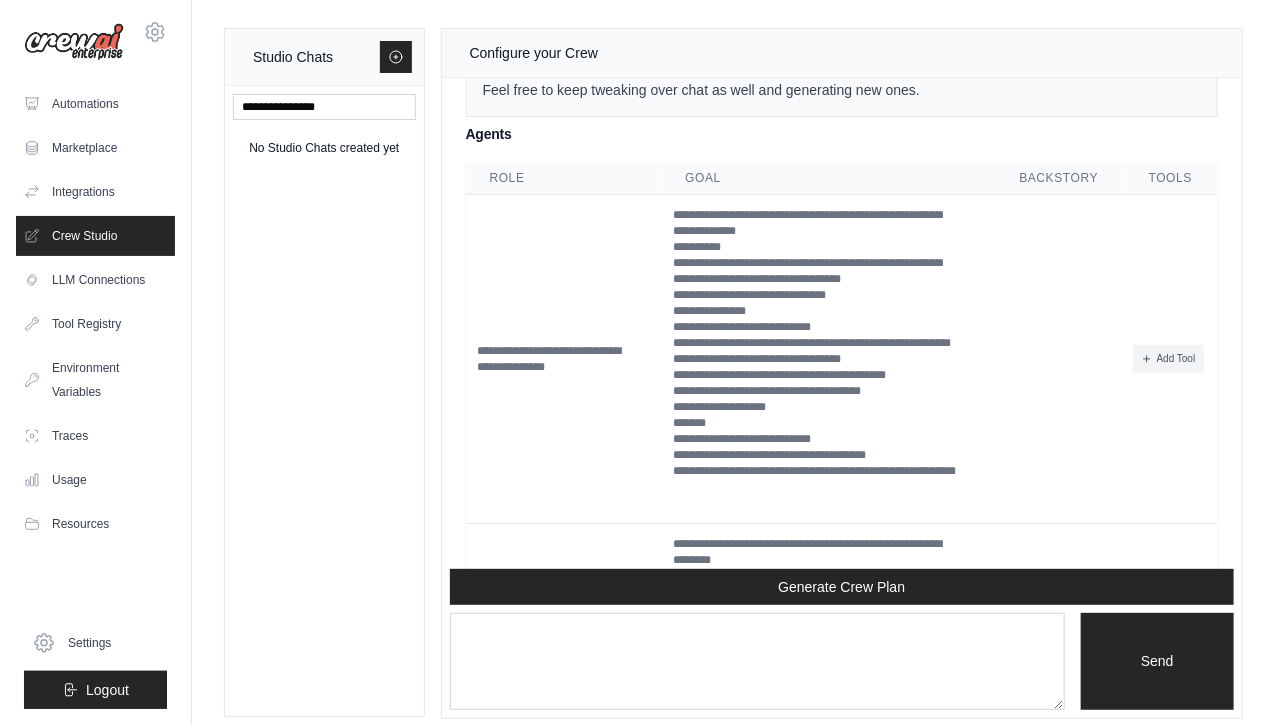 scroll, scrollTop: 2701, scrollLeft: 0, axis: vertical 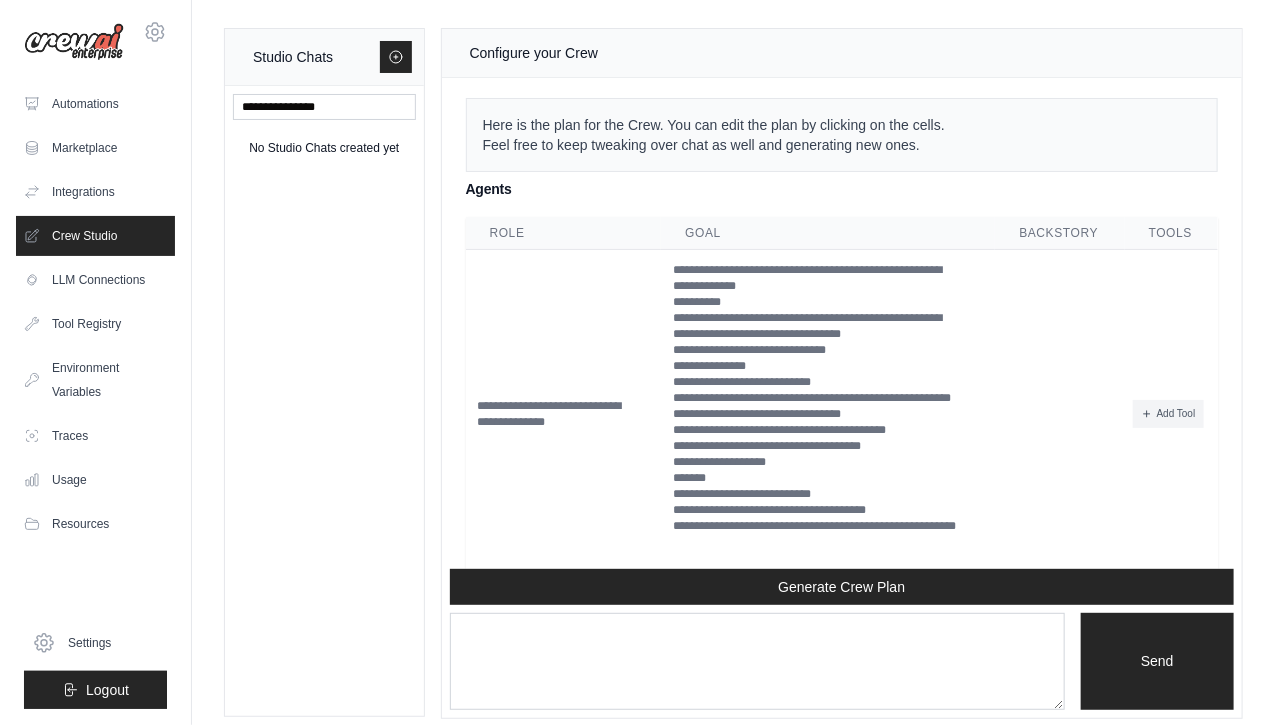 click on "Backstory" at bounding box center (1059, 233) 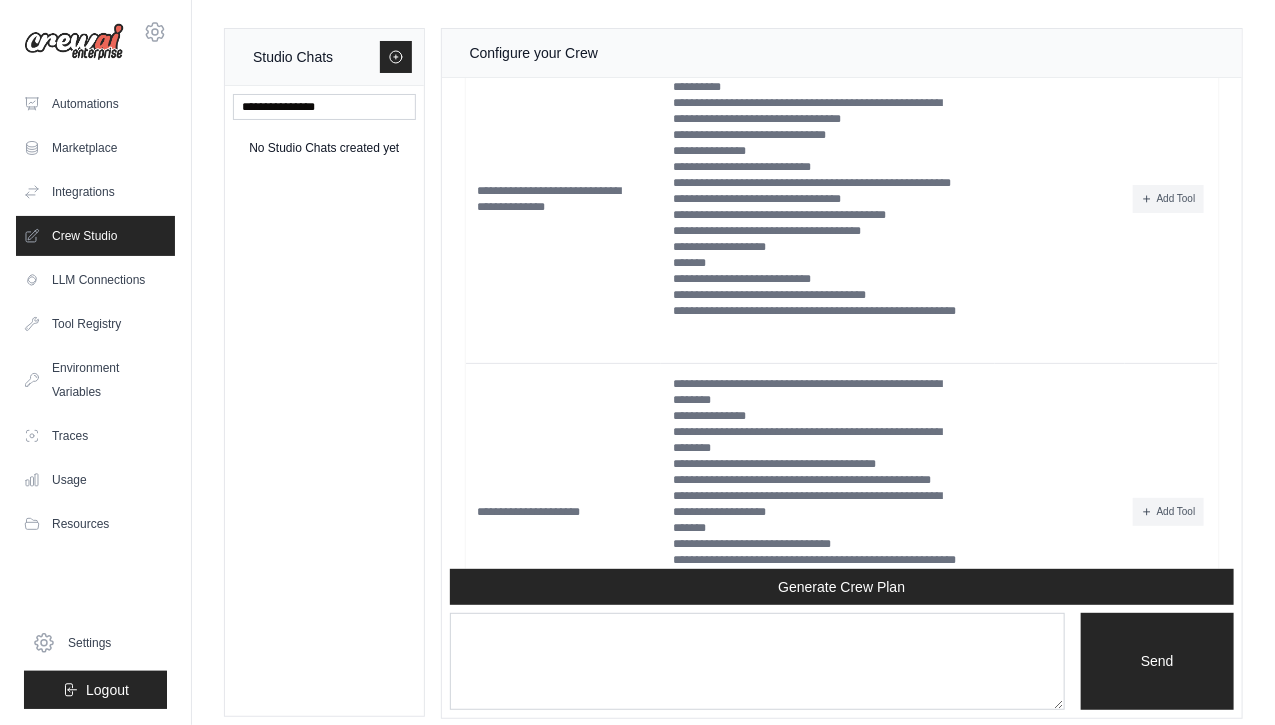 scroll, scrollTop: 2885, scrollLeft: 0, axis: vertical 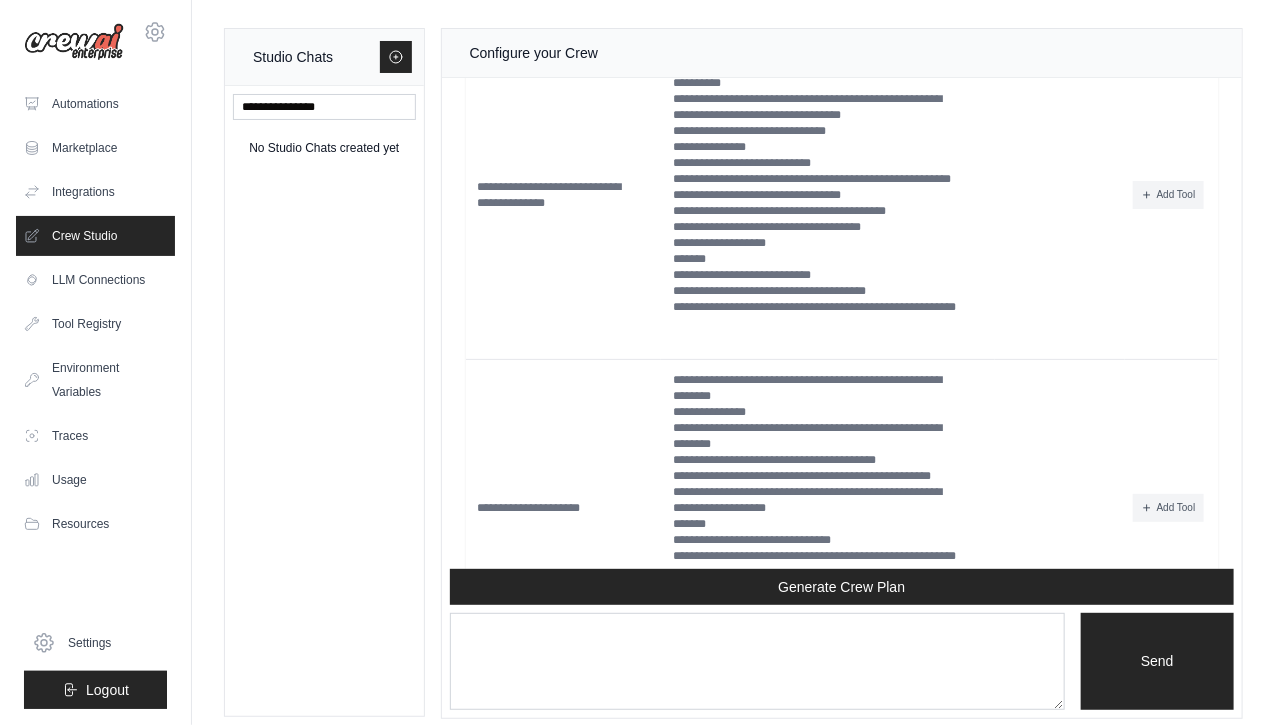 click at bounding box center [1059, 195] 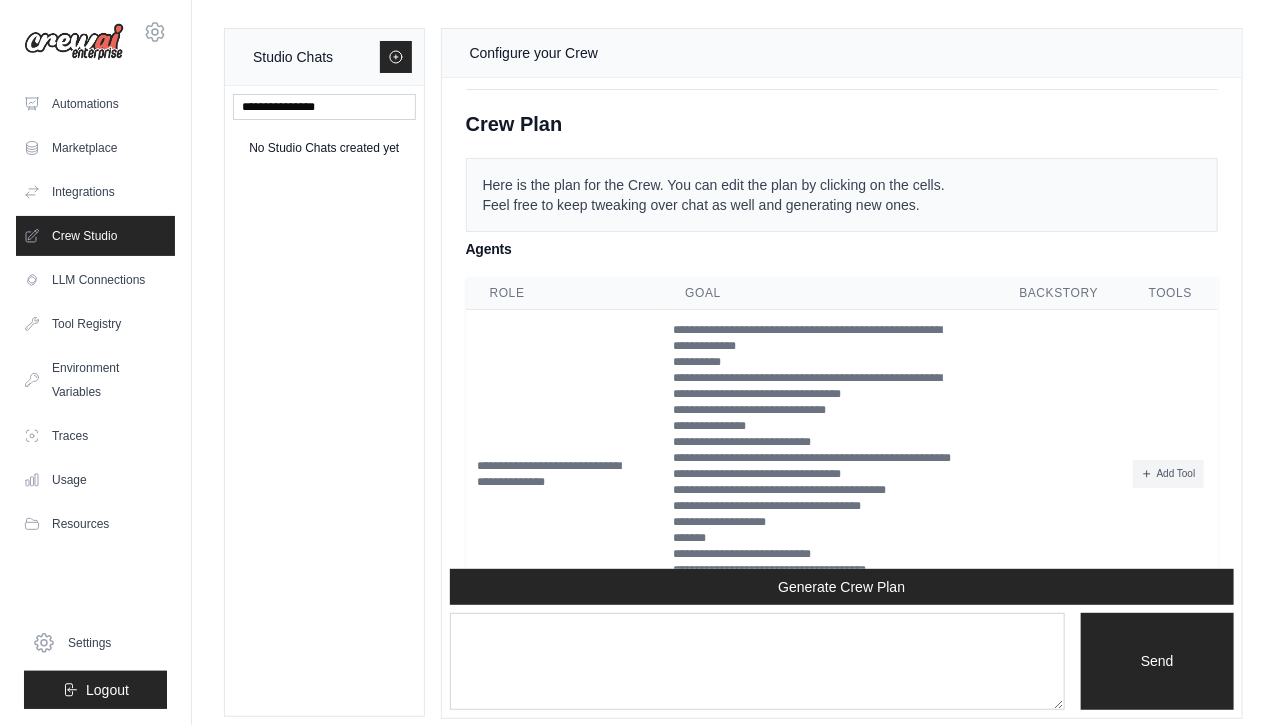 scroll, scrollTop: 2610, scrollLeft: 0, axis: vertical 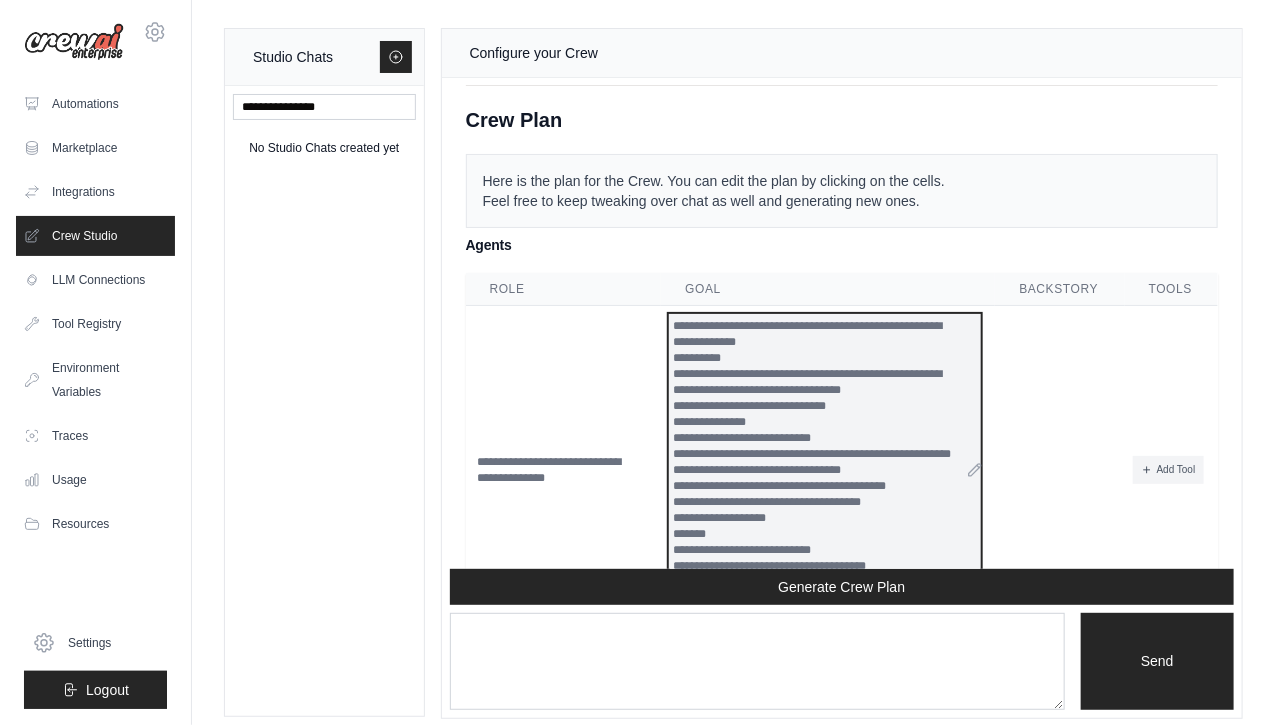 click on "**********" at bounding box center [815, 454] 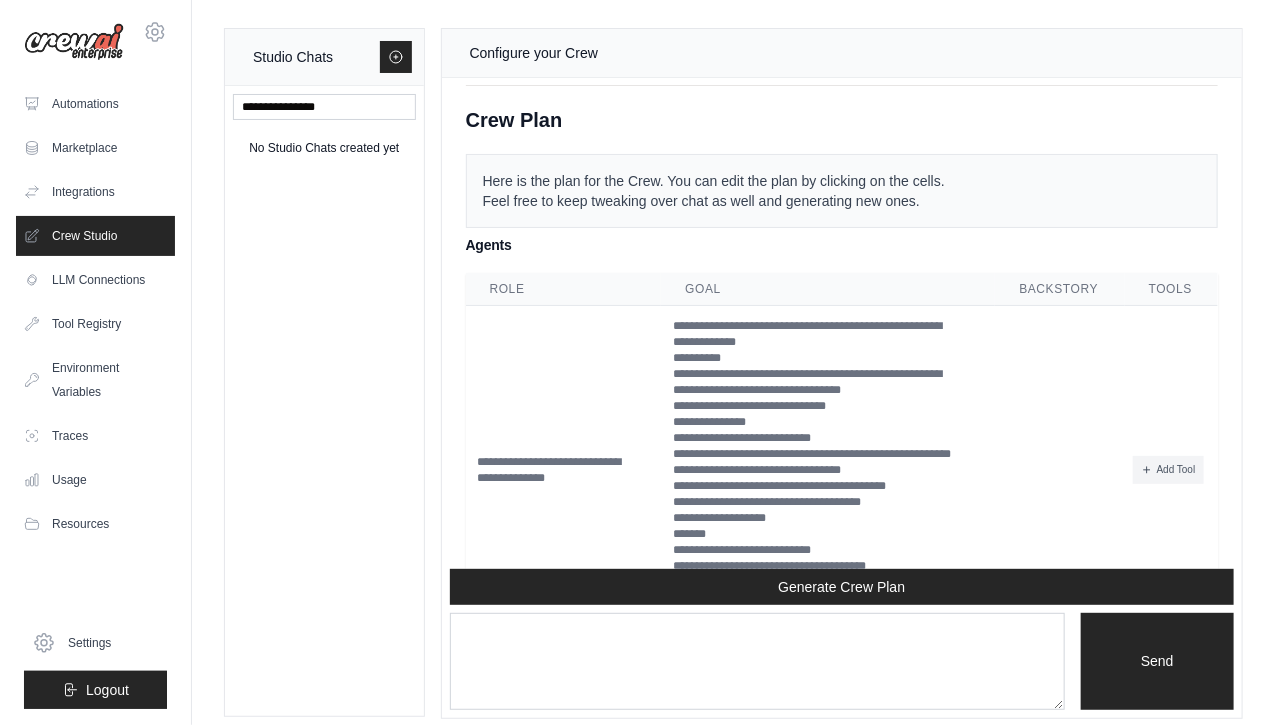 click at bounding box center (1059, 470) 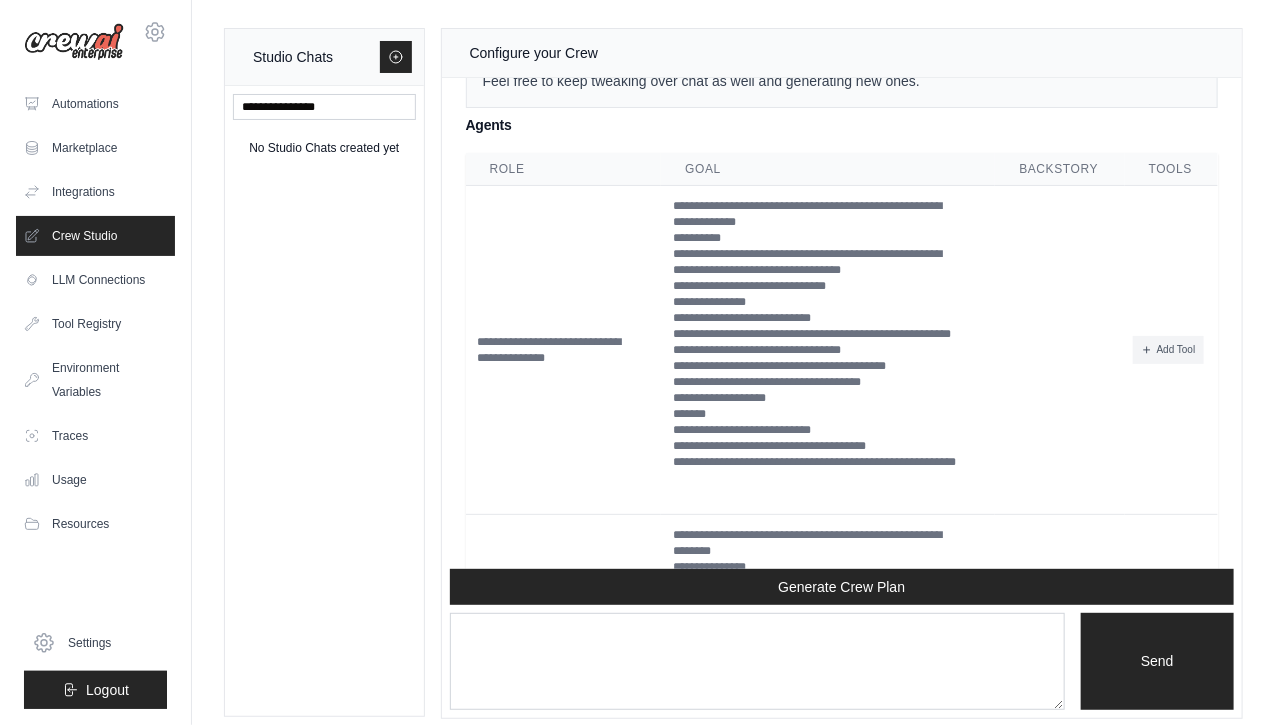 scroll, scrollTop: 2713, scrollLeft: 0, axis: vertical 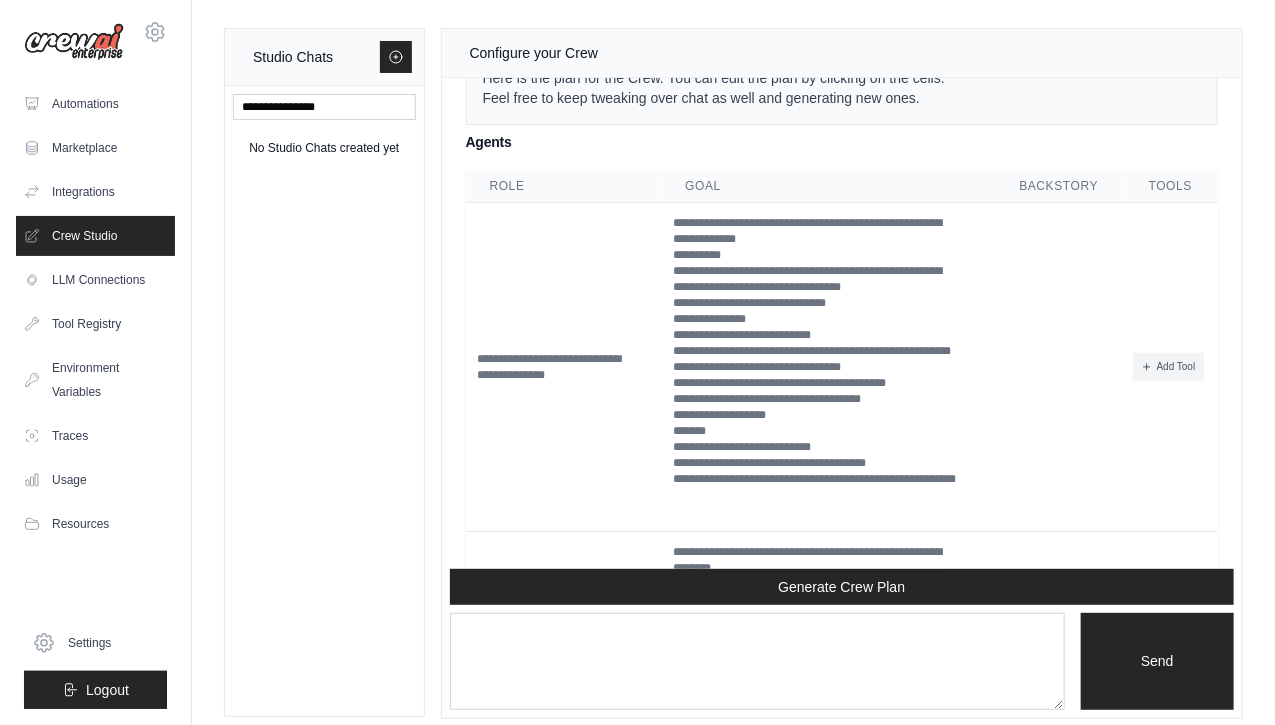 click on "Backstory" at bounding box center (1059, 186) 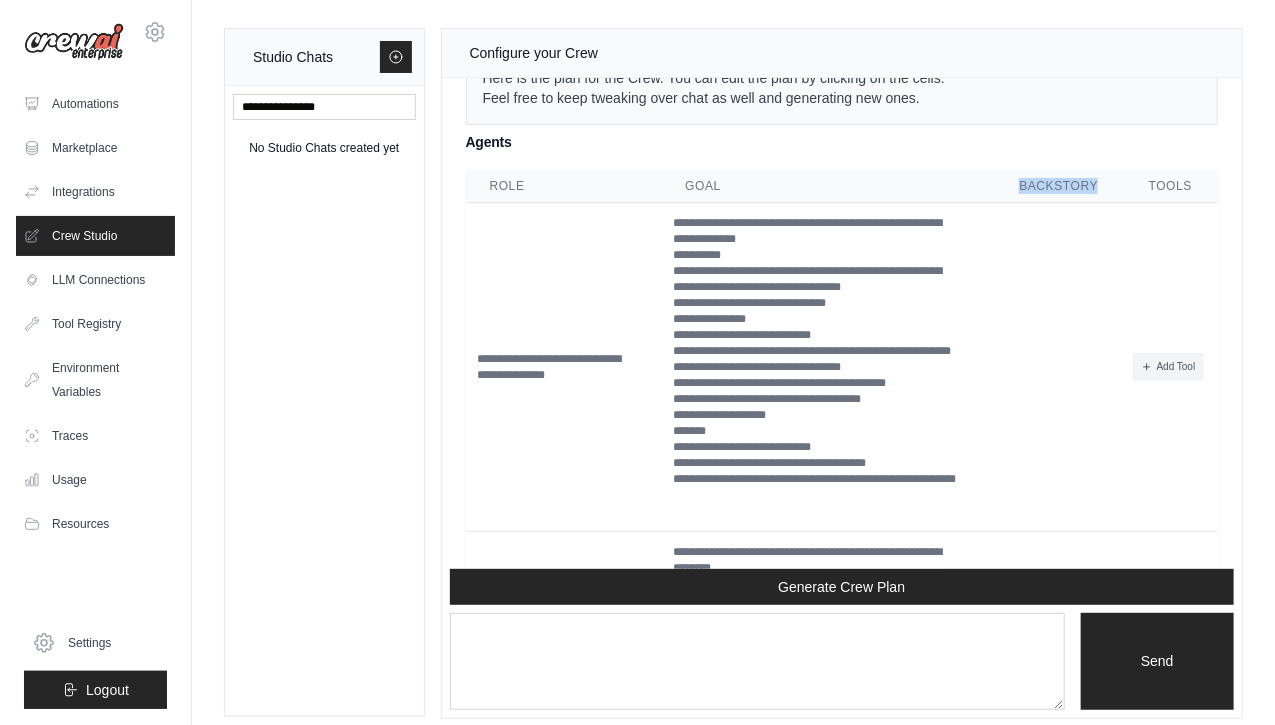 click on "Backstory" at bounding box center (1059, 186) 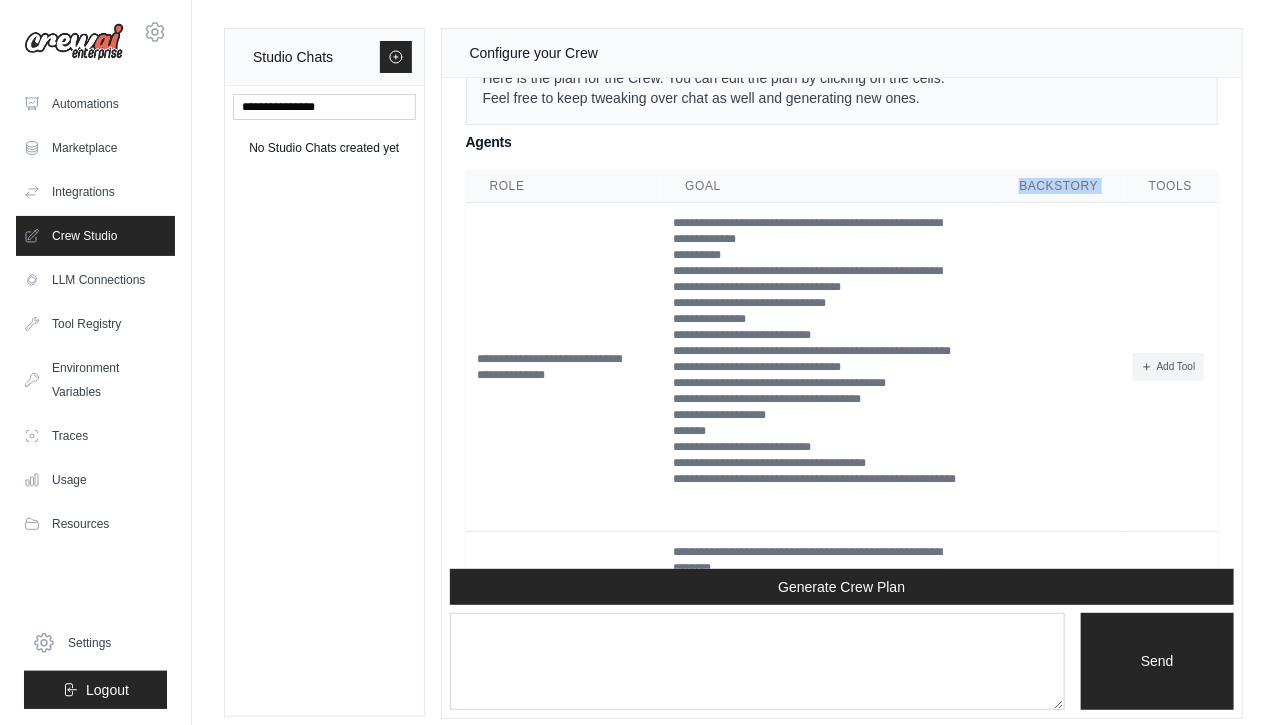 click on "Backstory" at bounding box center [1059, 186] 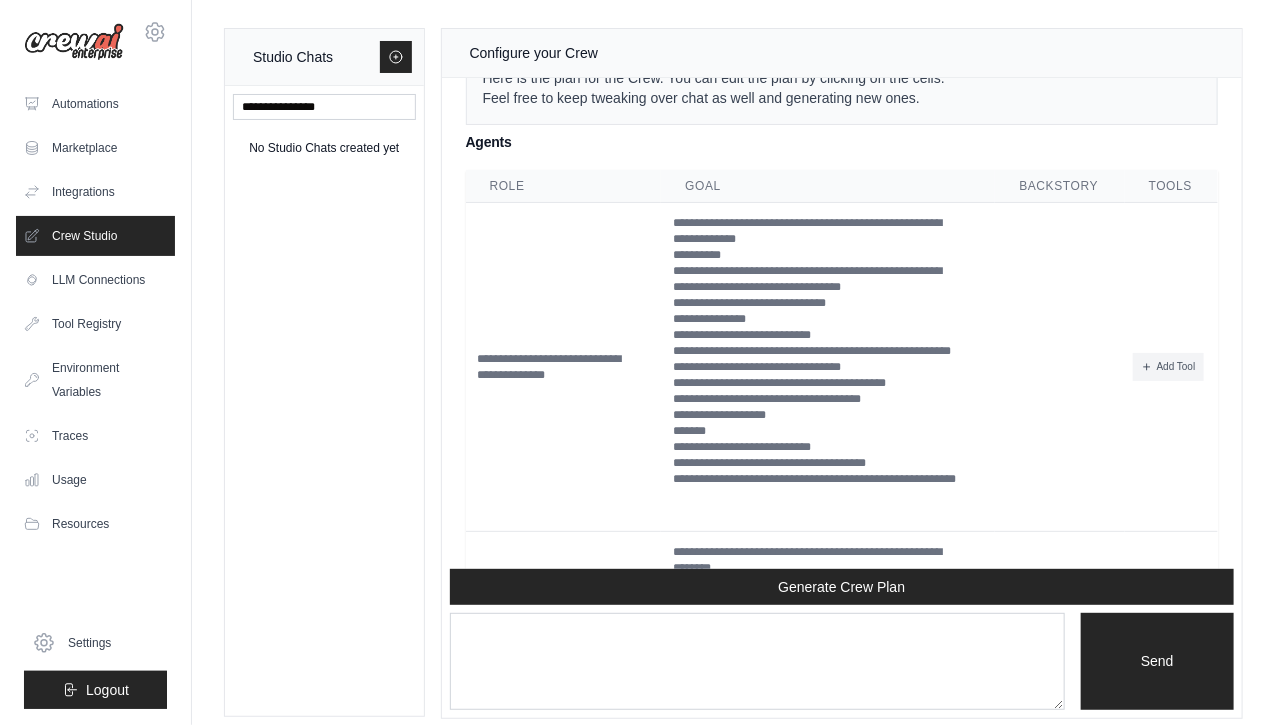 click at bounding box center [1059, 367] 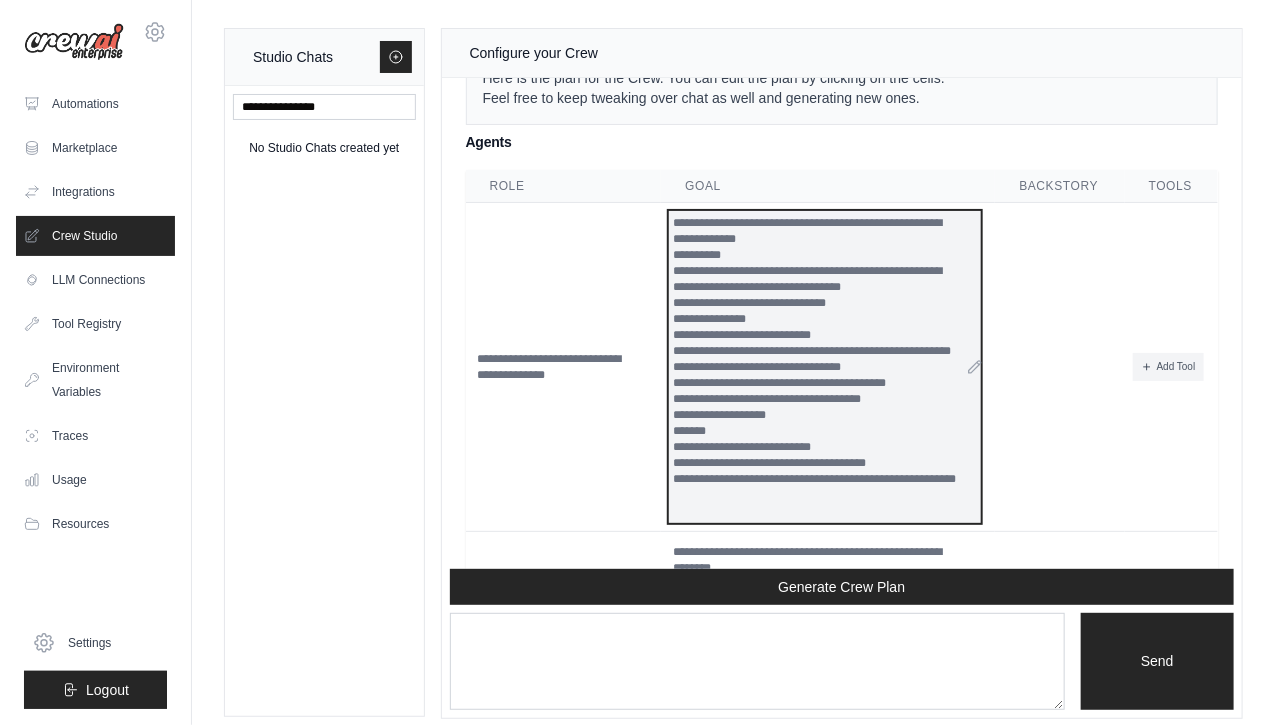 click on "**********" at bounding box center [815, 367] 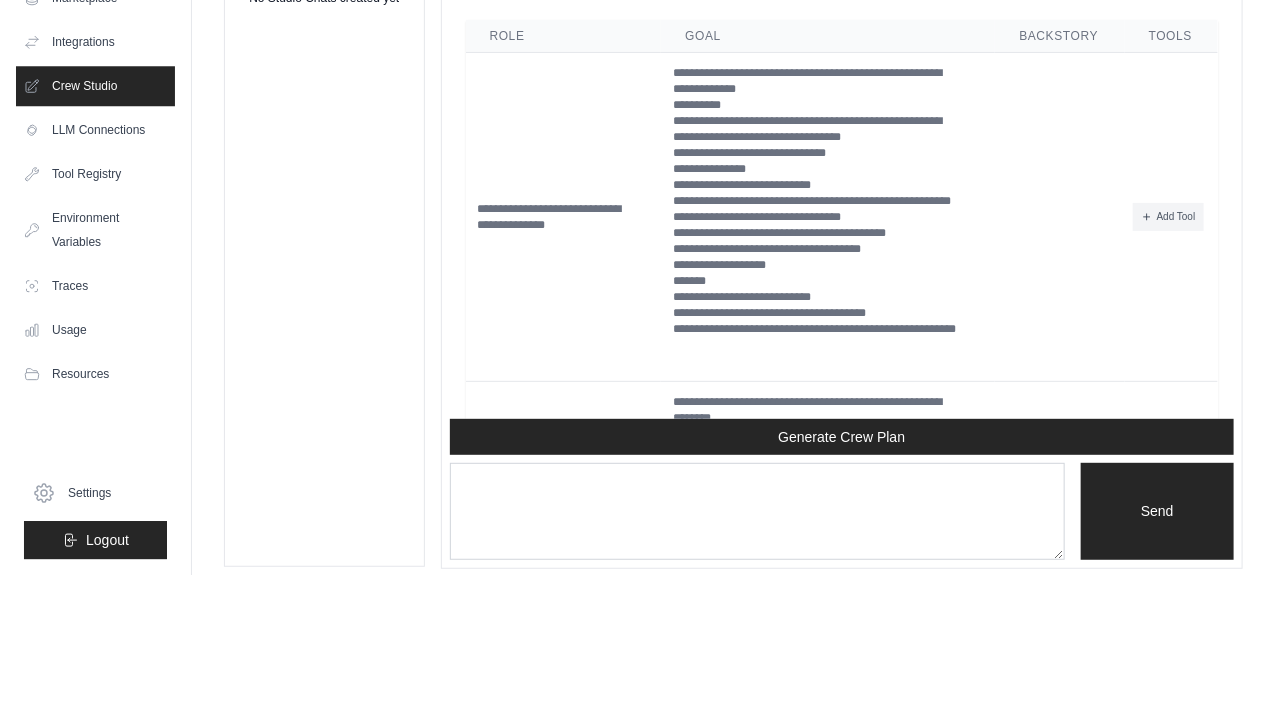 click at bounding box center (1059, 367) 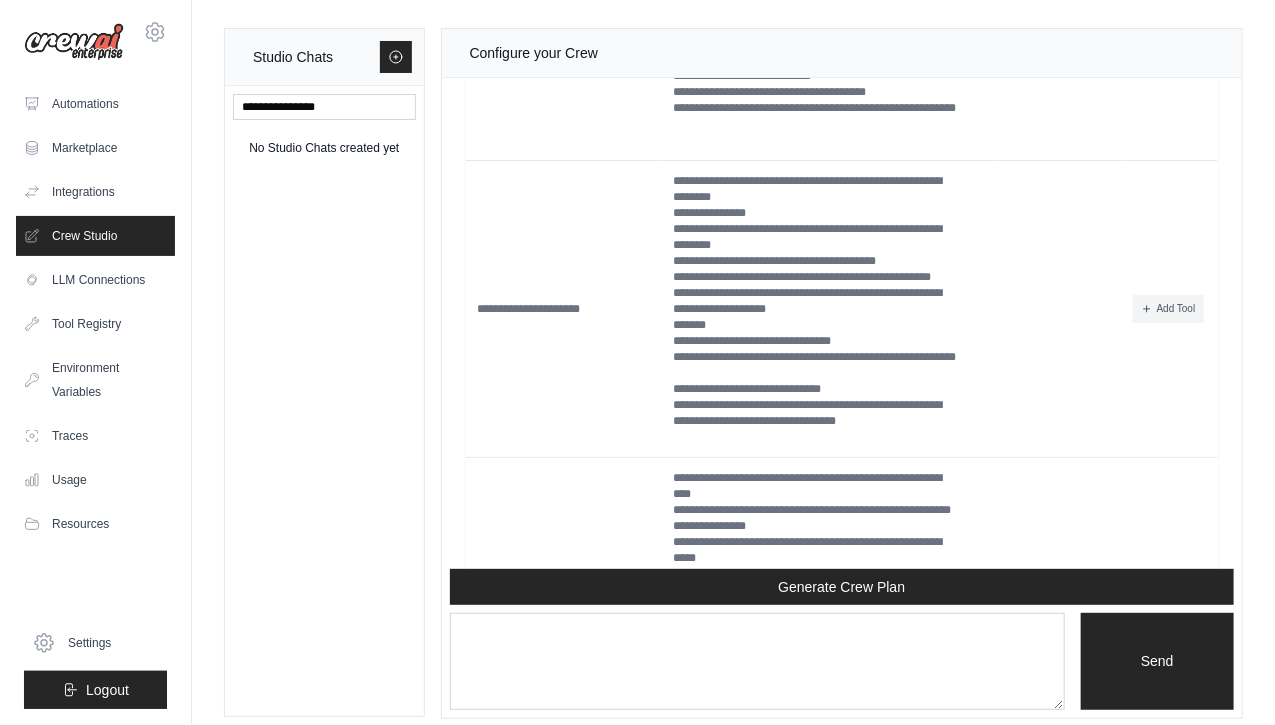 scroll, scrollTop: 3108, scrollLeft: 0, axis: vertical 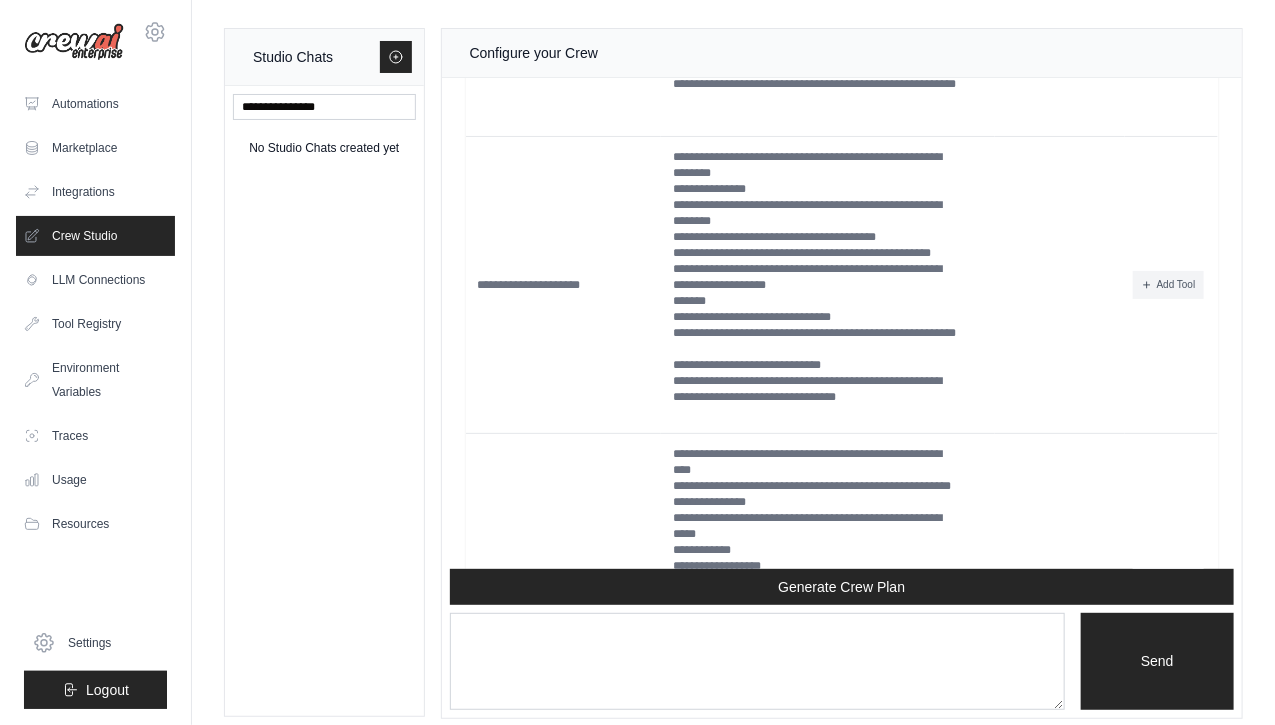 click at bounding box center (1059, 285) 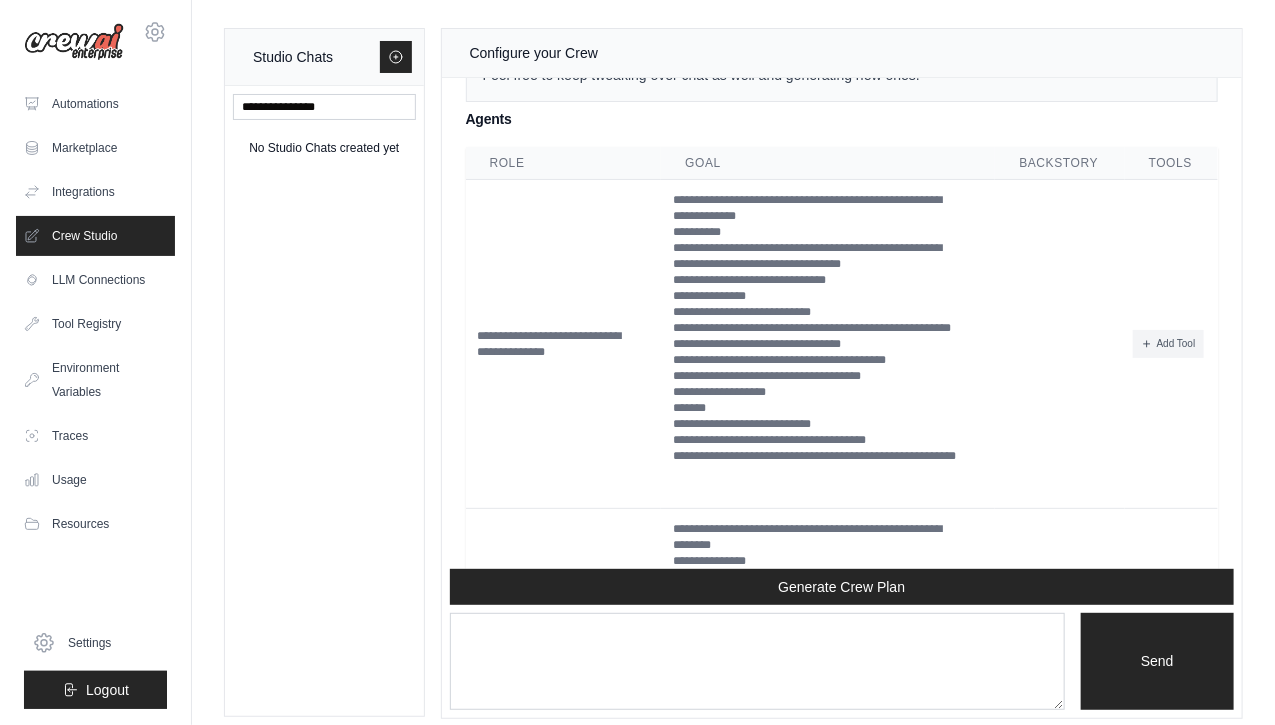 scroll, scrollTop: 2742, scrollLeft: 0, axis: vertical 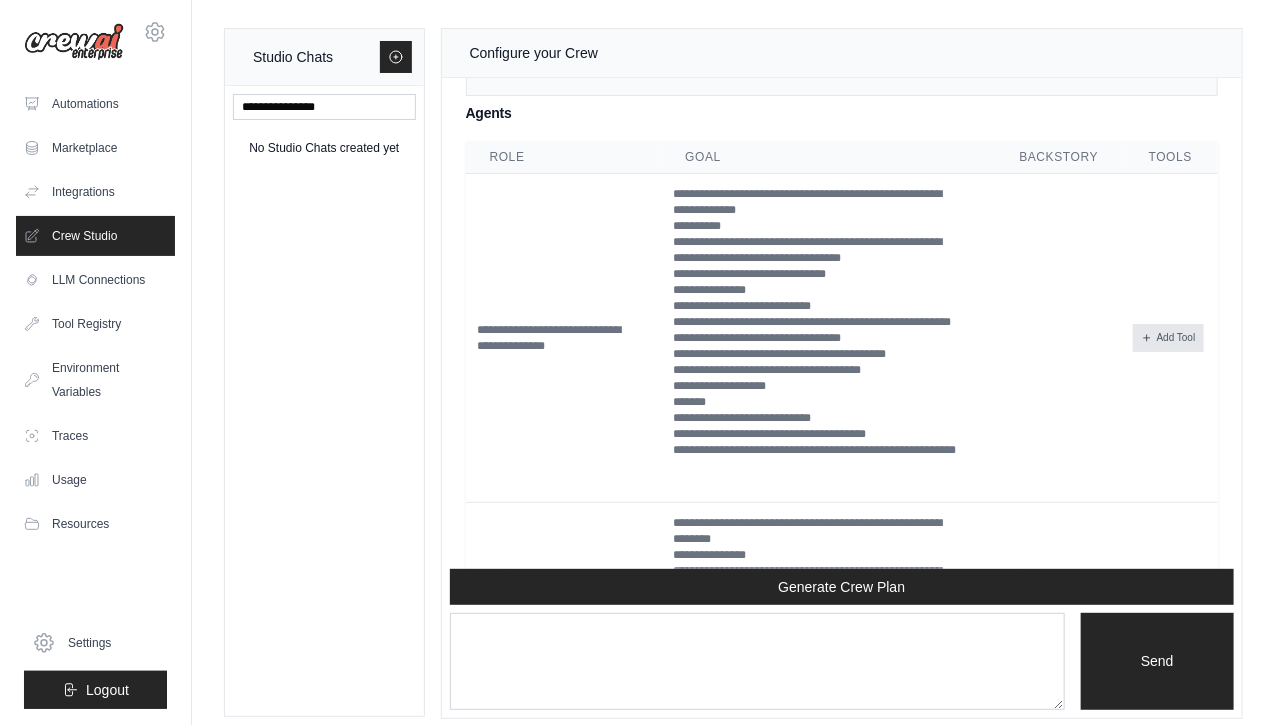 click on "Add Tool" at bounding box center (1168, 338) 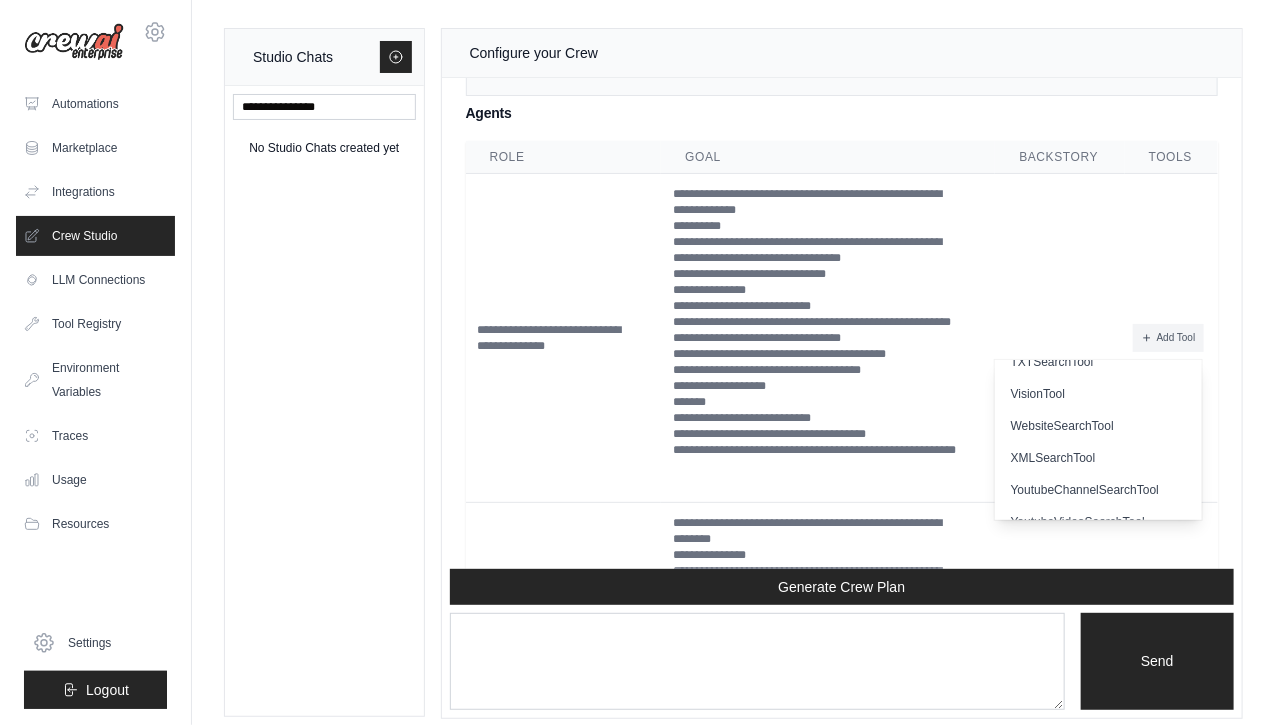 scroll, scrollTop: 559, scrollLeft: 0, axis: vertical 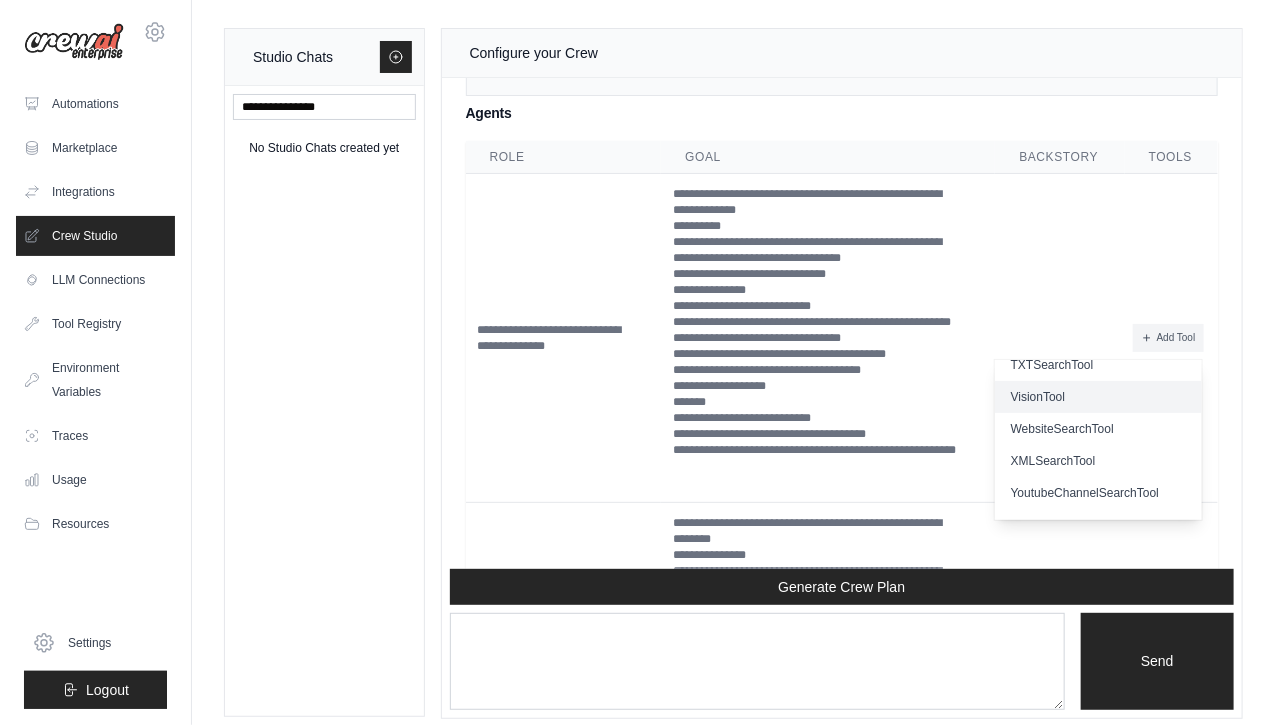 click on "VisionTool" at bounding box center [1098, 397] 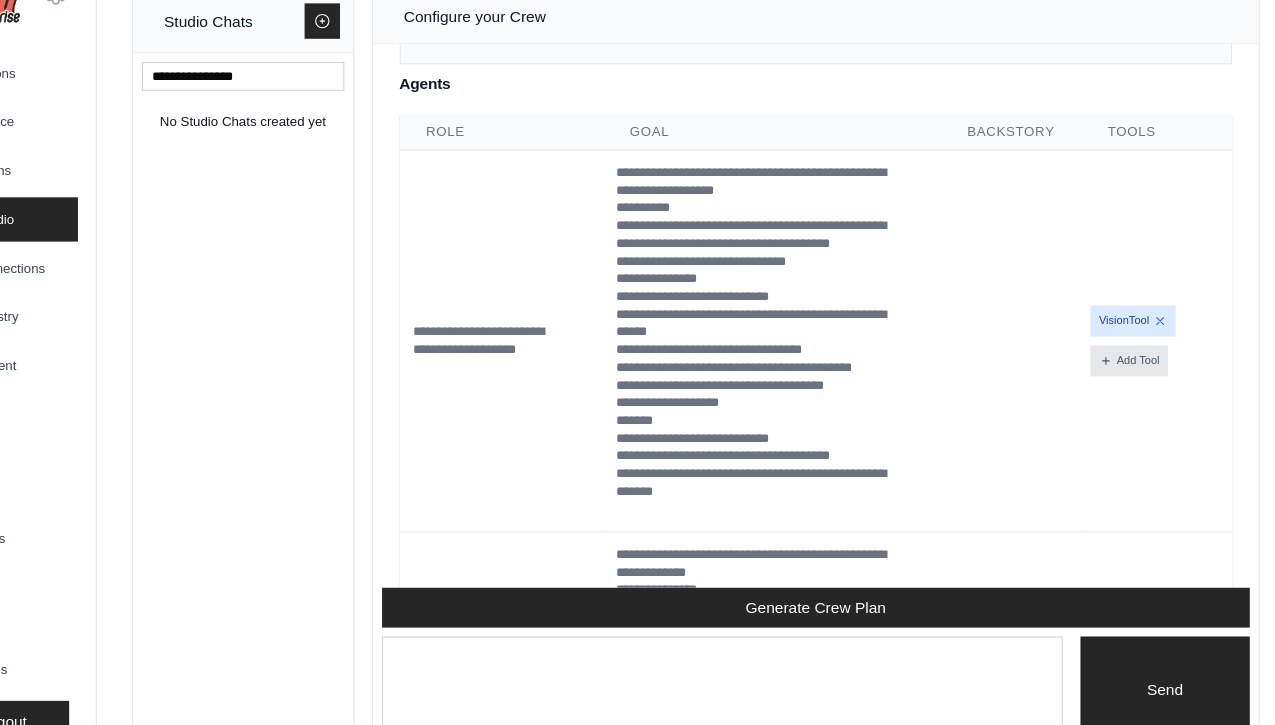click on "Add Tool" at bounding box center [1125, 364] 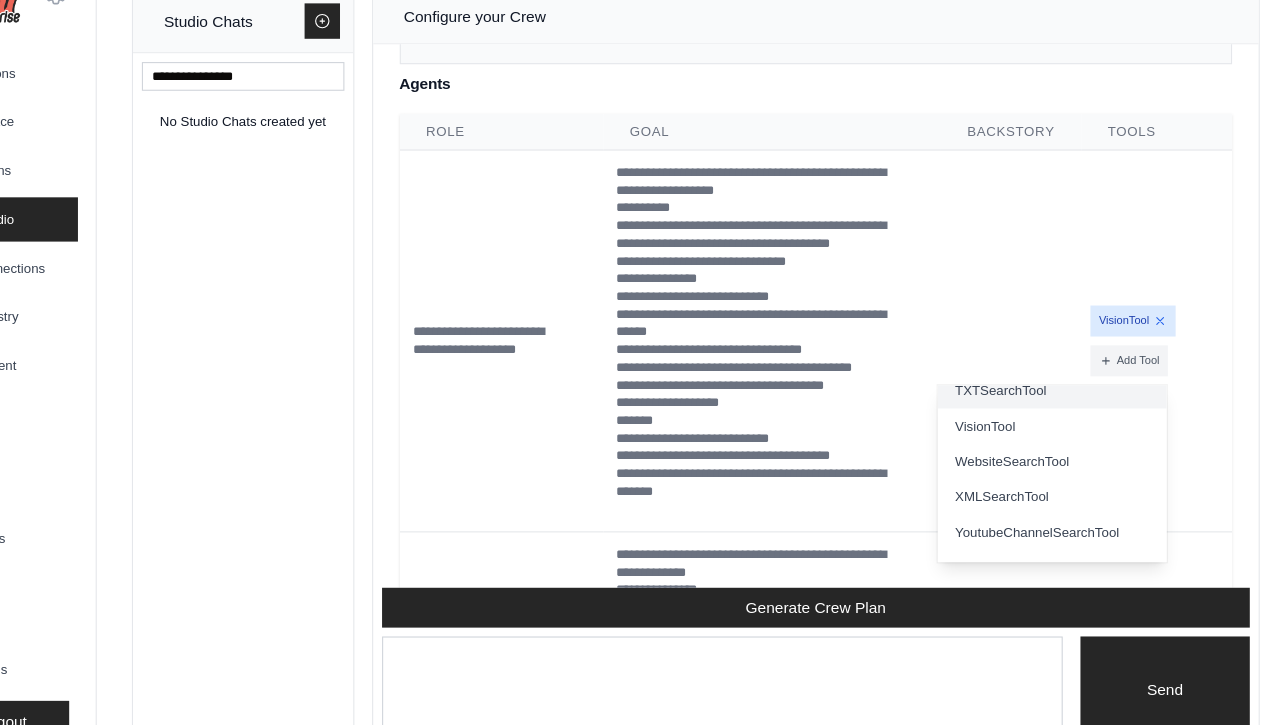 click on "TXTSearchTool" at bounding box center (1055, 391) 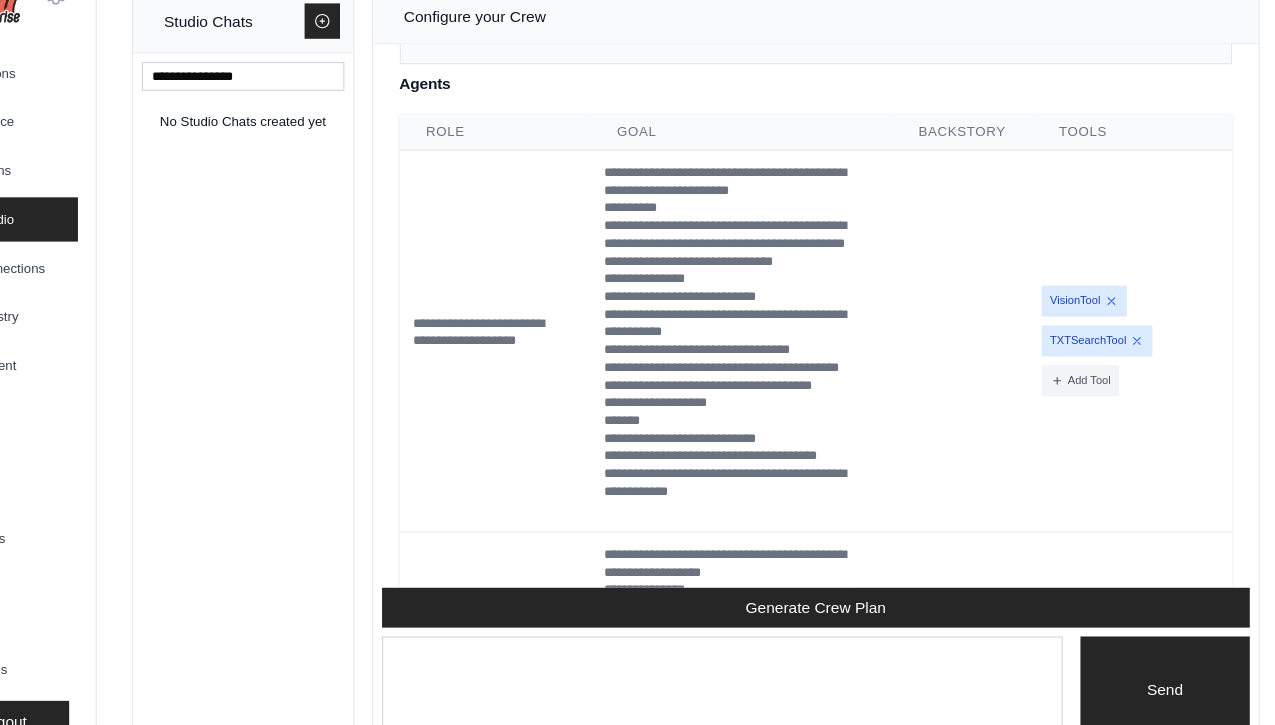 click on "Backstory" at bounding box center (974, 157) 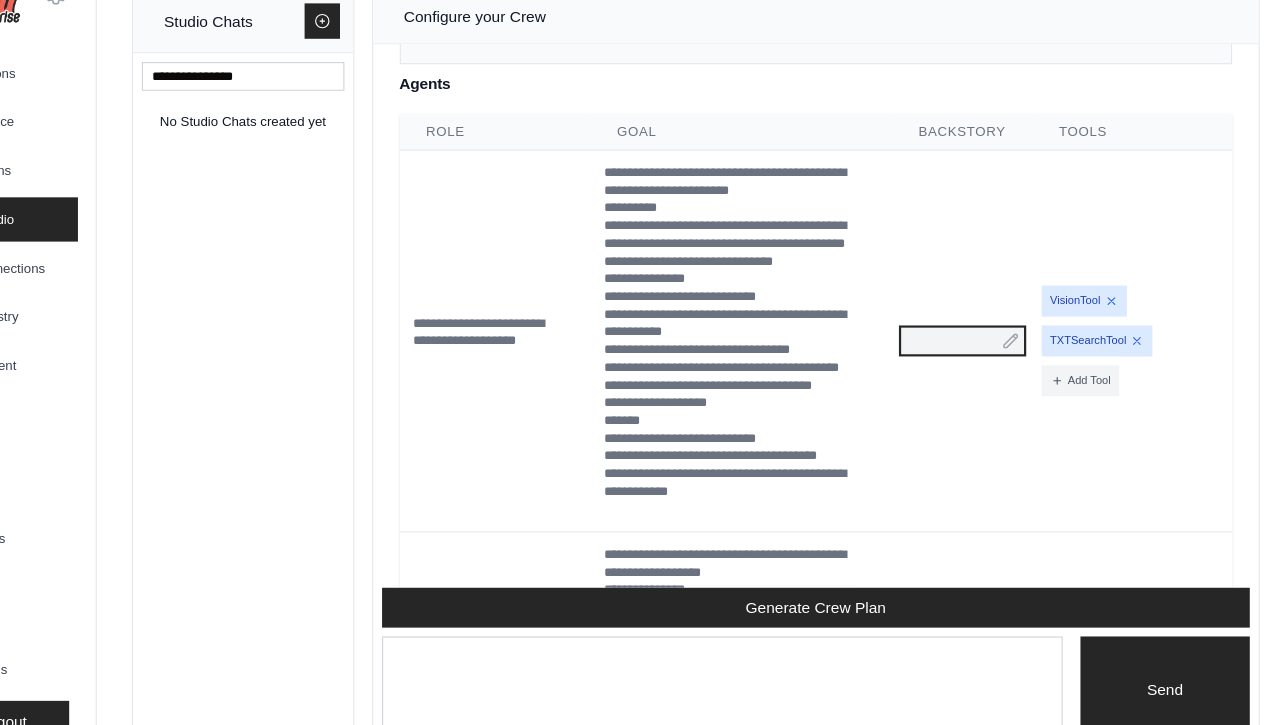 click at bounding box center [974, 346] 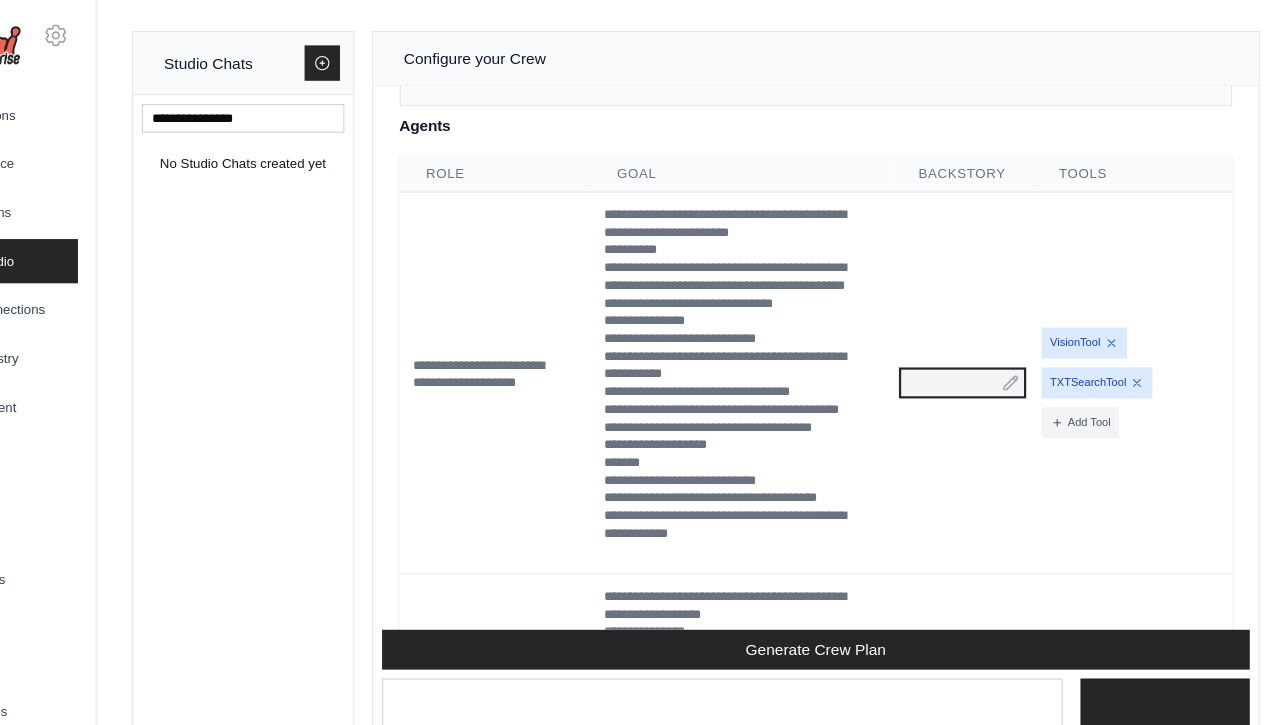 scroll, scrollTop: 2702, scrollLeft: 0, axis: vertical 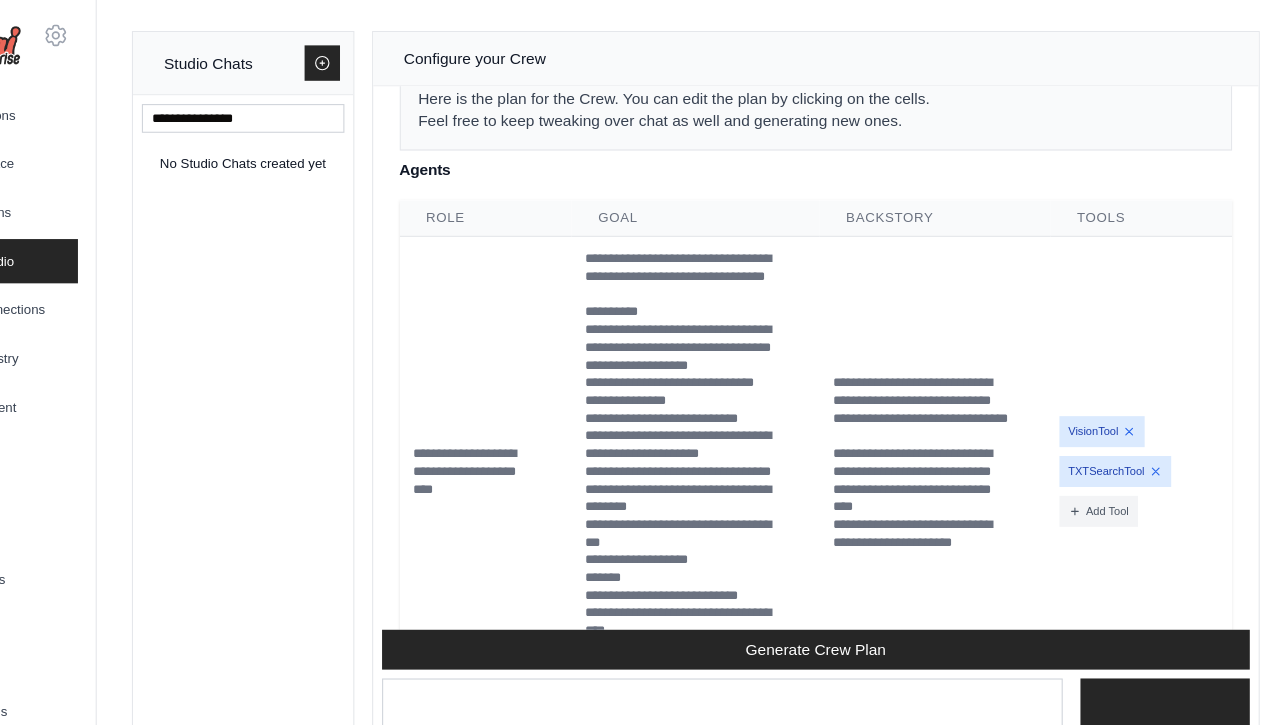 click on "VisionTool
TXTSearchTool
Add Tool
CodeDocsSearchTool" at bounding box center (1136, 426) 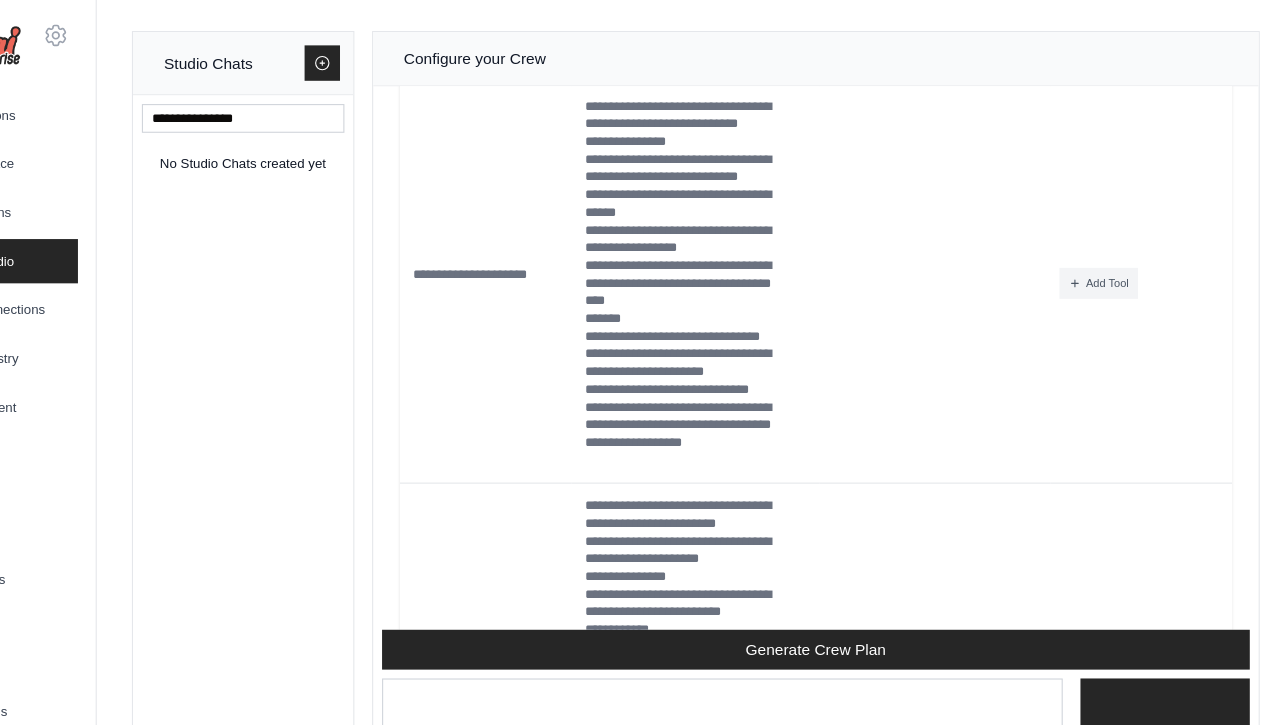 scroll, scrollTop: 3265, scrollLeft: 0, axis: vertical 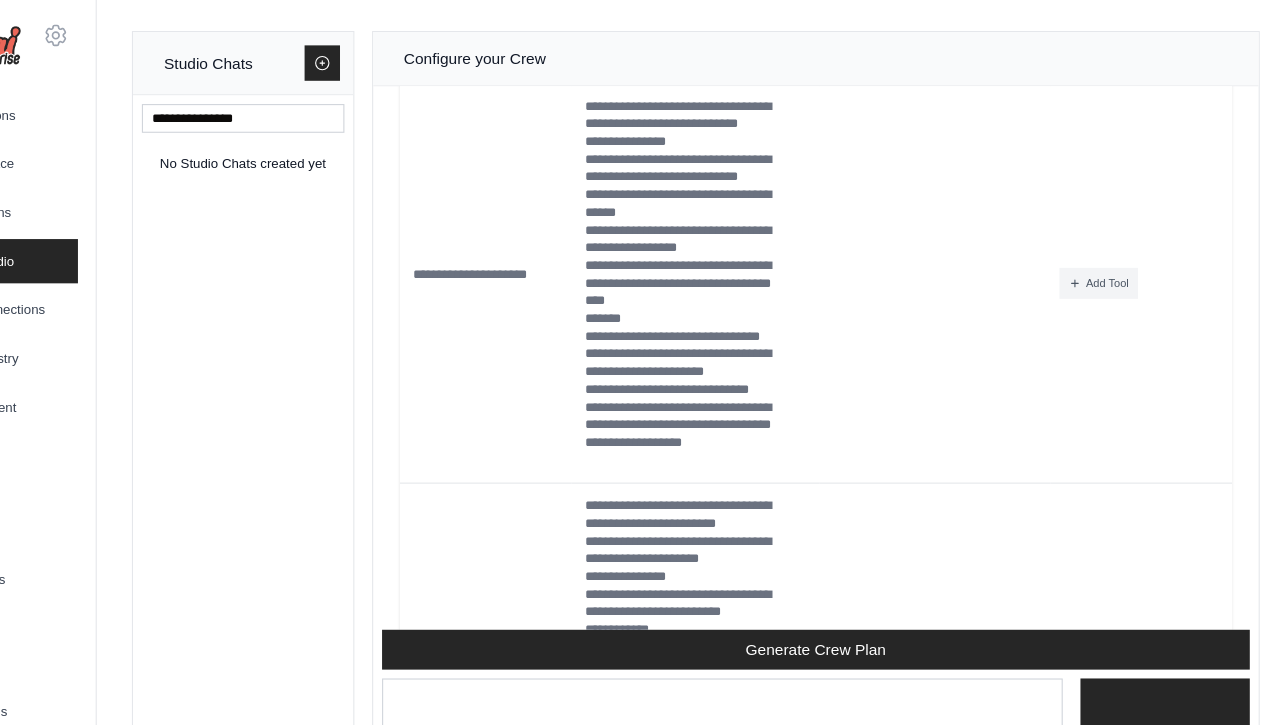 click at bounding box center [949, 256] 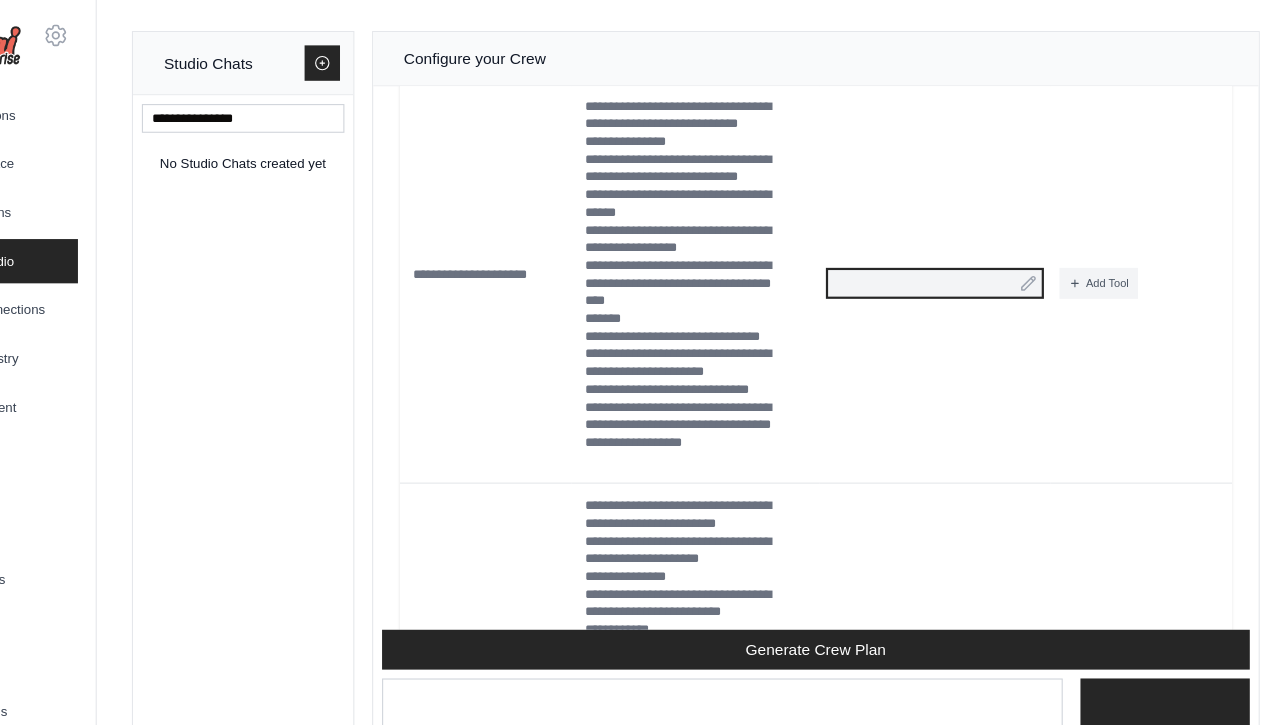 click at bounding box center (949, 256) 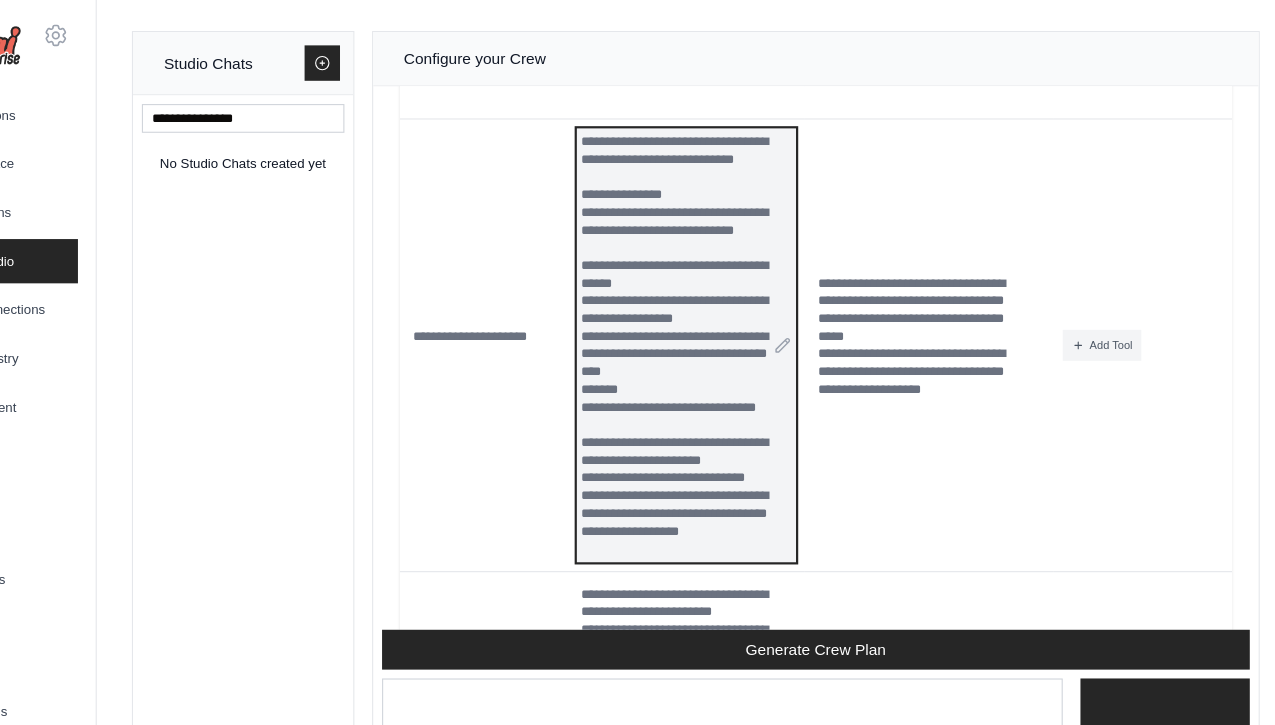 click on "**********" at bounding box center [715, 432] 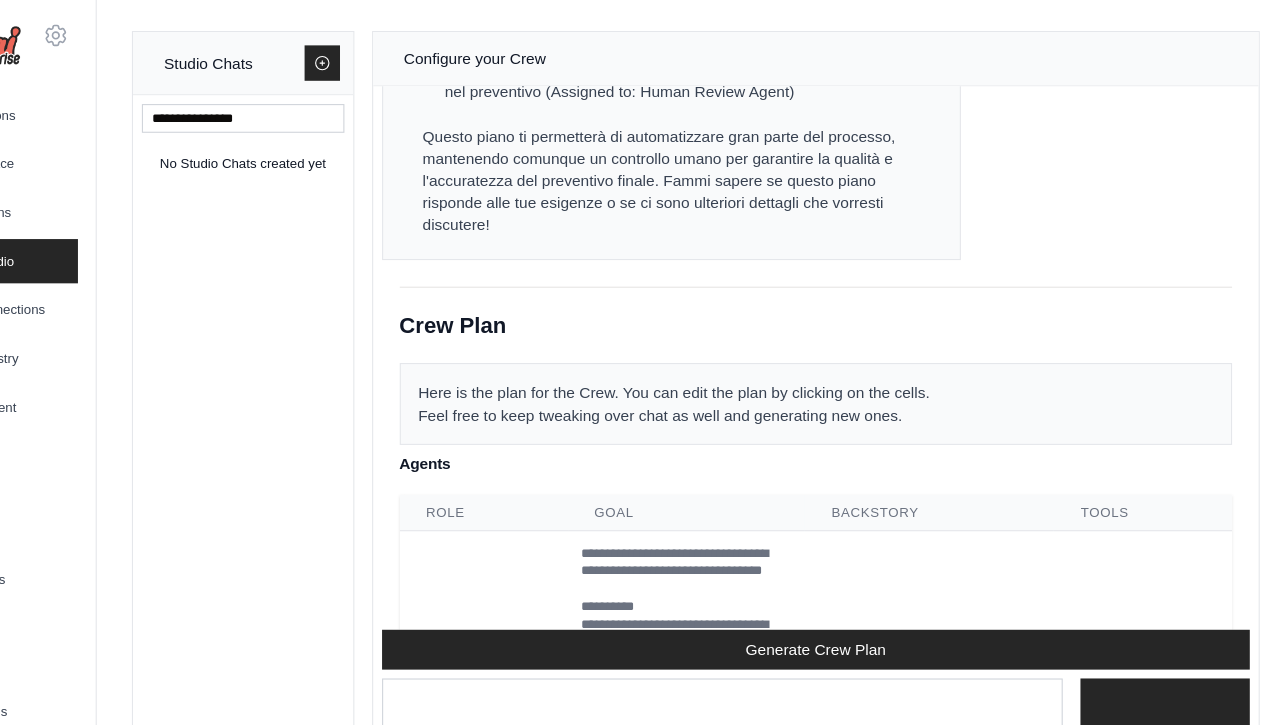 drag, startPoint x: 776, startPoint y: 477, endPoint x: 600, endPoint y: 13, distance: 496.258 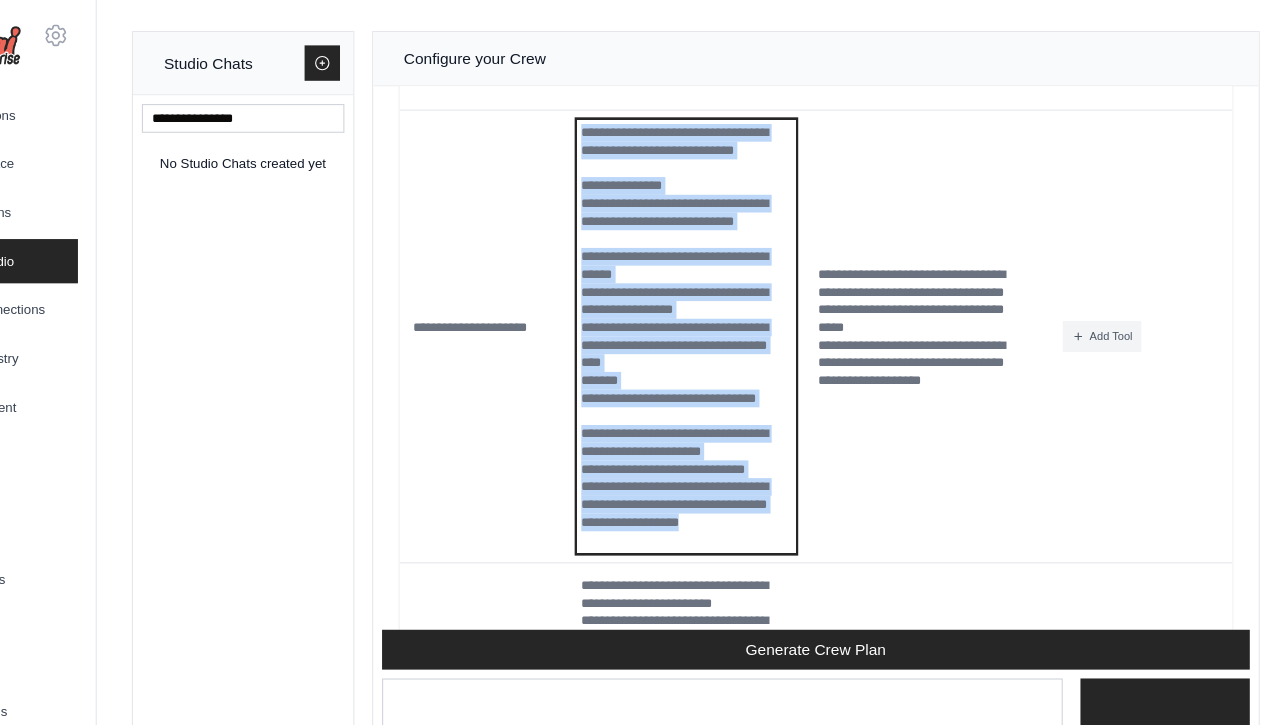 scroll, scrollTop: 3373, scrollLeft: 0, axis: vertical 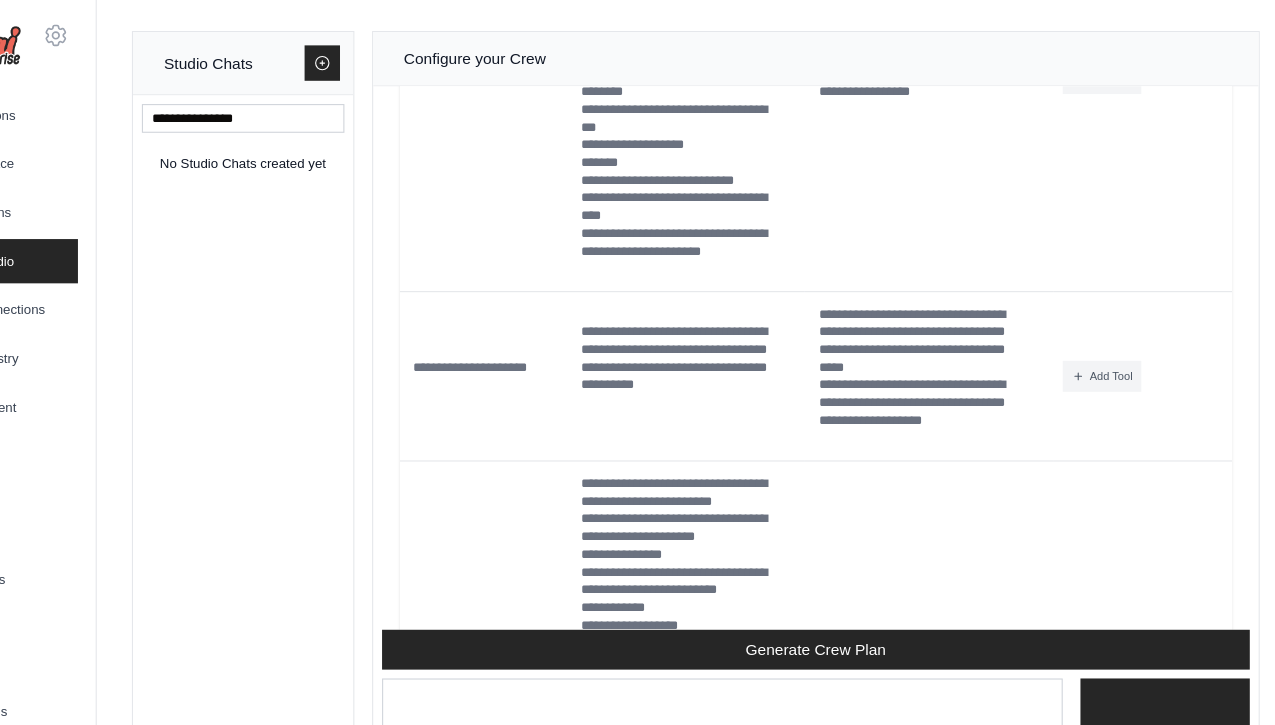 click at bounding box center [944, 597] 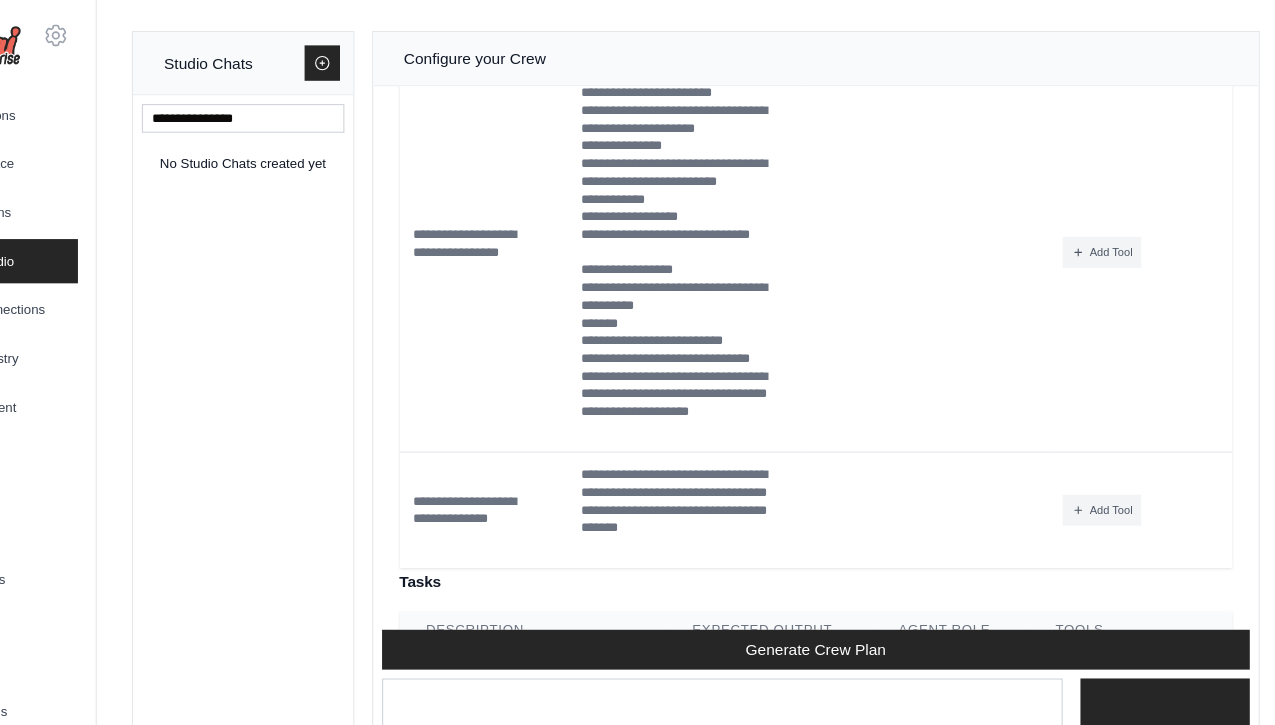 scroll, scrollTop: 3476, scrollLeft: 0, axis: vertical 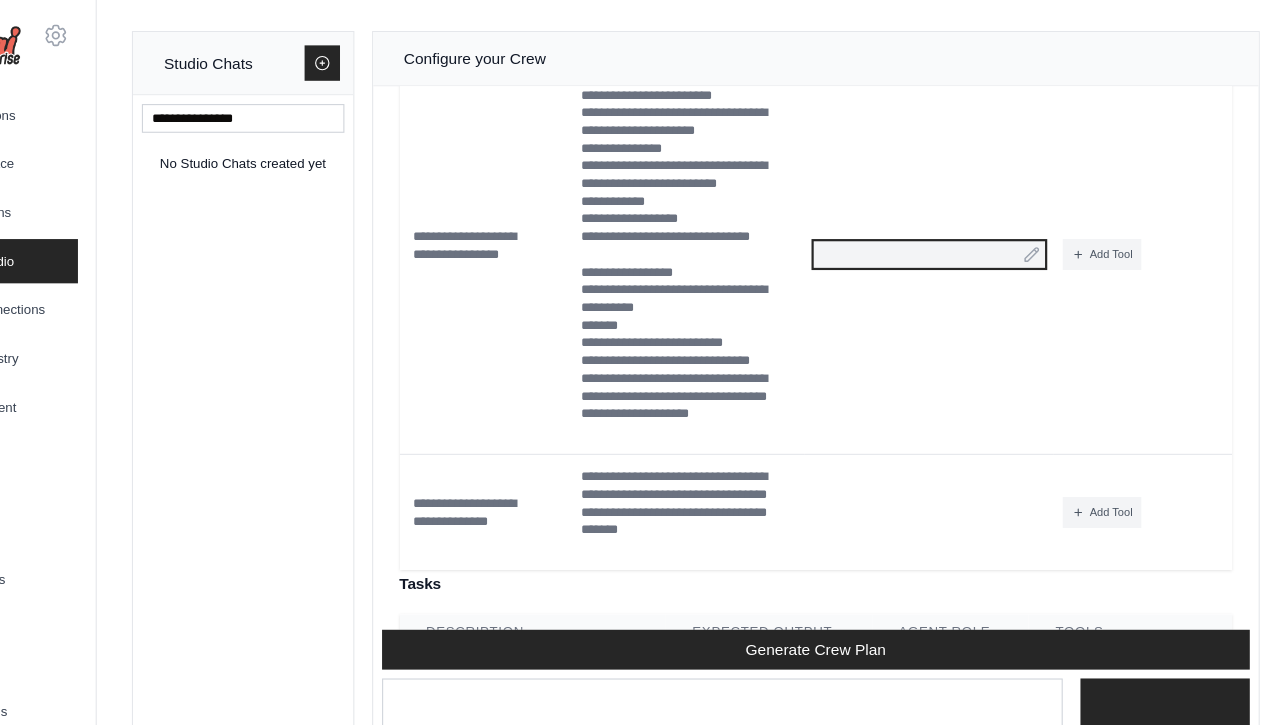 click at bounding box center (944, 230) 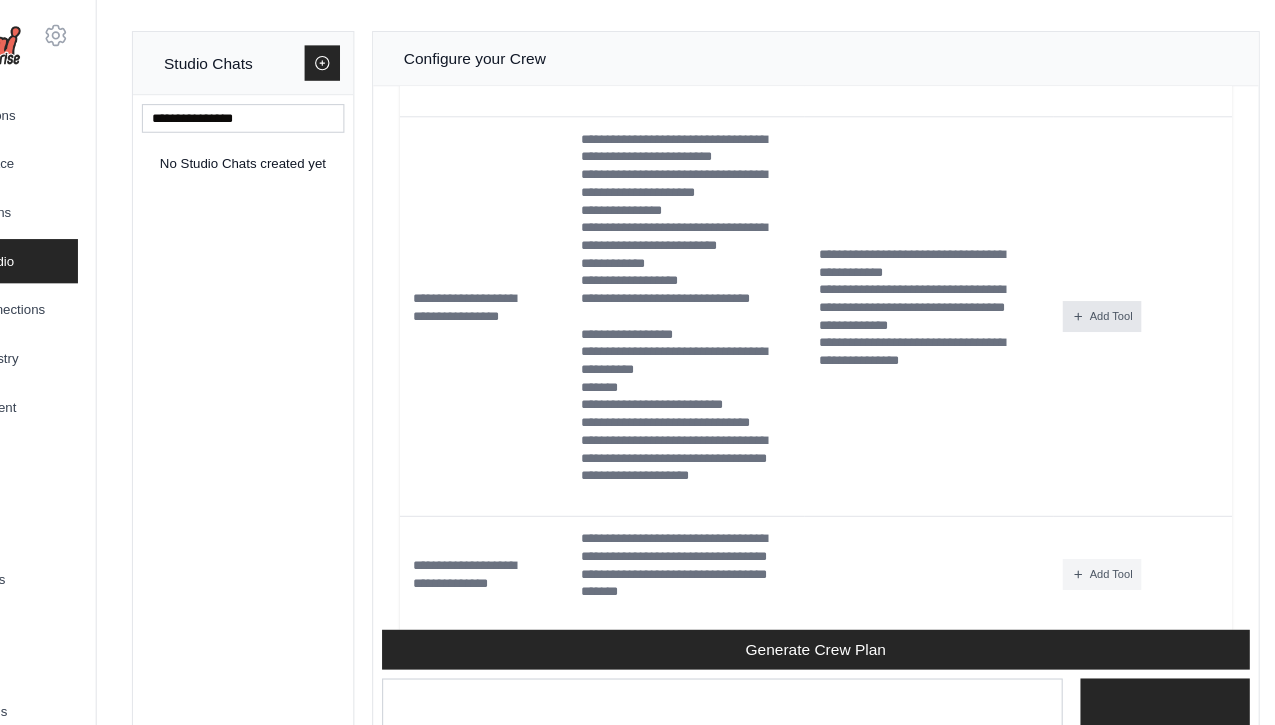 click on "Add Tool" at bounding box center (1100, 286) 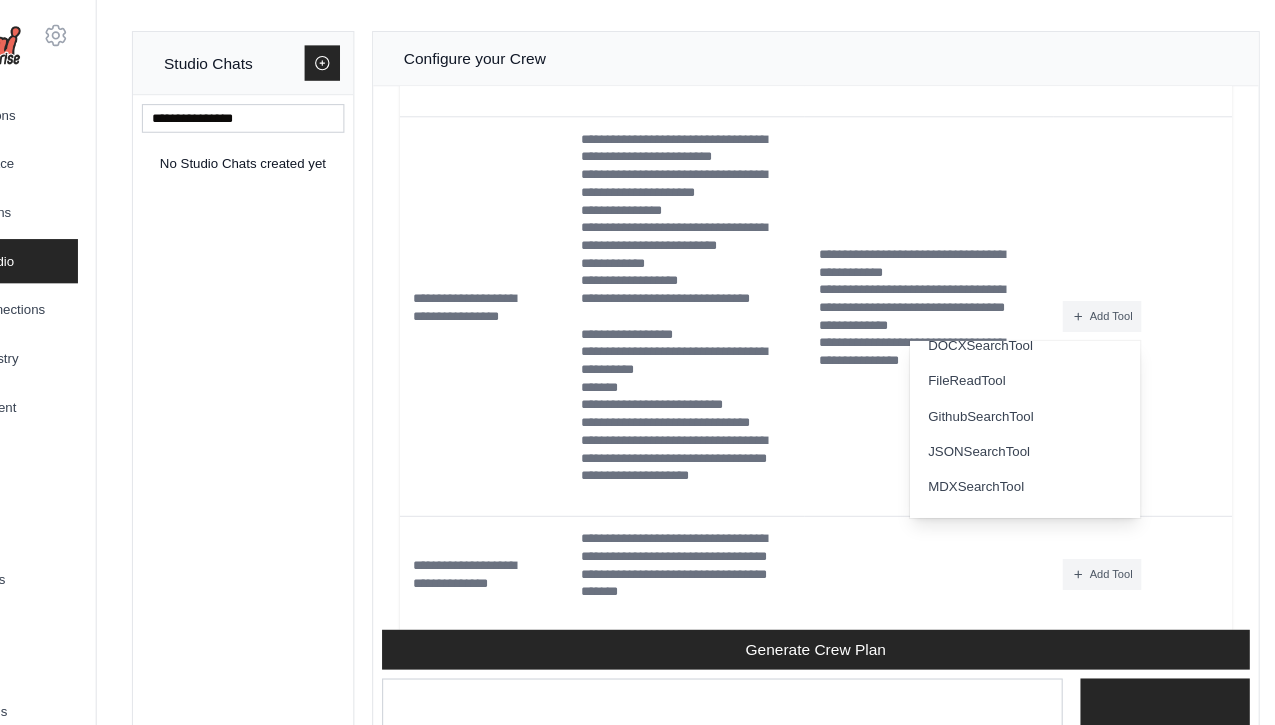scroll, scrollTop: 0, scrollLeft: 0, axis: both 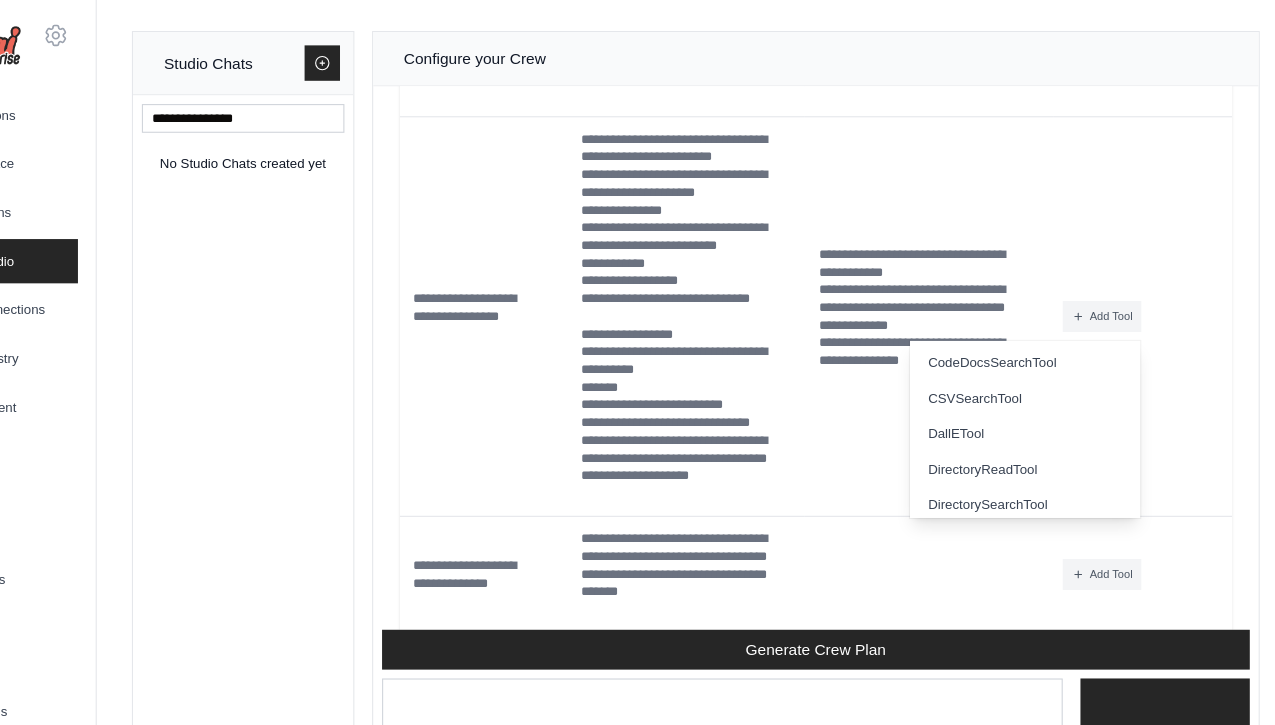 drag, startPoint x: 1072, startPoint y: 317, endPoint x: 1261, endPoint y: 355, distance: 192.78226 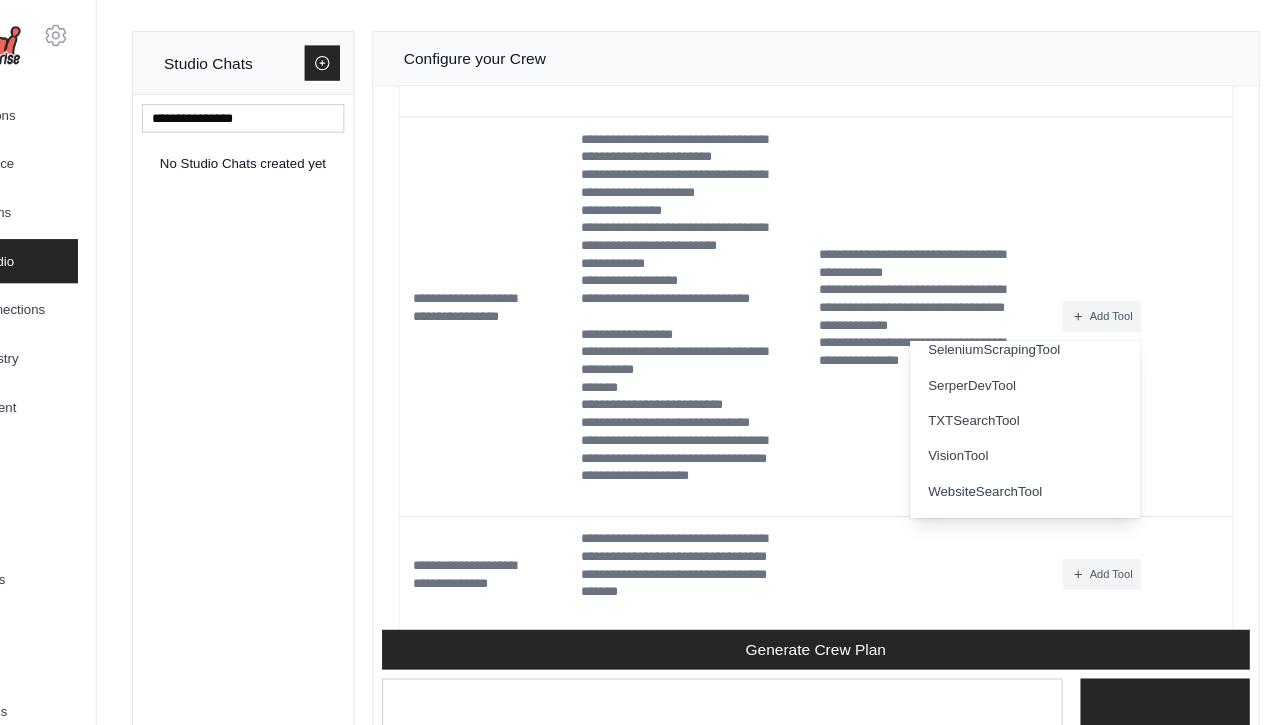 scroll, scrollTop: 508, scrollLeft: 0, axis: vertical 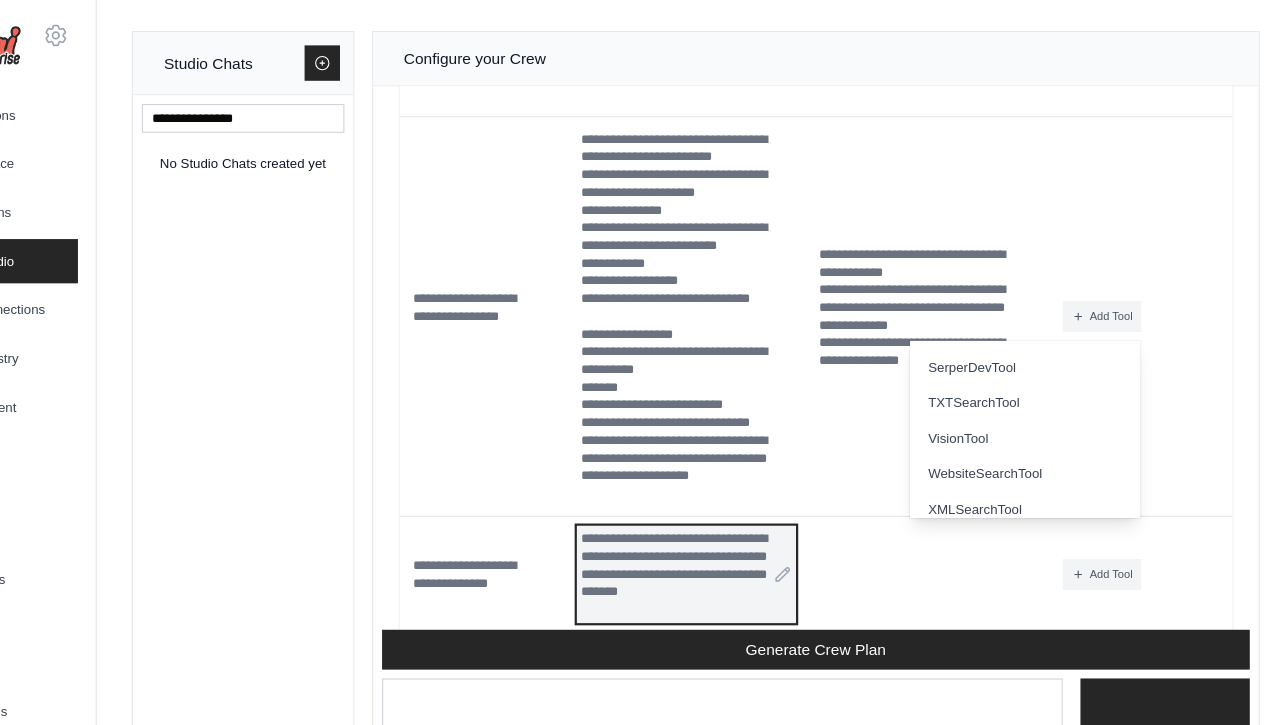 click on "**********" at bounding box center [715, 511] 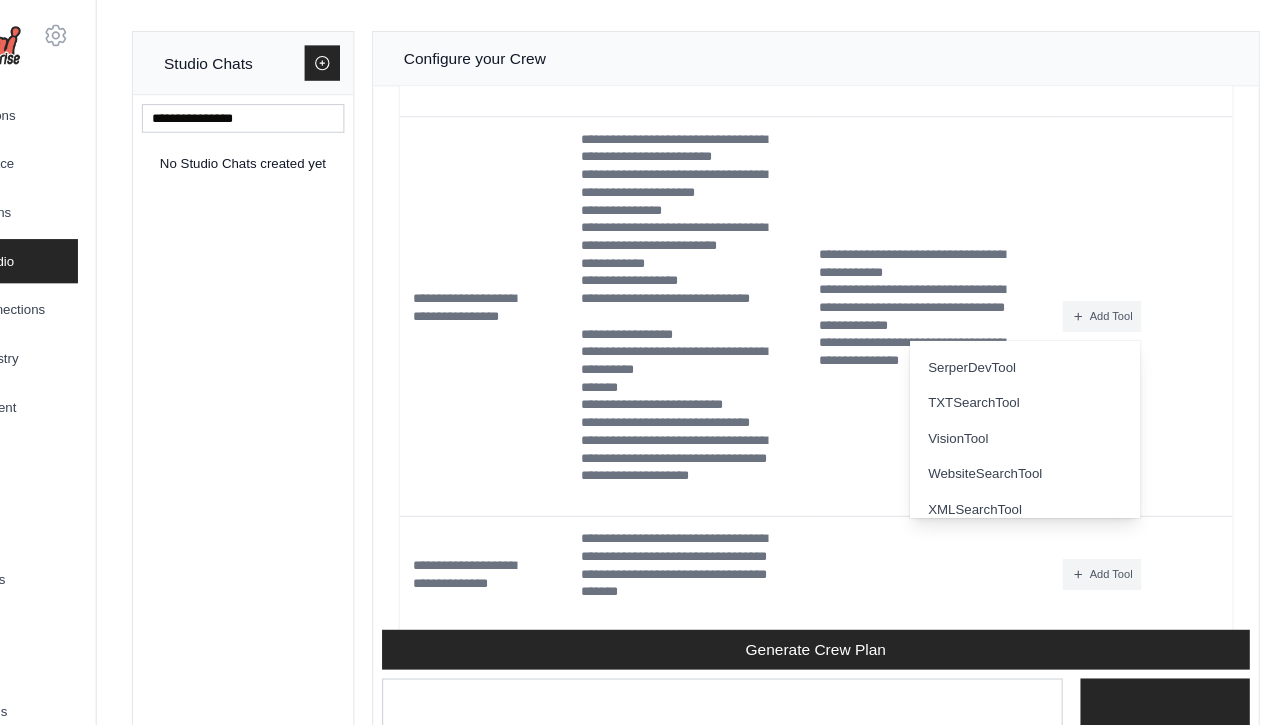 click at bounding box center (944, 519) 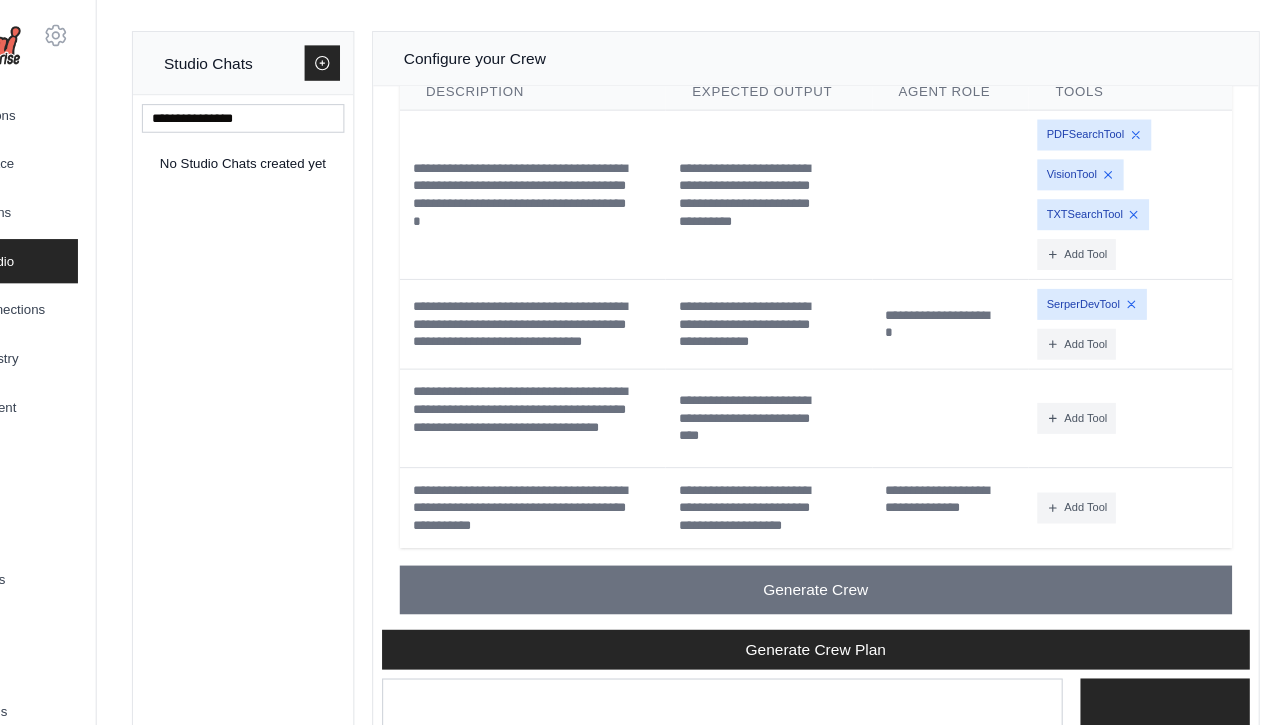 scroll, scrollTop: 3922, scrollLeft: 0, axis: vertical 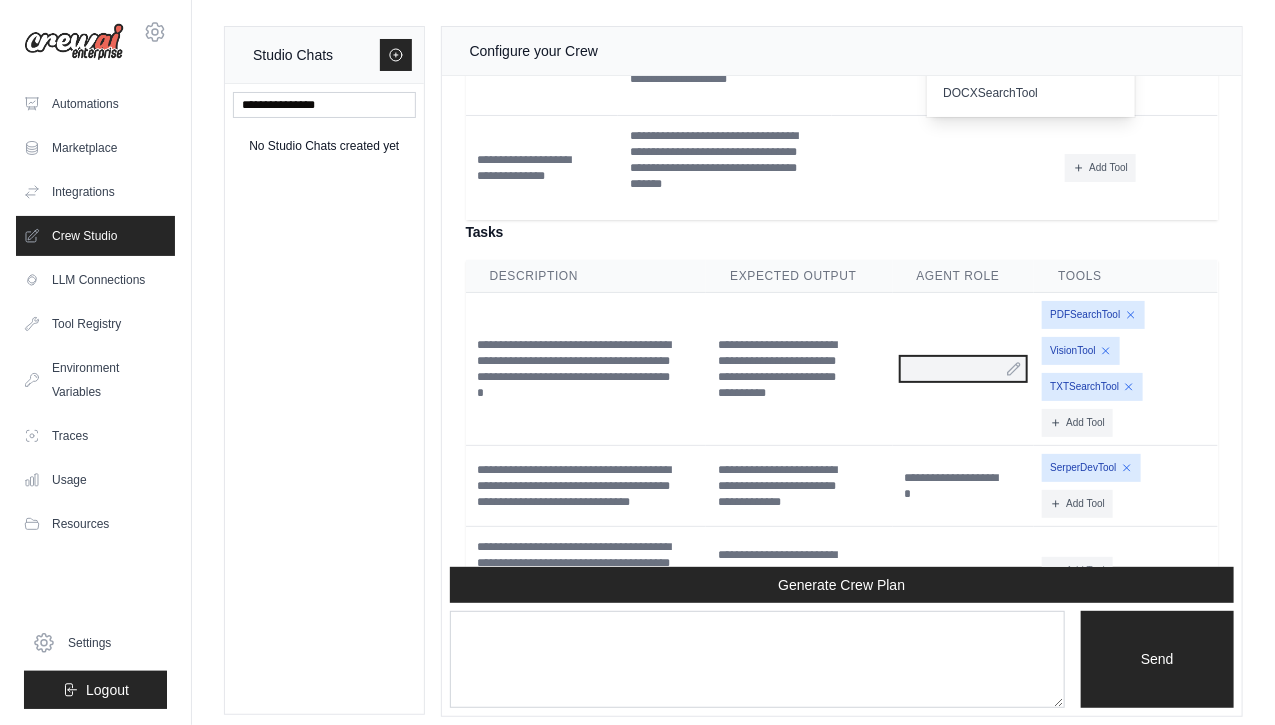 click at bounding box center [964, 369] 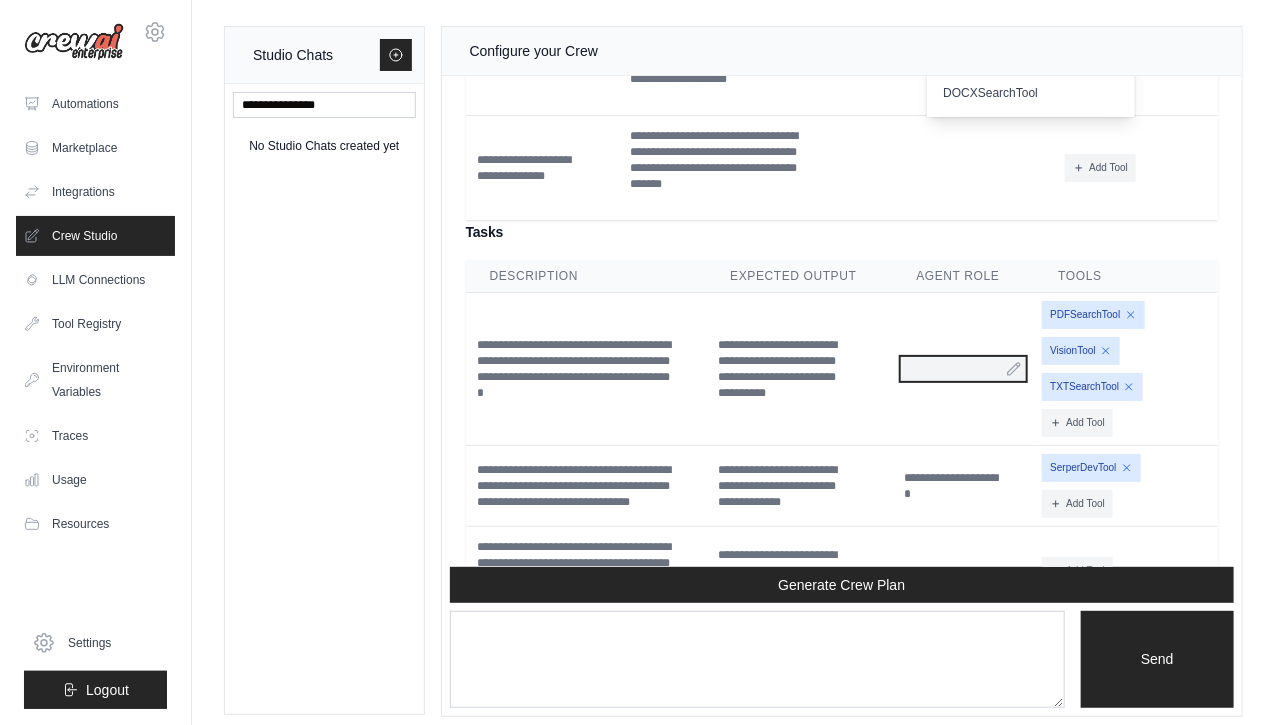 type 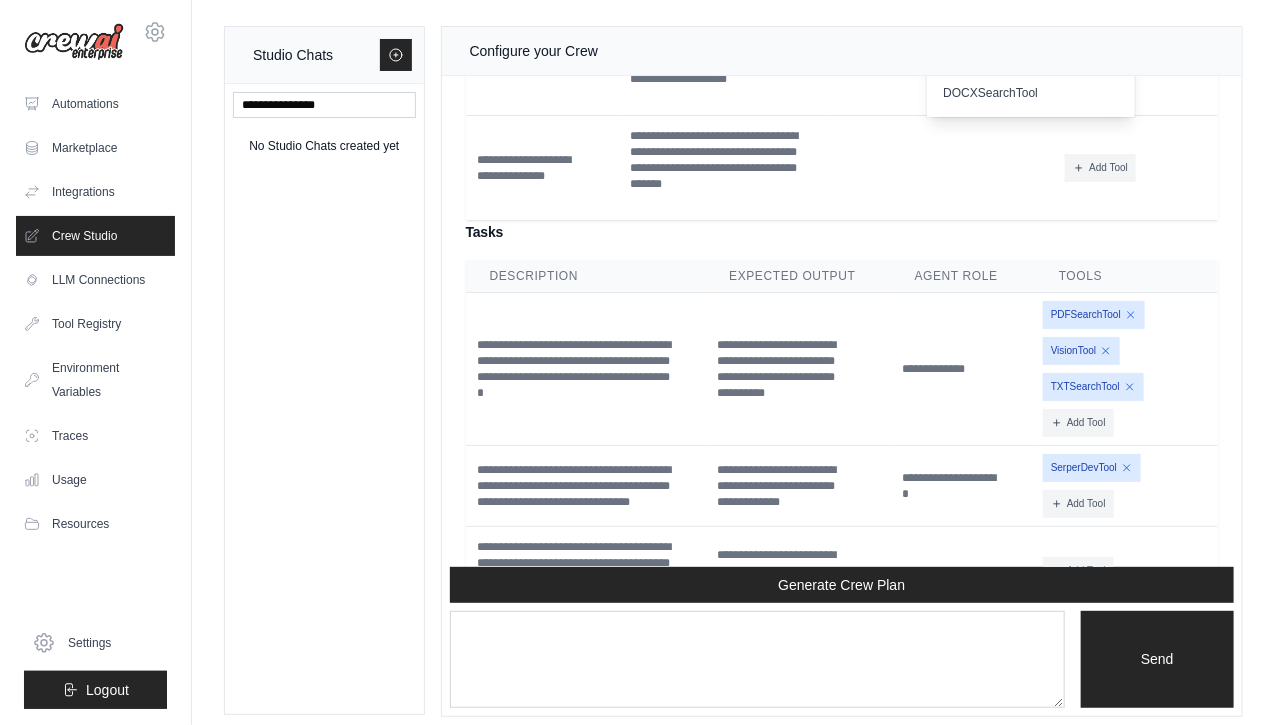 click at bounding box center [963, 571] 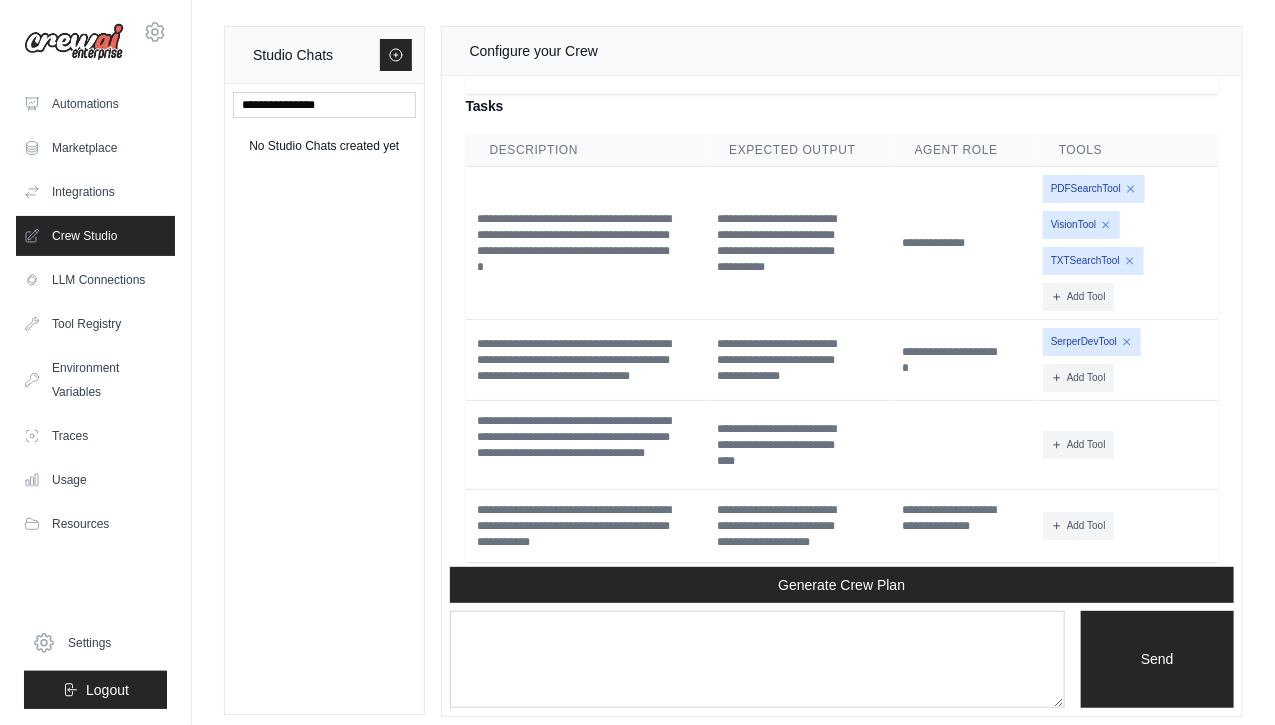 scroll, scrollTop: 3896, scrollLeft: 0, axis: vertical 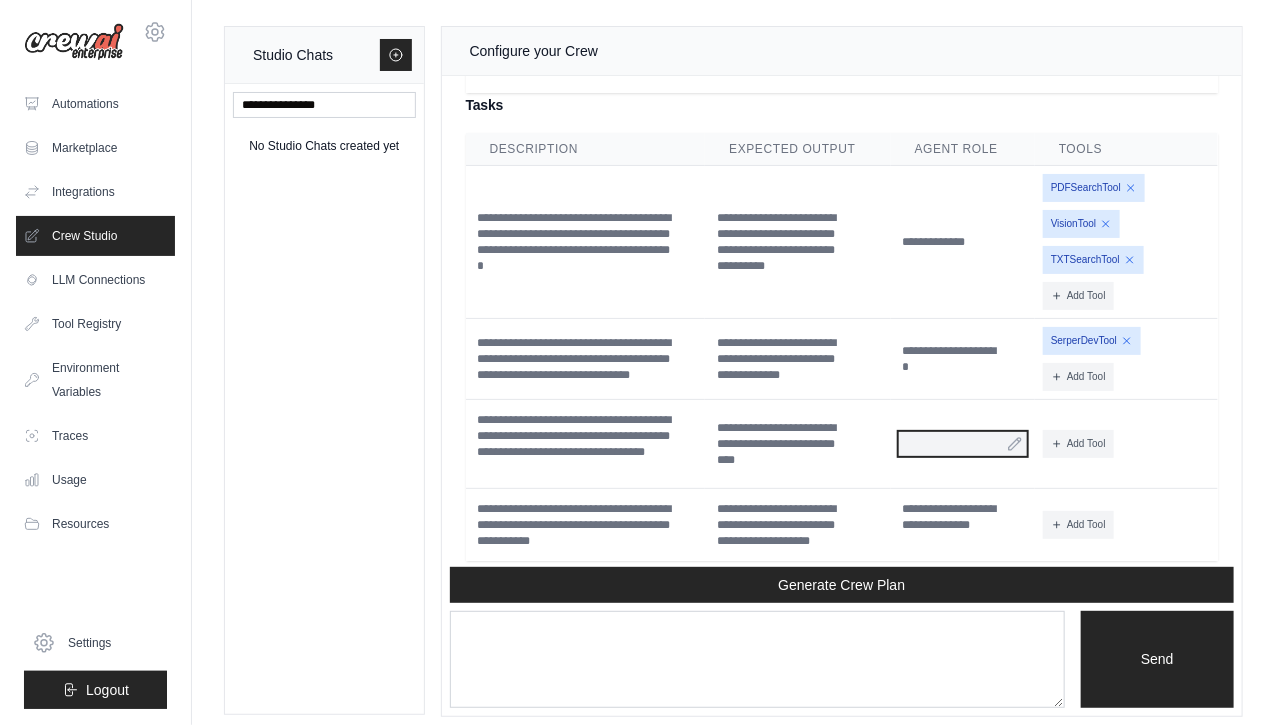 click at bounding box center [963, 444] 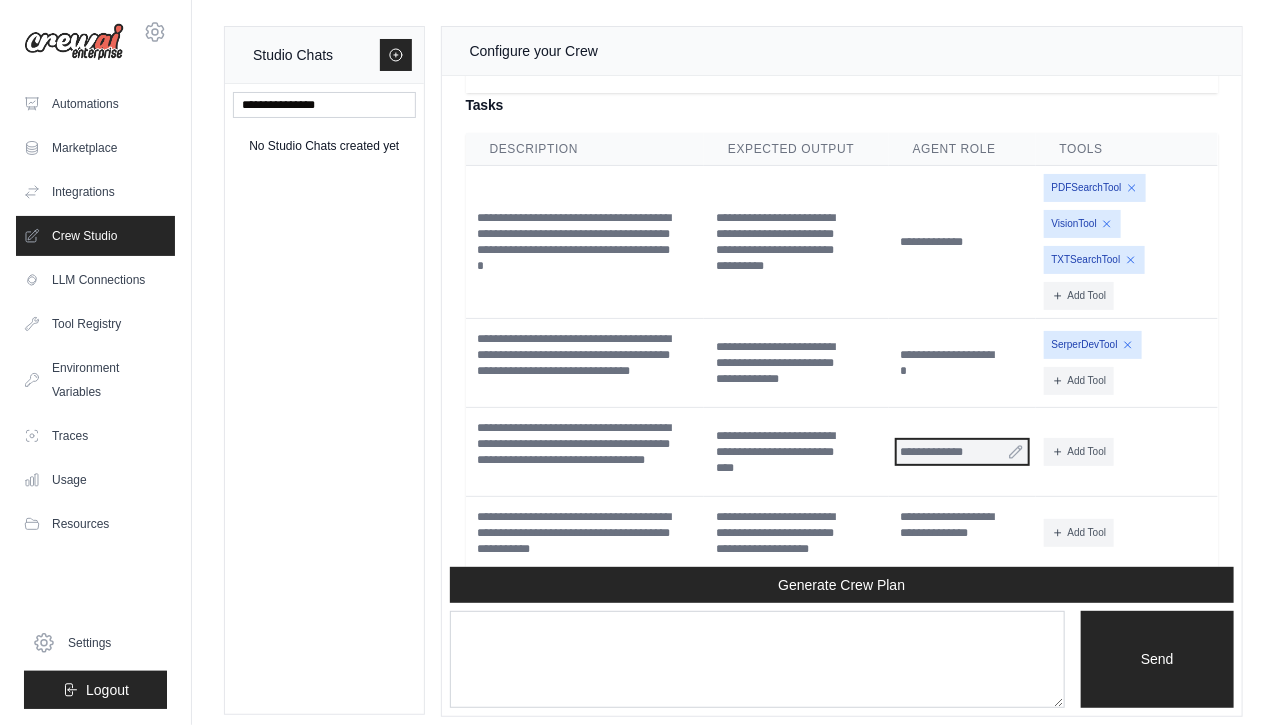 scroll, scrollTop: 10, scrollLeft: 0, axis: vertical 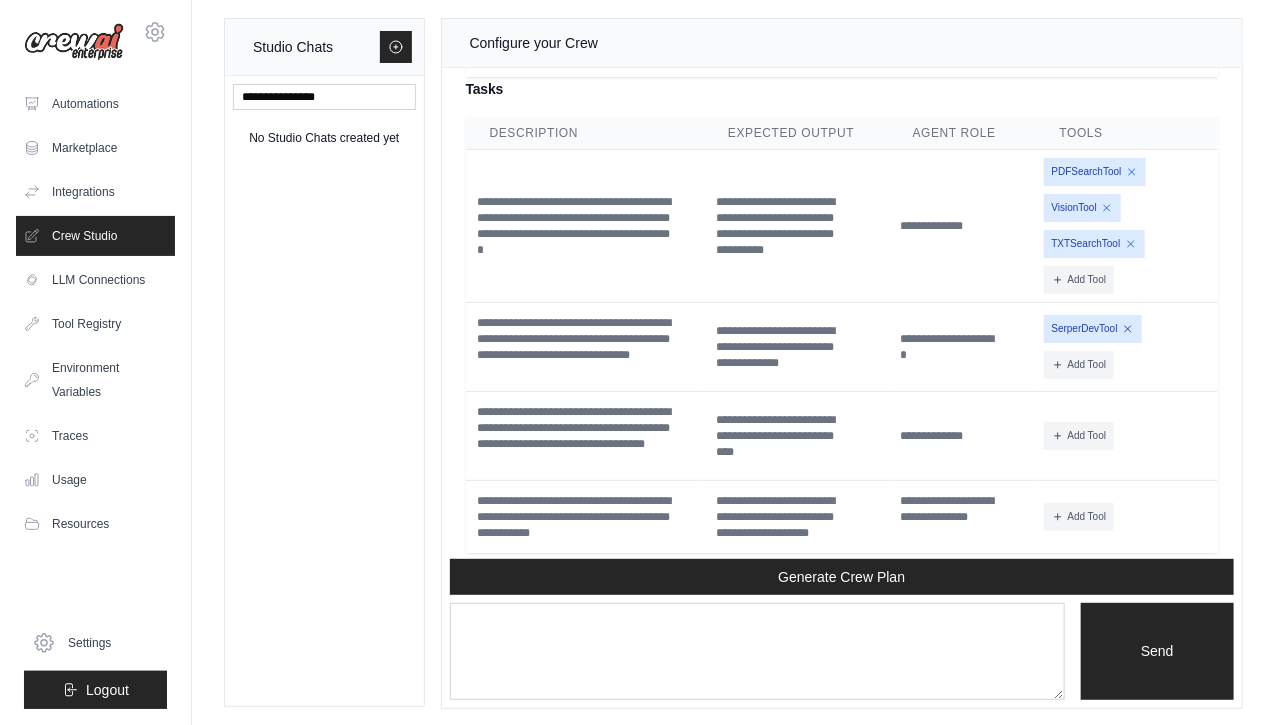 click 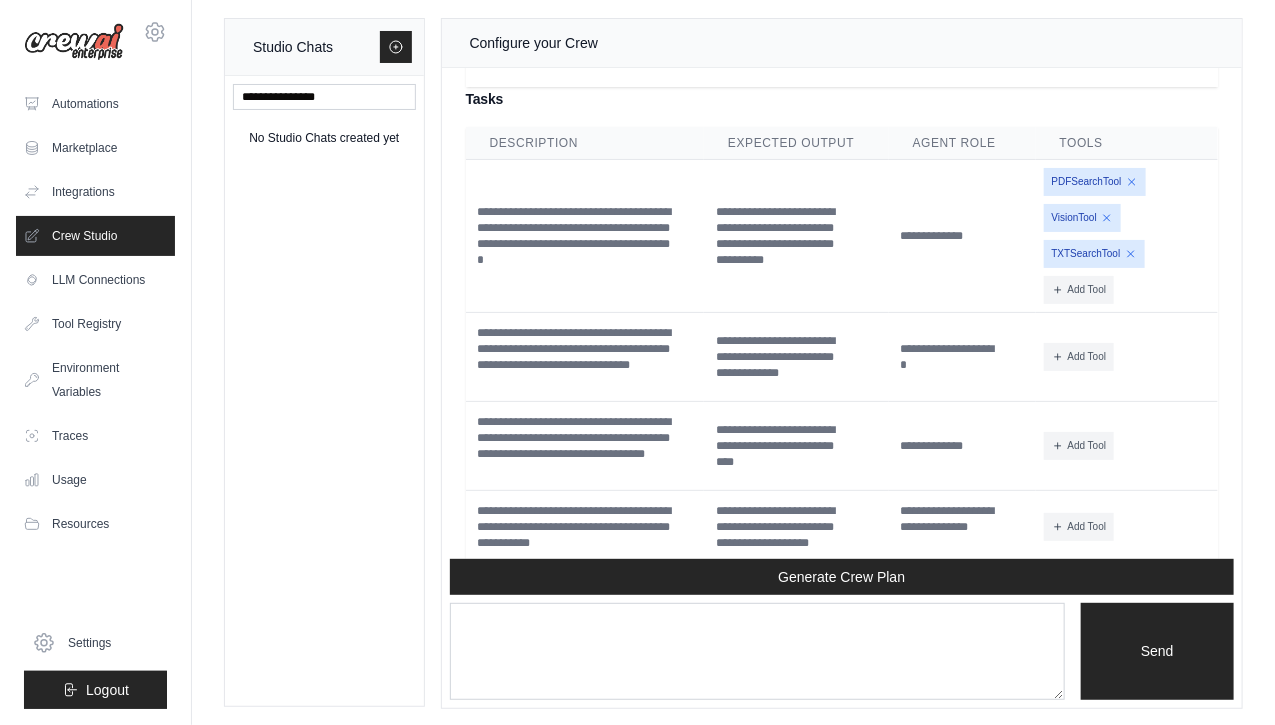 scroll, scrollTop: 3896, scrollLeft: 0, axis: vertical 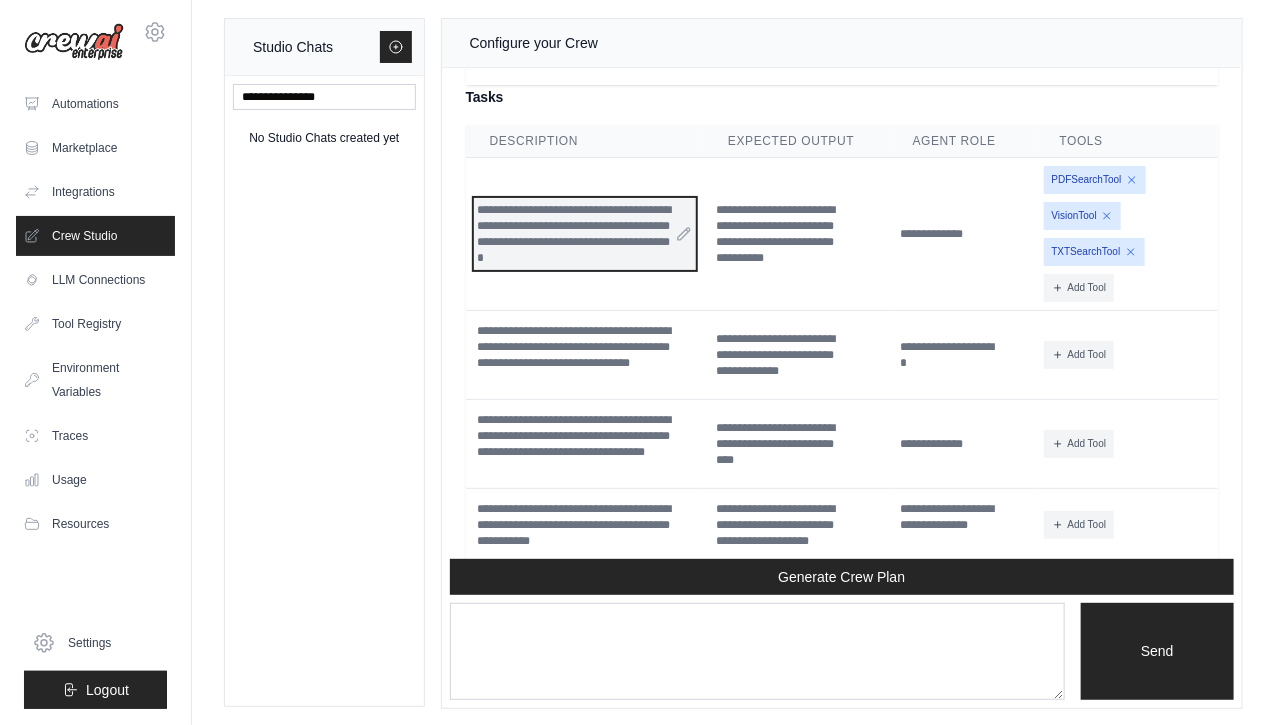 click on "**********" at bounding box center (585, 234) 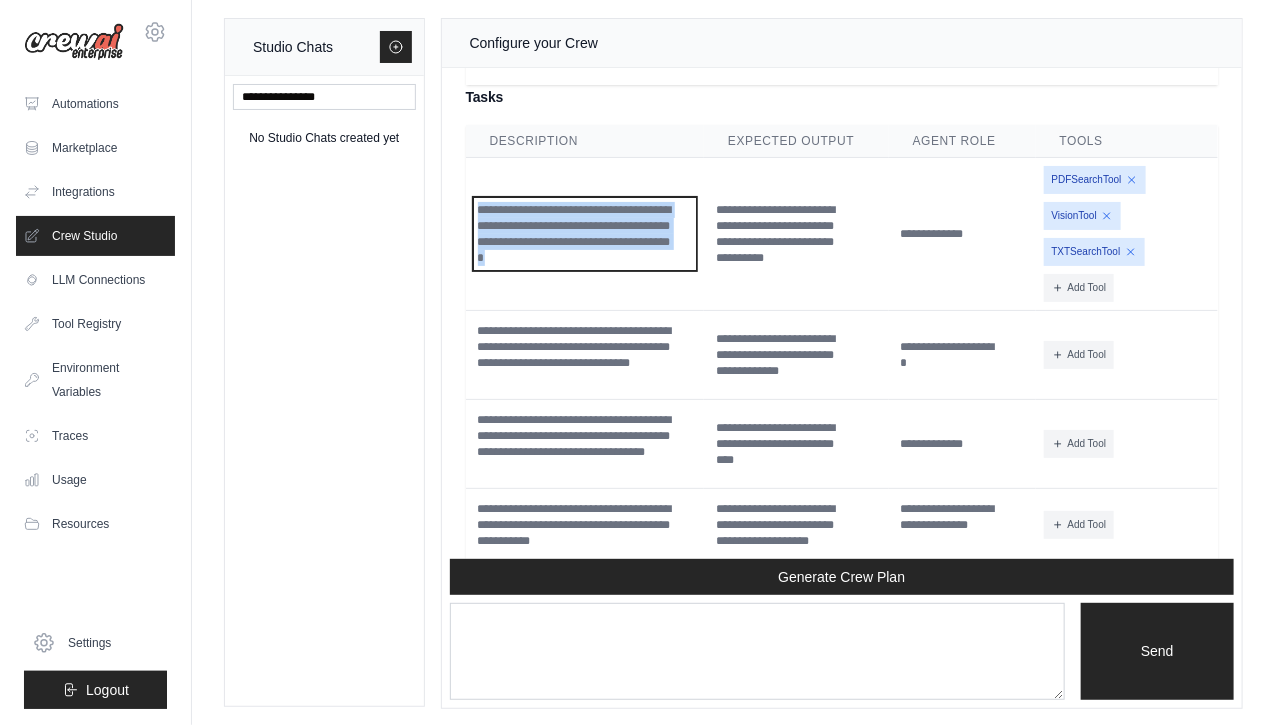 drag, startPoint x: 624, startPoint y: 243, endPoint x: 469, endPoint y: 138, distance: 187.21645 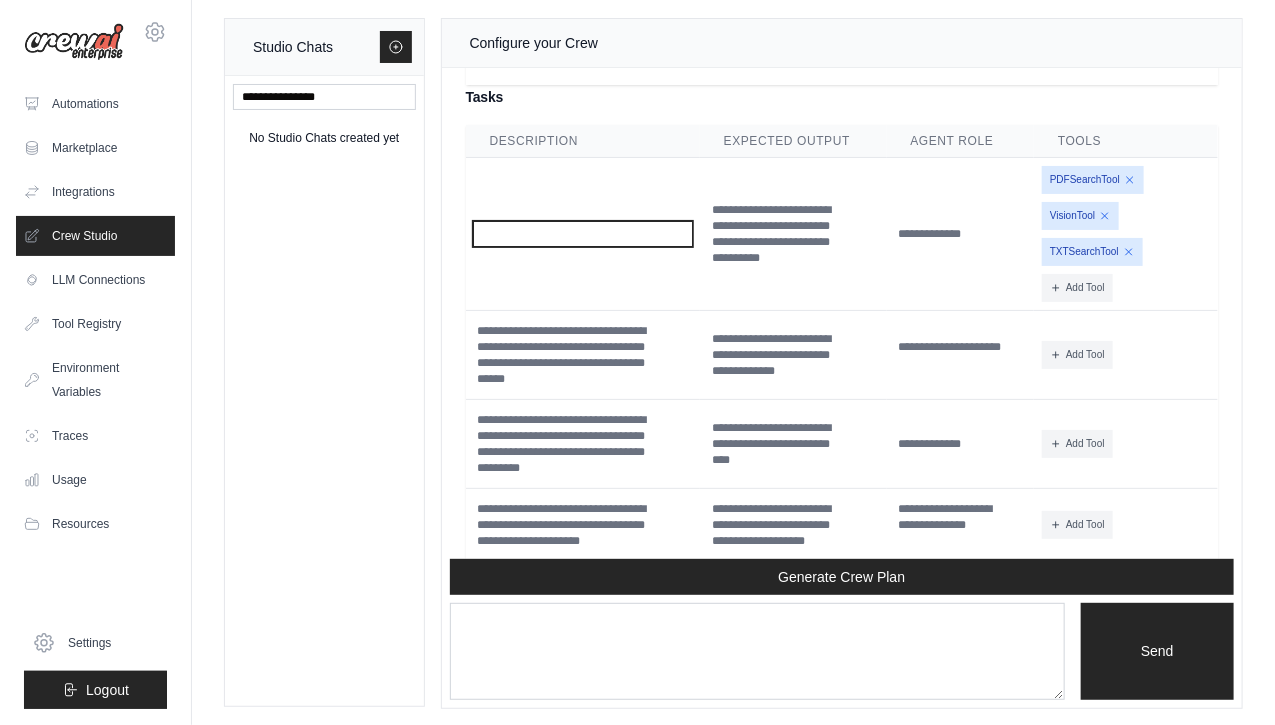 scroll, scrollTop: 3920, scrollLeft: 0, axis: vertical 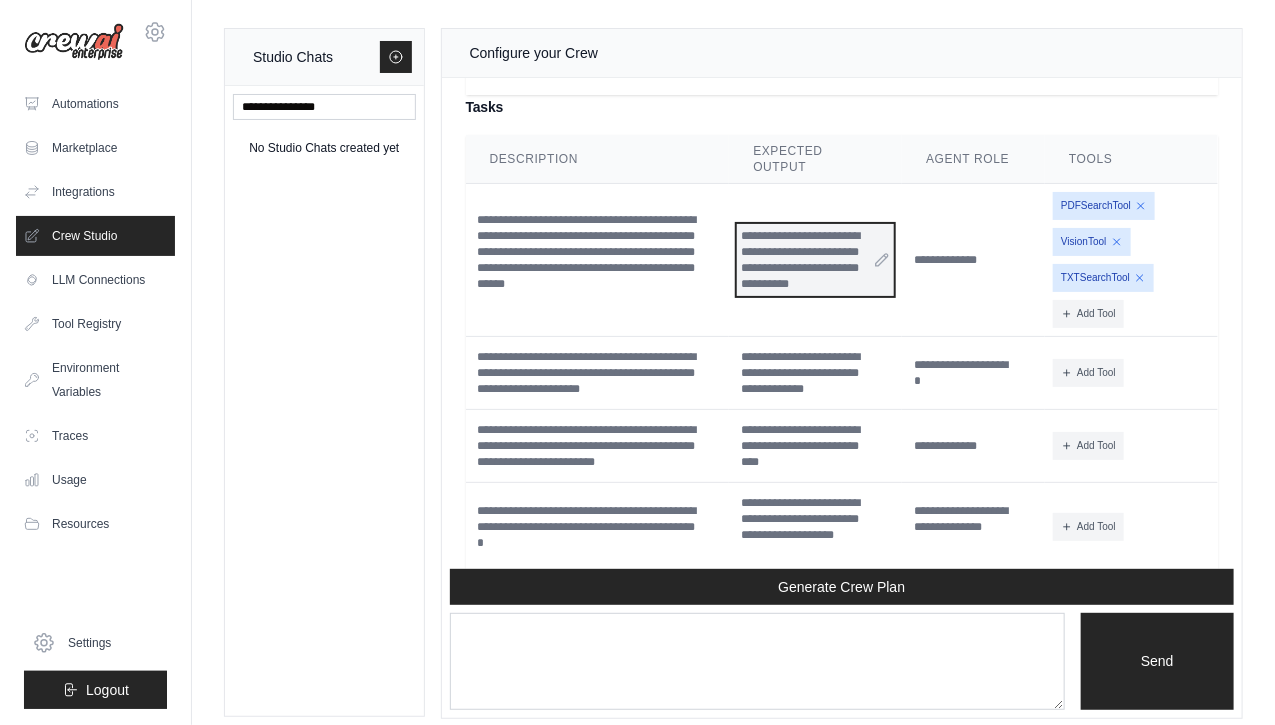 click on "**********" at bounding box center [815, 260] 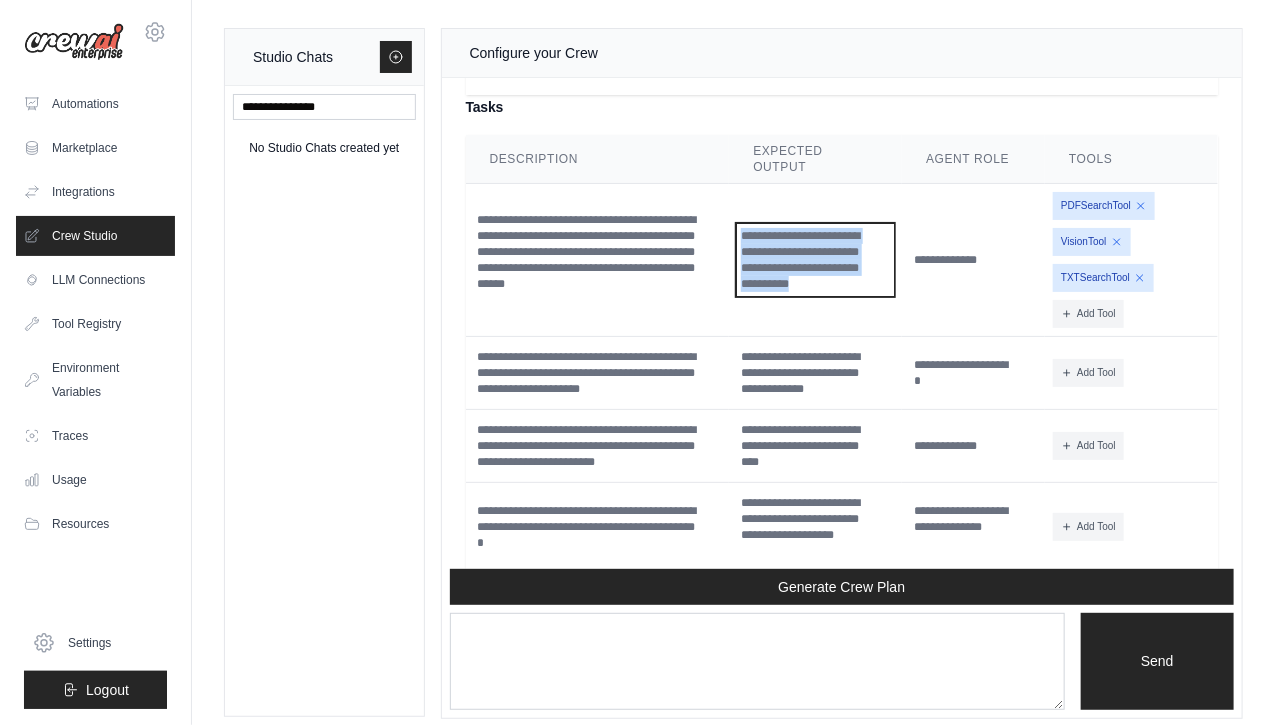 drag, startPoint x: 852, startPoint y: 278, endPoint x: 705, endPoint y: 122, distance: 214.34785 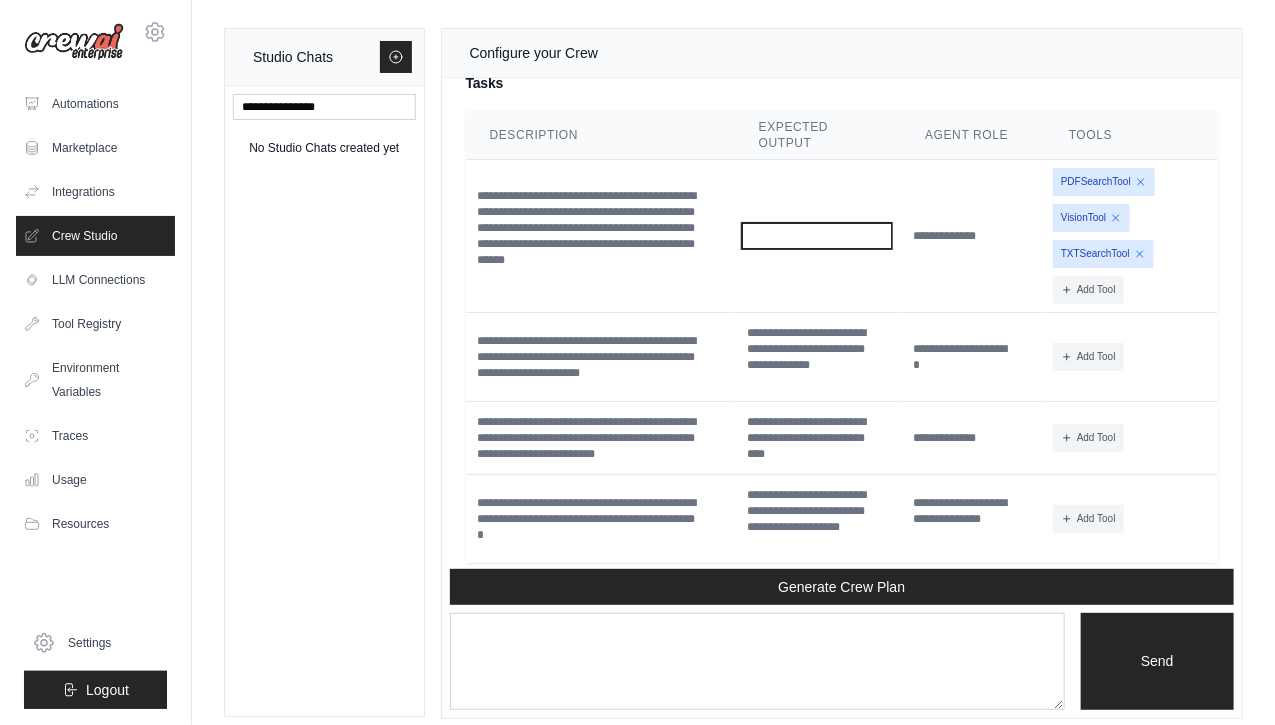 scroll, scrollTop: 3856, scrollLeft: 0, axis: vertical 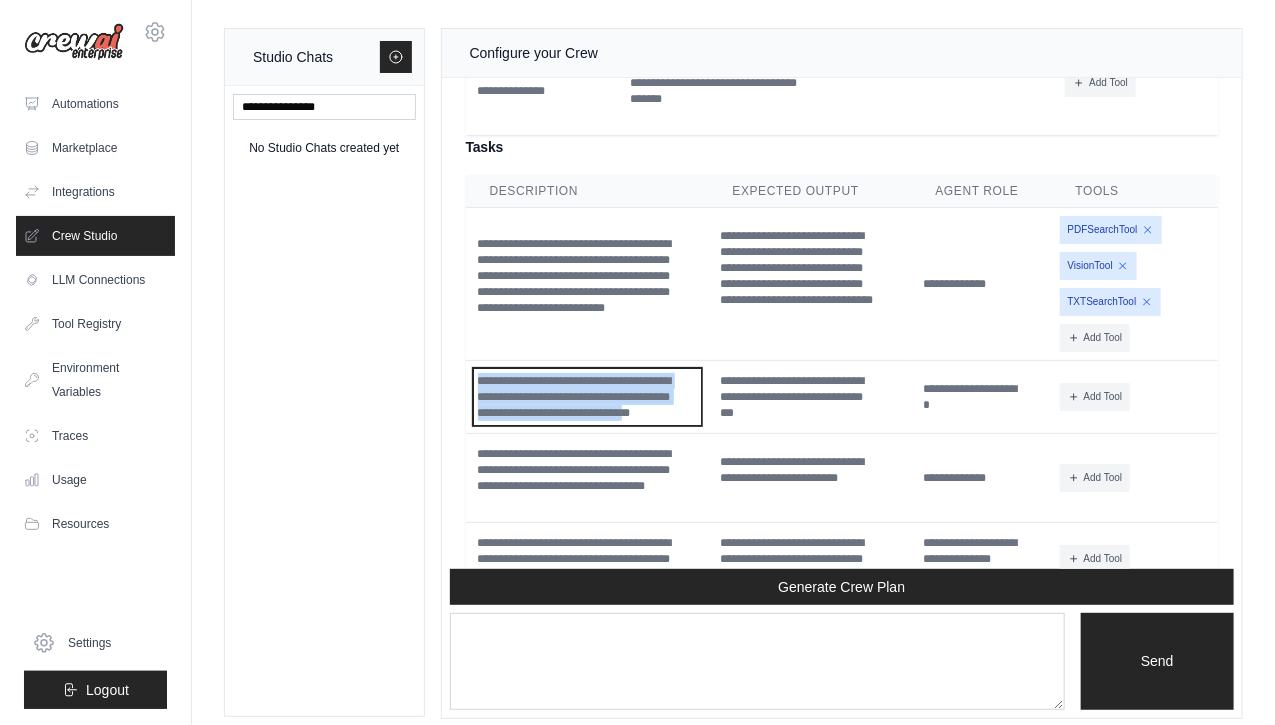 drag, startPoint x: 665, startPoint y: 402, endPoint x: 418, endPoint y: 360, distance: 250.54541 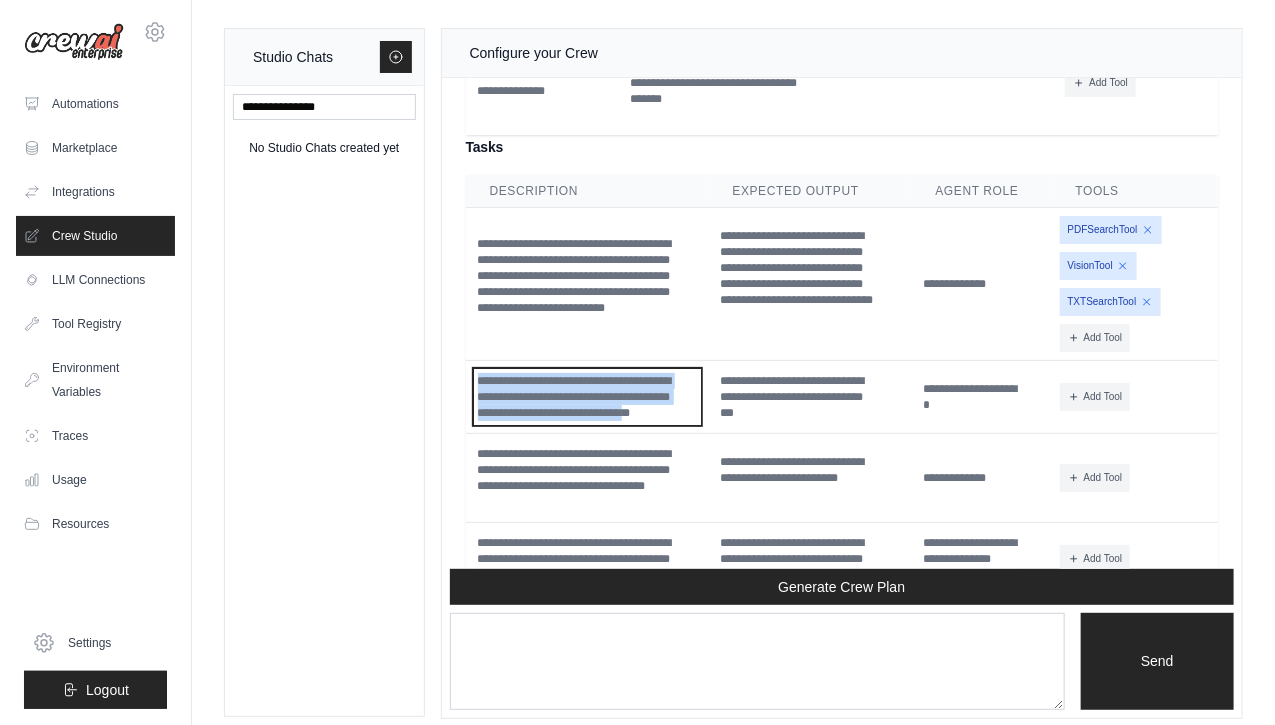 click on "Studio Chats
No Studio Chats created yet
Configure your Crew Crew Assistant Hey there, what are you trying to accomplish and what kind of automation you want to build? Keep in mind that the tools available for the agents will taking into account the environment variables defined, so make sure to set those. You TEAM AI PER GENERARE PREVENTIVI EDILI CON SUPPORTO UMANO Crew Assistant Creare un sistema di automazione per generare preventivi edili con supporto umano è un'ottima idea per migliorare l'efficienza e l'accuratezza del processo. Per iniziare, potresti pensare a quali elementi specifici vuoi includere nei tuoi preventivi e come intendi integrare il supporto umano nel flusso di lavoro.
You riduzione errori," at bounding box center (733, 373) 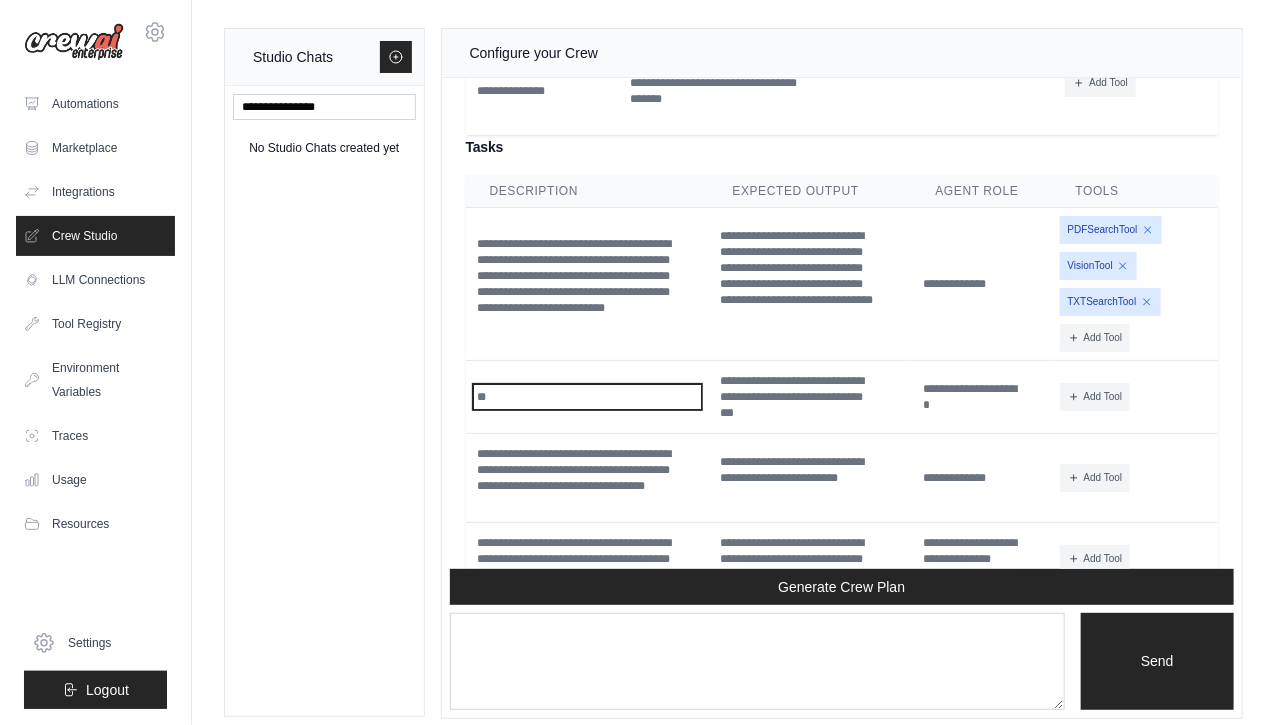 scroll, scrollTop: 3872, scrollLeft: 0, axis: vertical 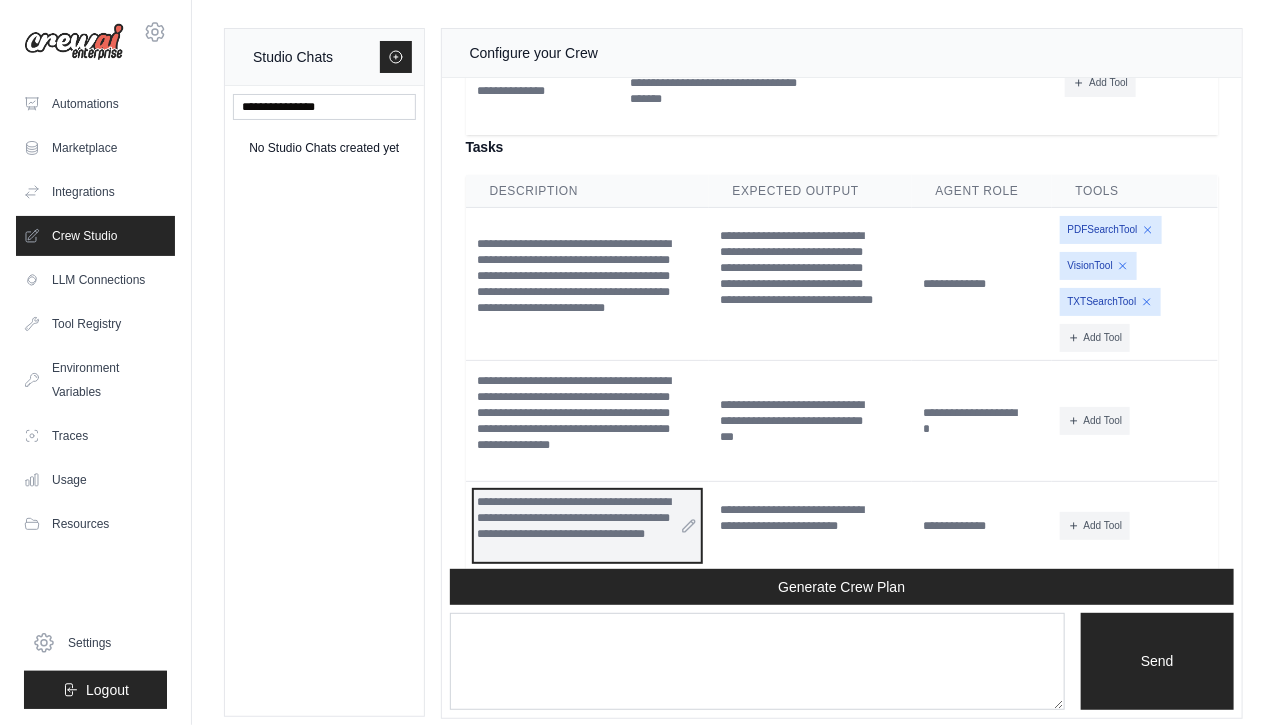click on "**********" at bounding box center [587, 526] 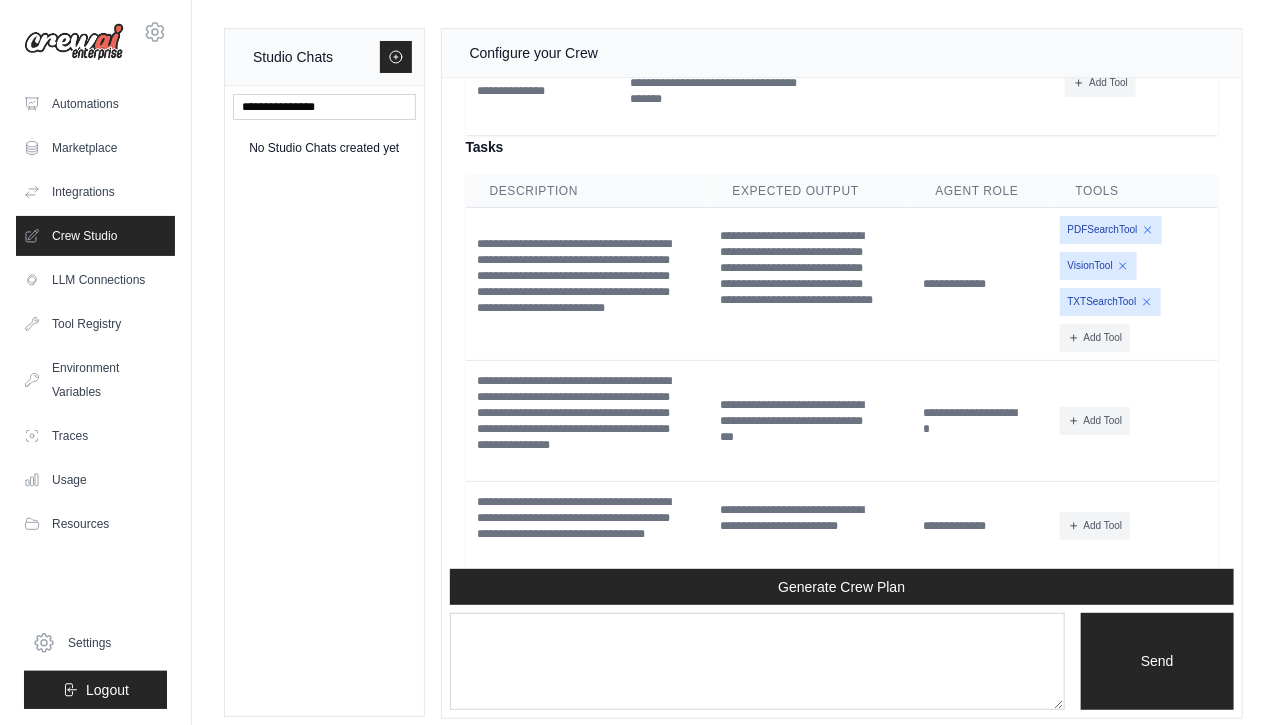 click on "**********" at bounding box center [810, 421] 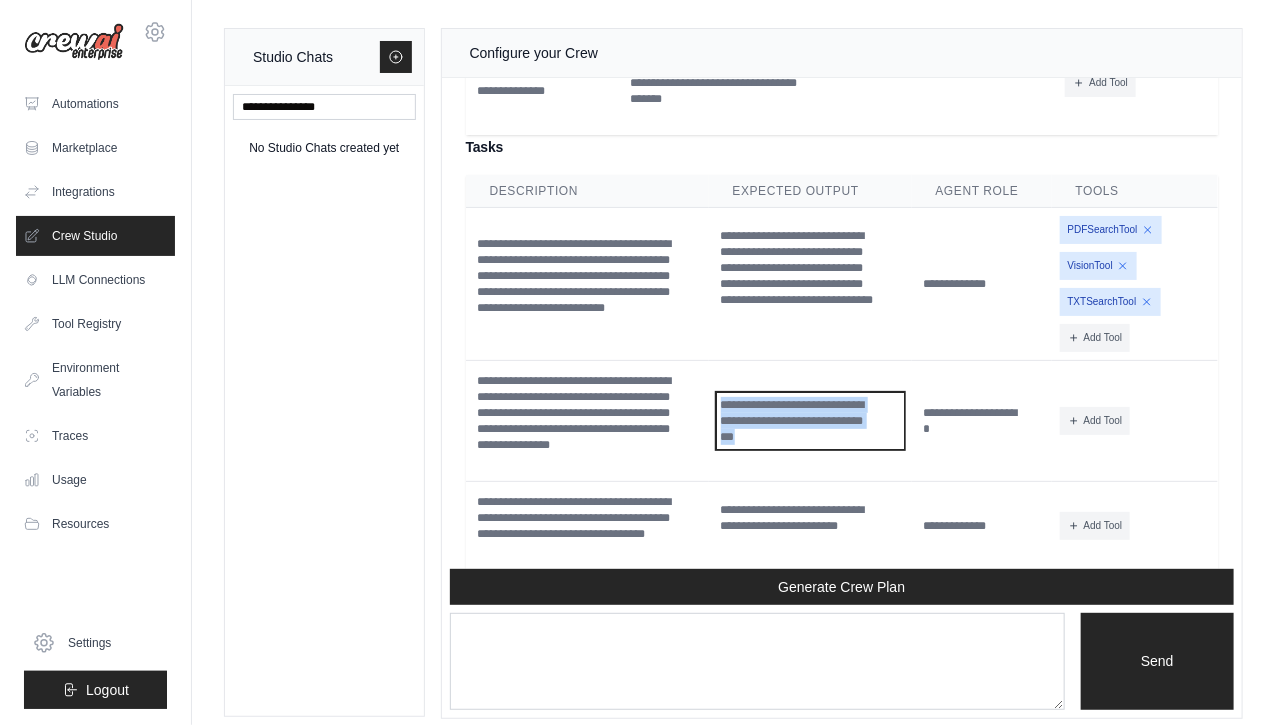 drag, startPoint x: 774, startPoint y: 426, endPoint x: 698, endPoint y: 354, distance: 104.69002 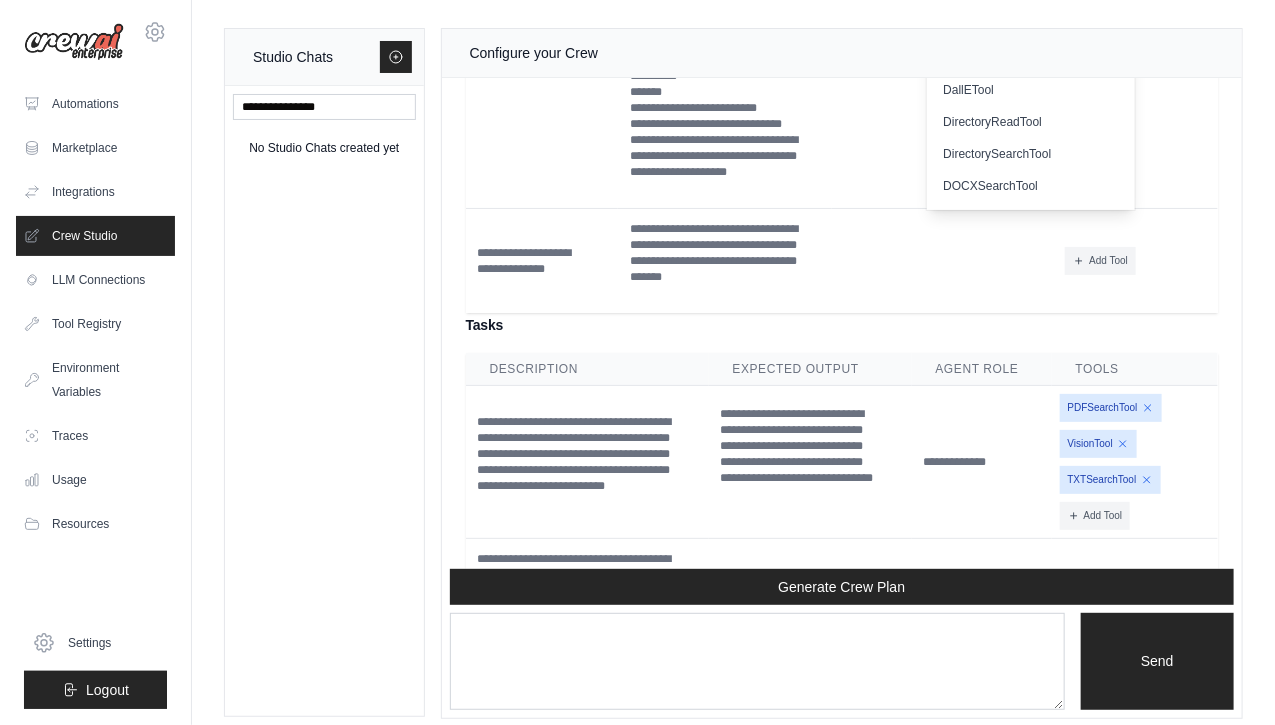 scroll, scrollTop: 3622, scrollLeft: 0, axis: vertical 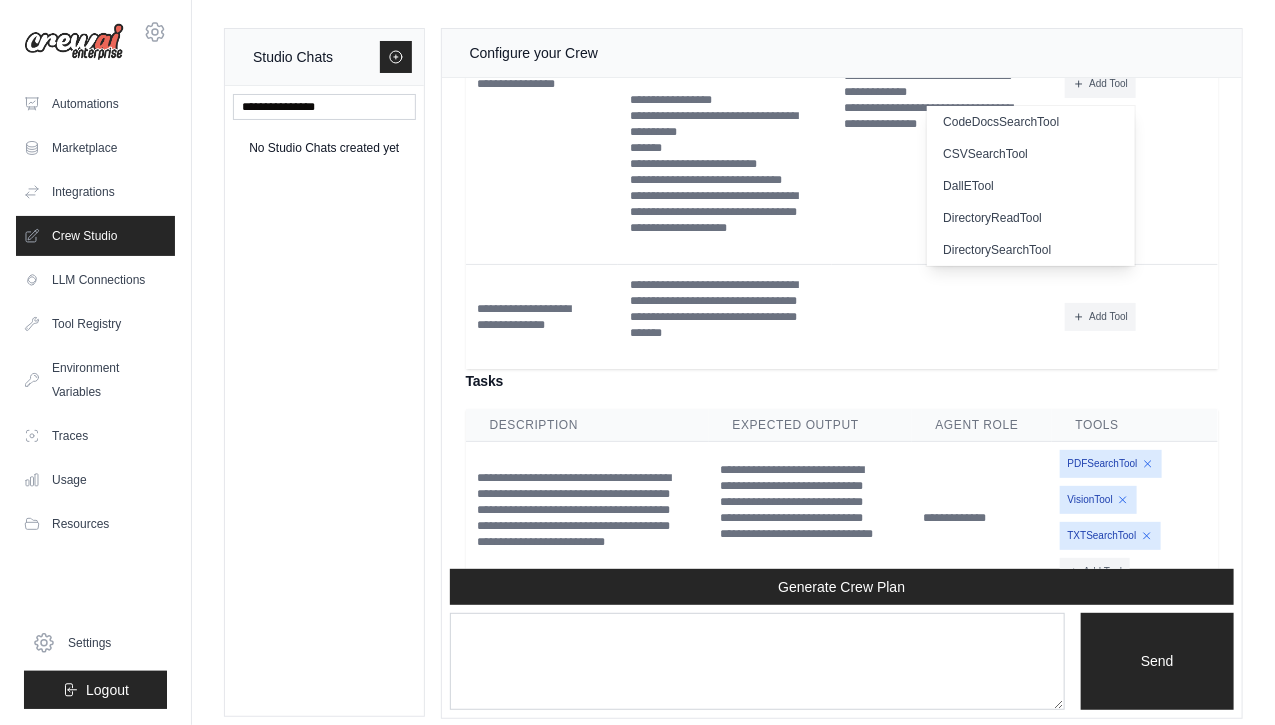click on "Tasks" at bounding box center (842, 381) 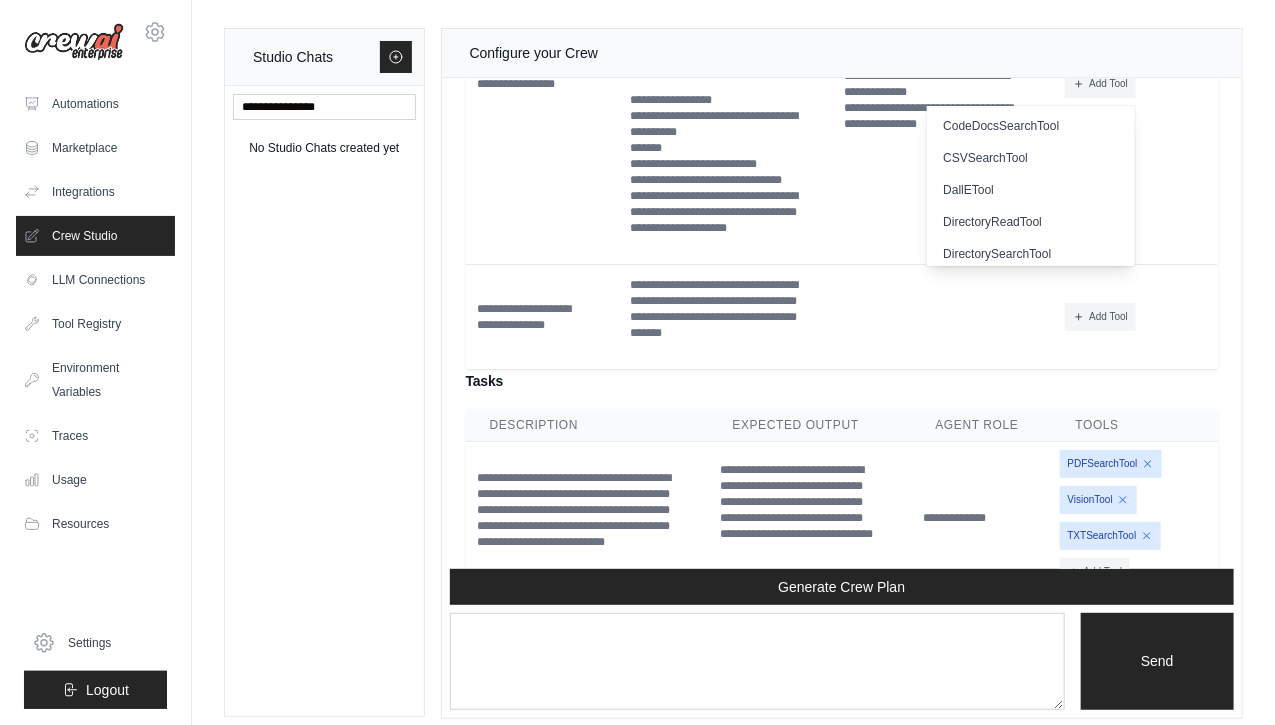 scroll, scrollTop: 616, scrollLeft: 0, axis: vertical 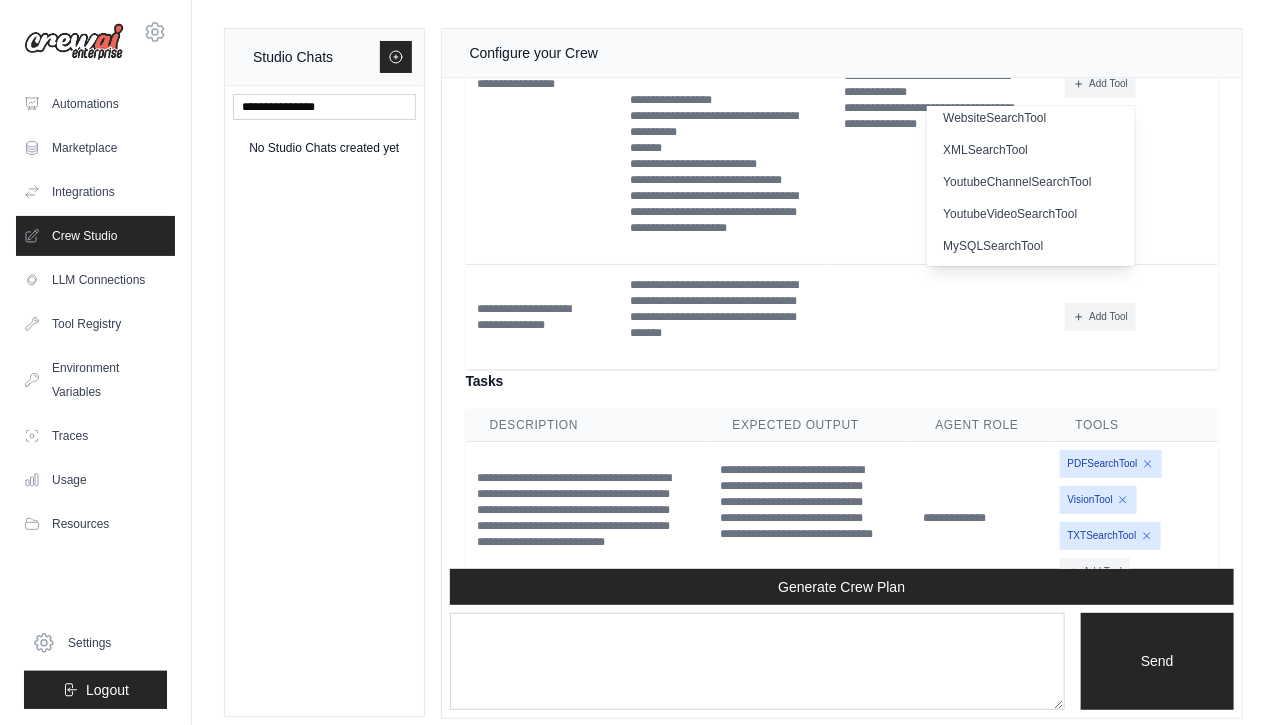 click on "Add Tool
CodeDocsSearchTool
CSVSearchTool
DallETool" at bounding box center (1137, 317) 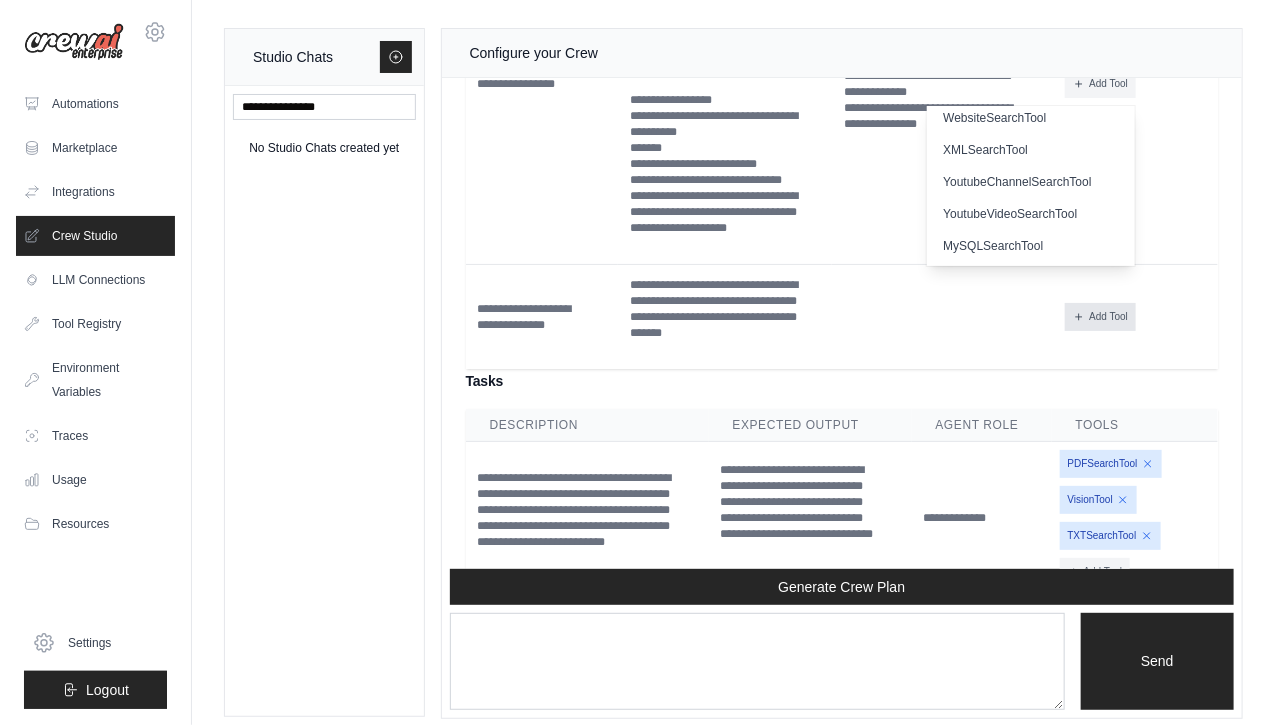 click on "Add Tool" at bounding box center (1100, 317) 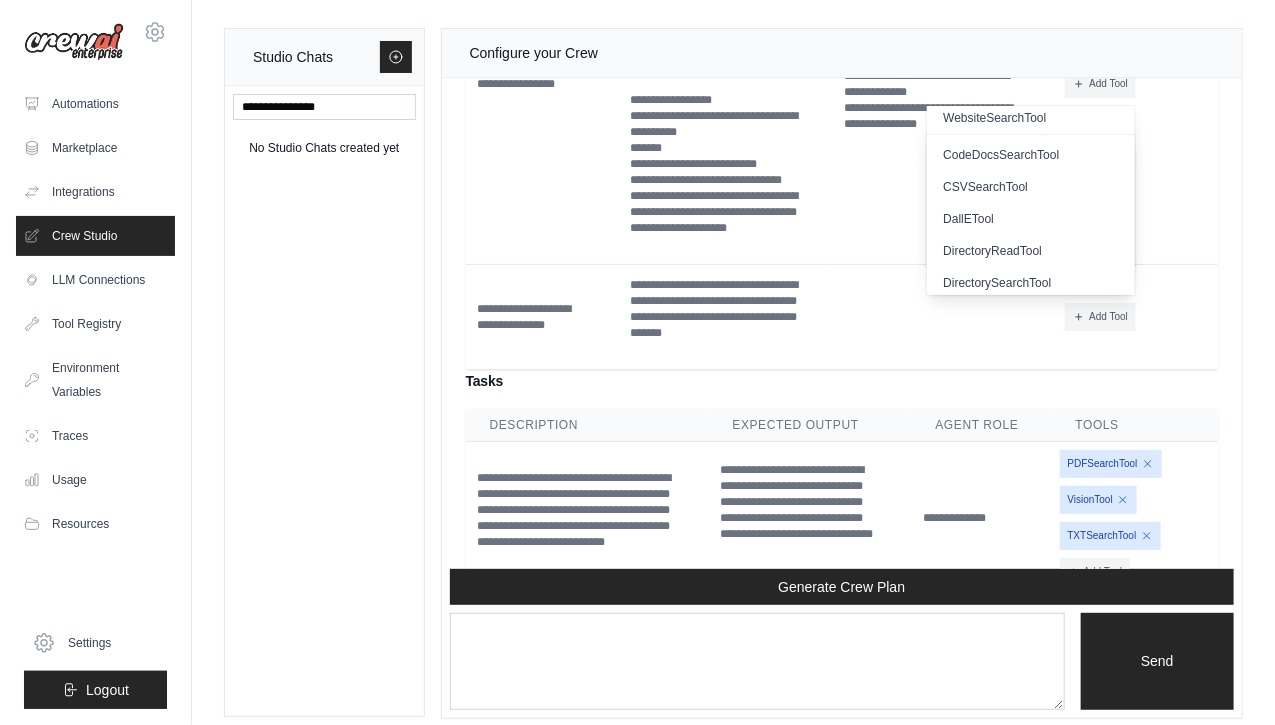 click on "Add Tool
CodeDocsSearchTool
CSVSearchTool
DallETool" at bounding box center [1137, 317] 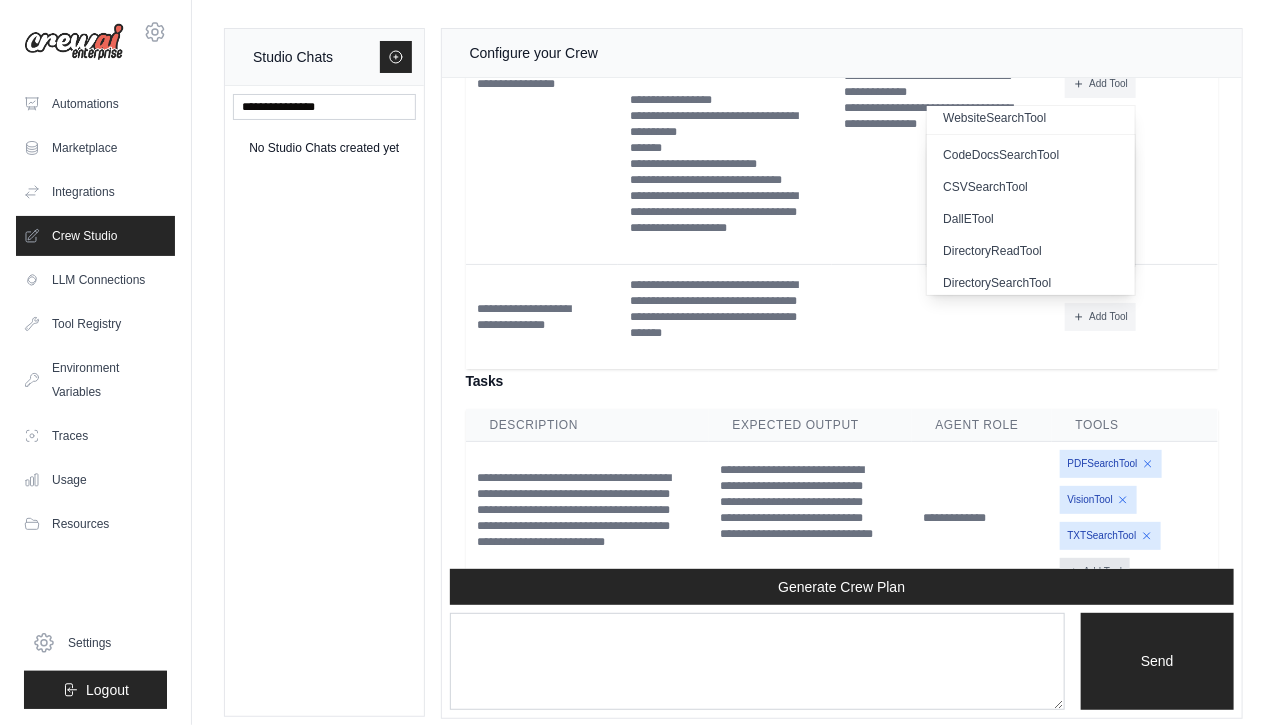 click on "Add Tool" at bounding box center [1095, 572] 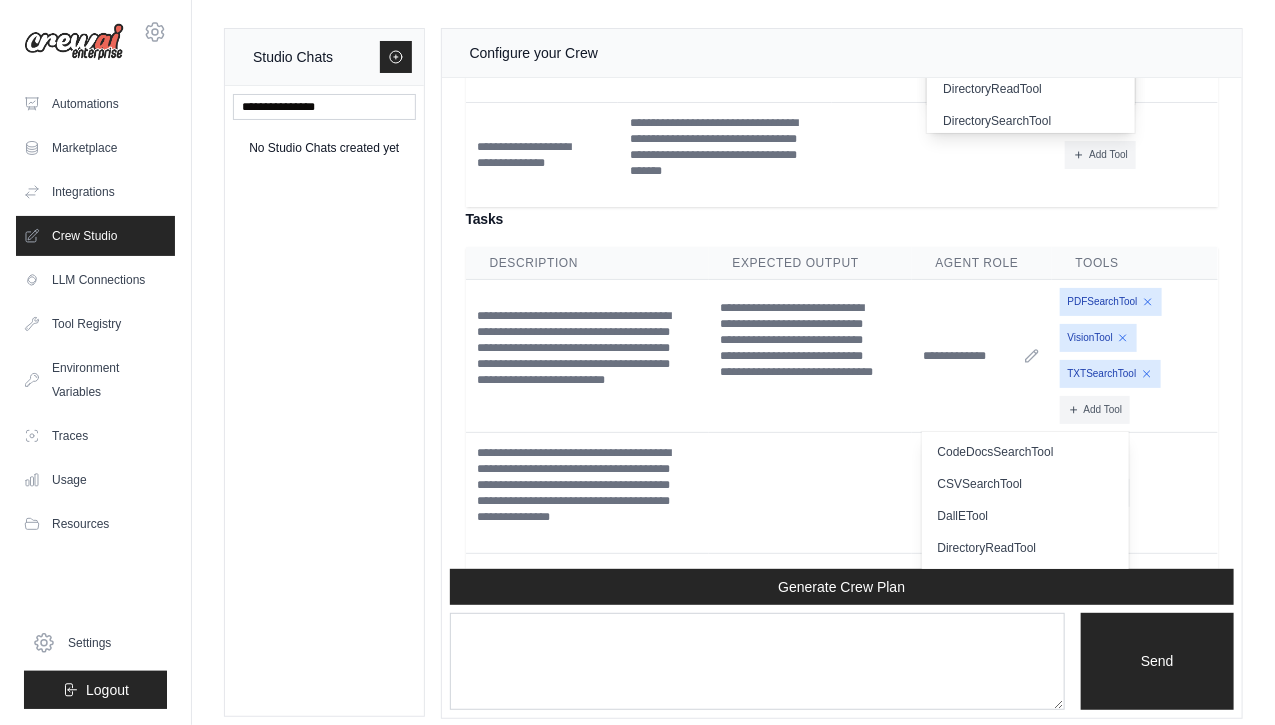 scroll, scrollTop: 4004, scrollLeft: 0, axis: vertical 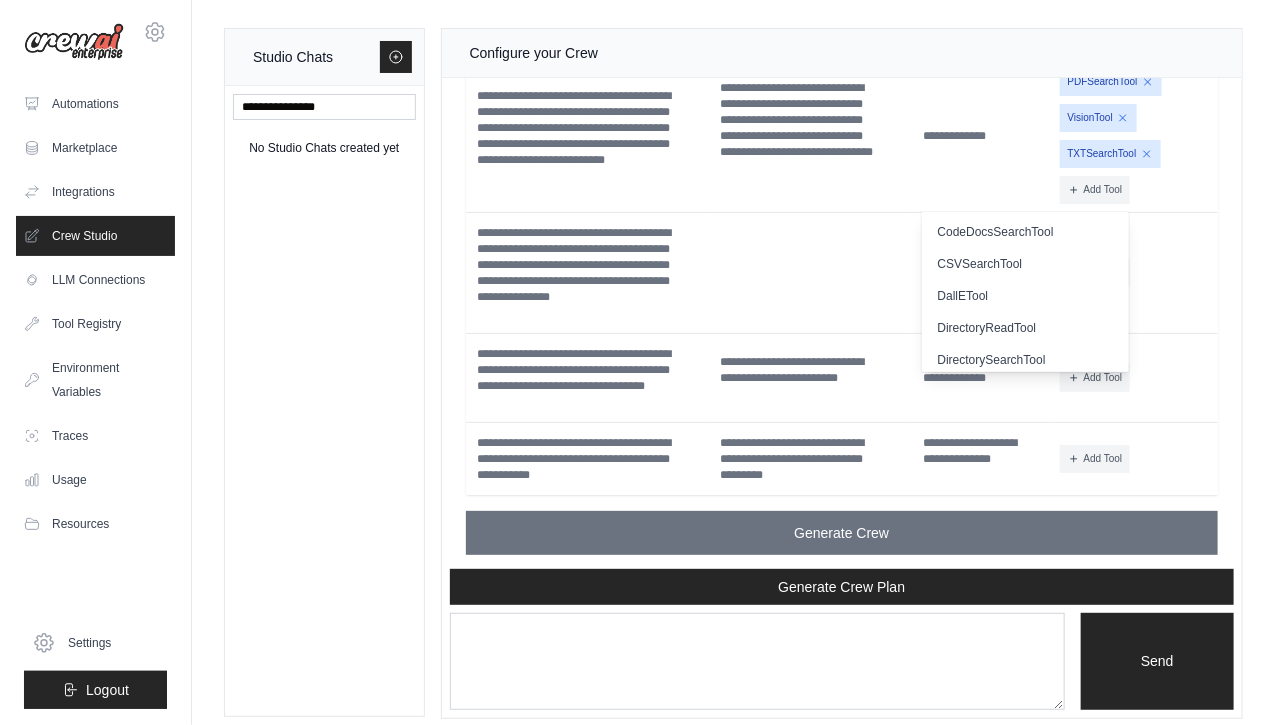 type 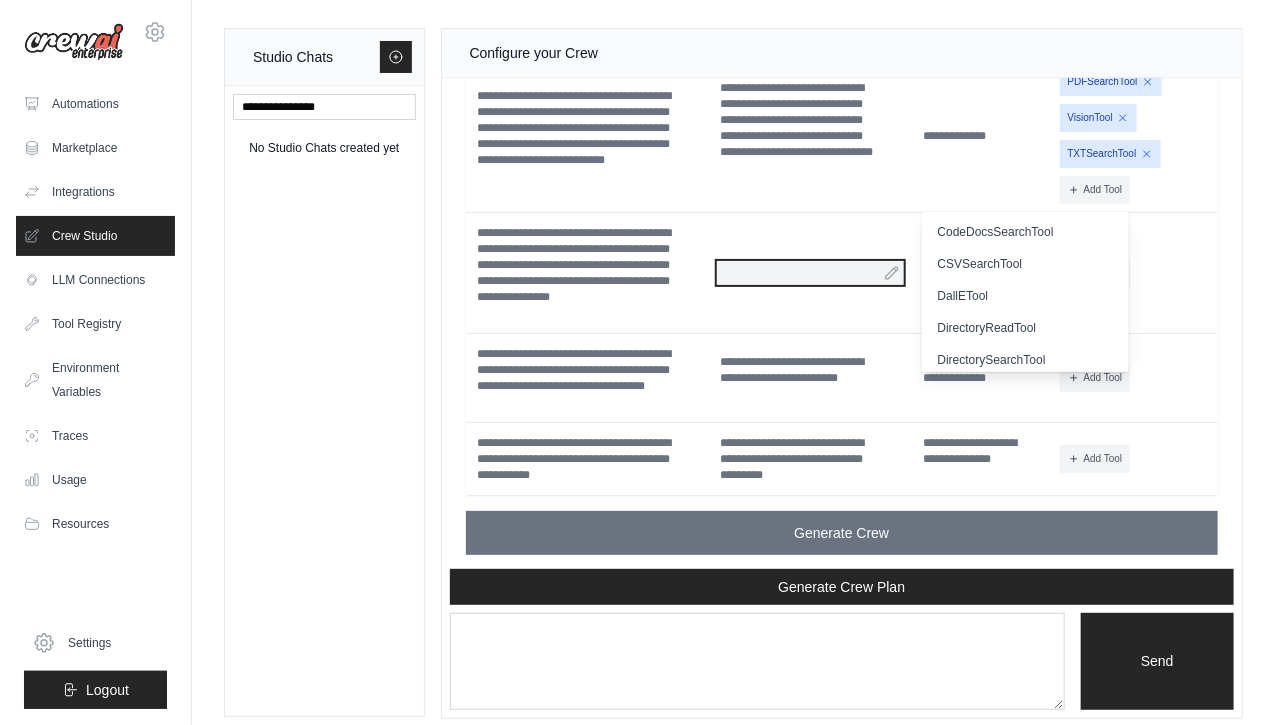 click at bounding box center (810, 273) 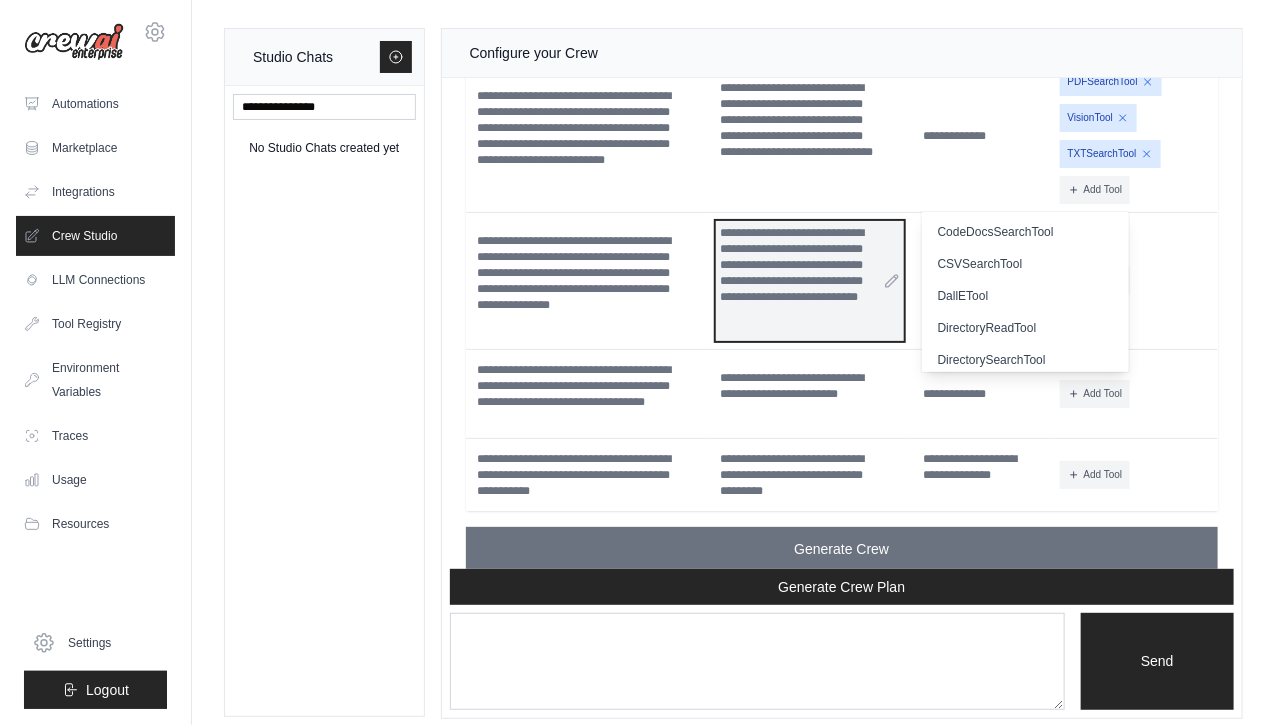 scroll, scrollTop: 3964, scrollLeft: 0, axis: vertical 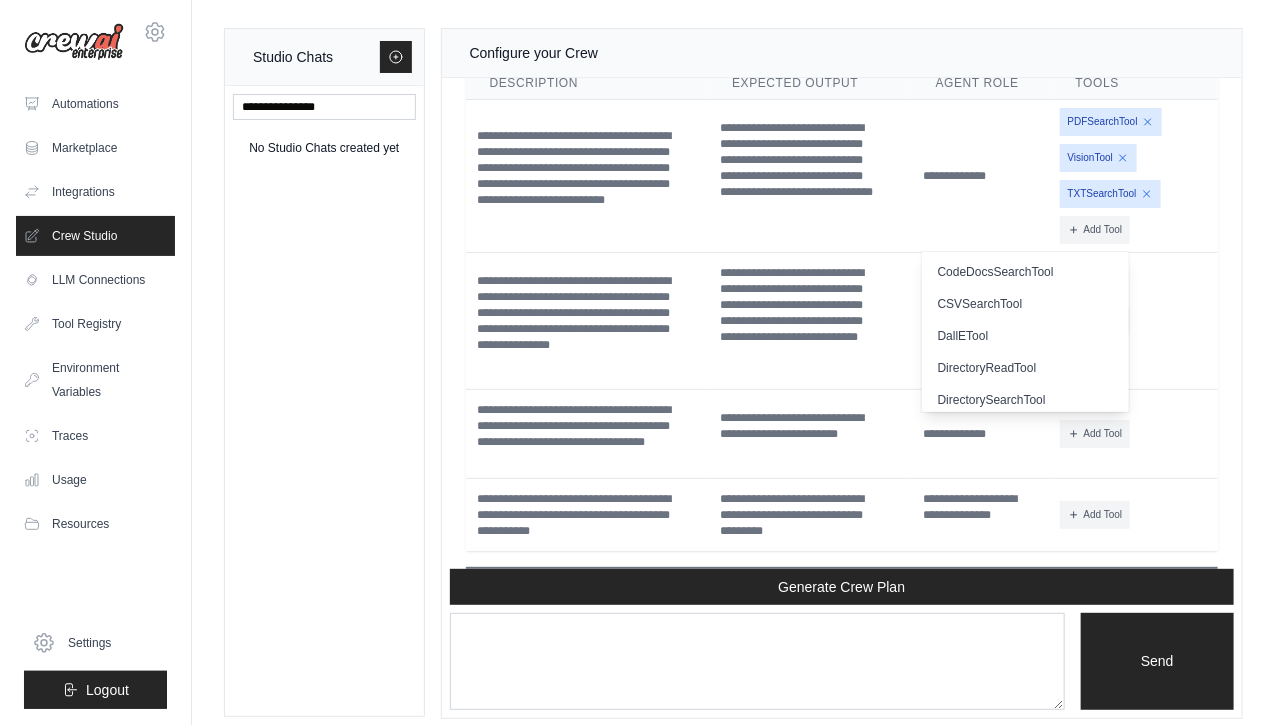 click on "**********" at bounding box center [810, 321] 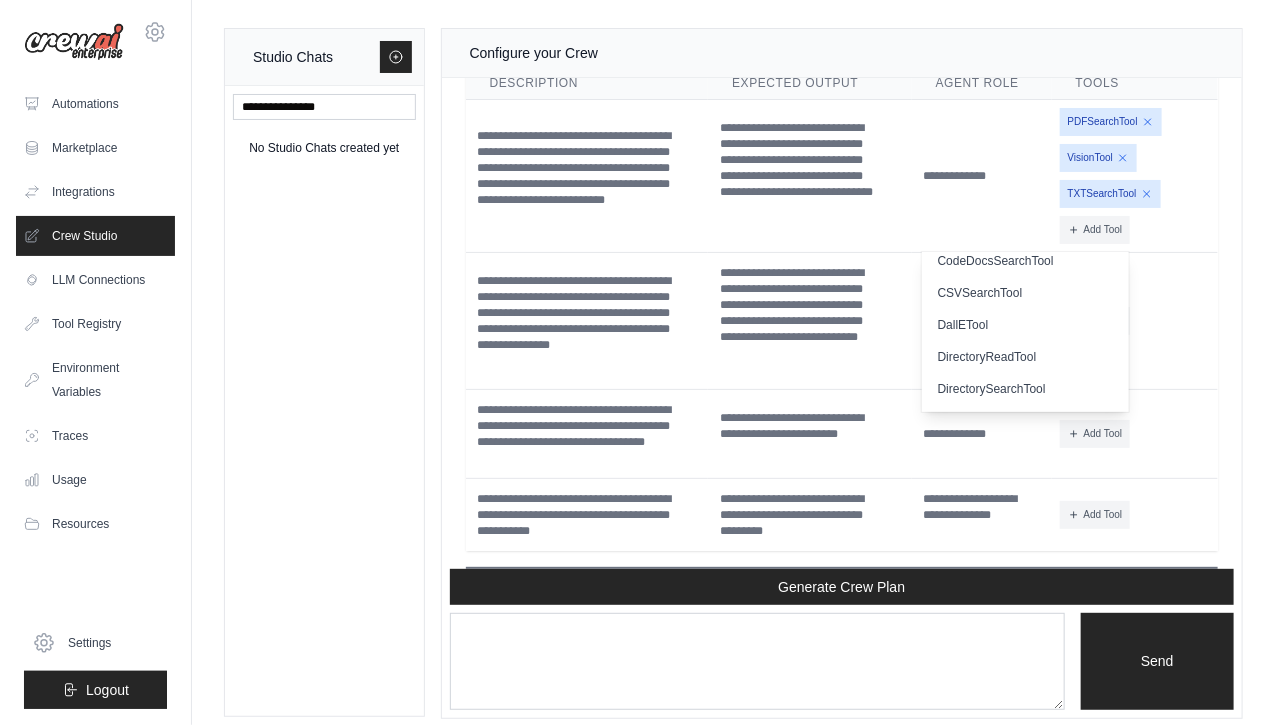 scroll, scrollTop: 0, scrollLeft: 0, axis: both 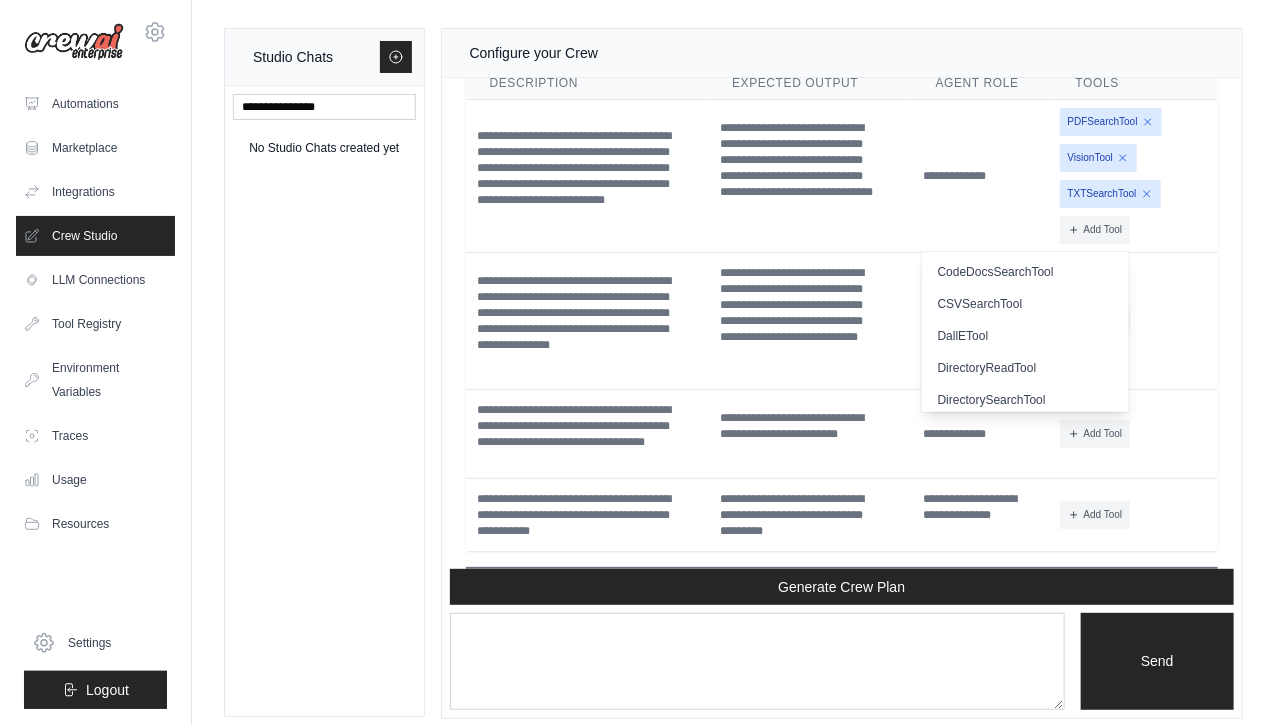 click on "PDFSearchTool
VisionTool
TXTSearchTool" at bounding box center (1135, 176) 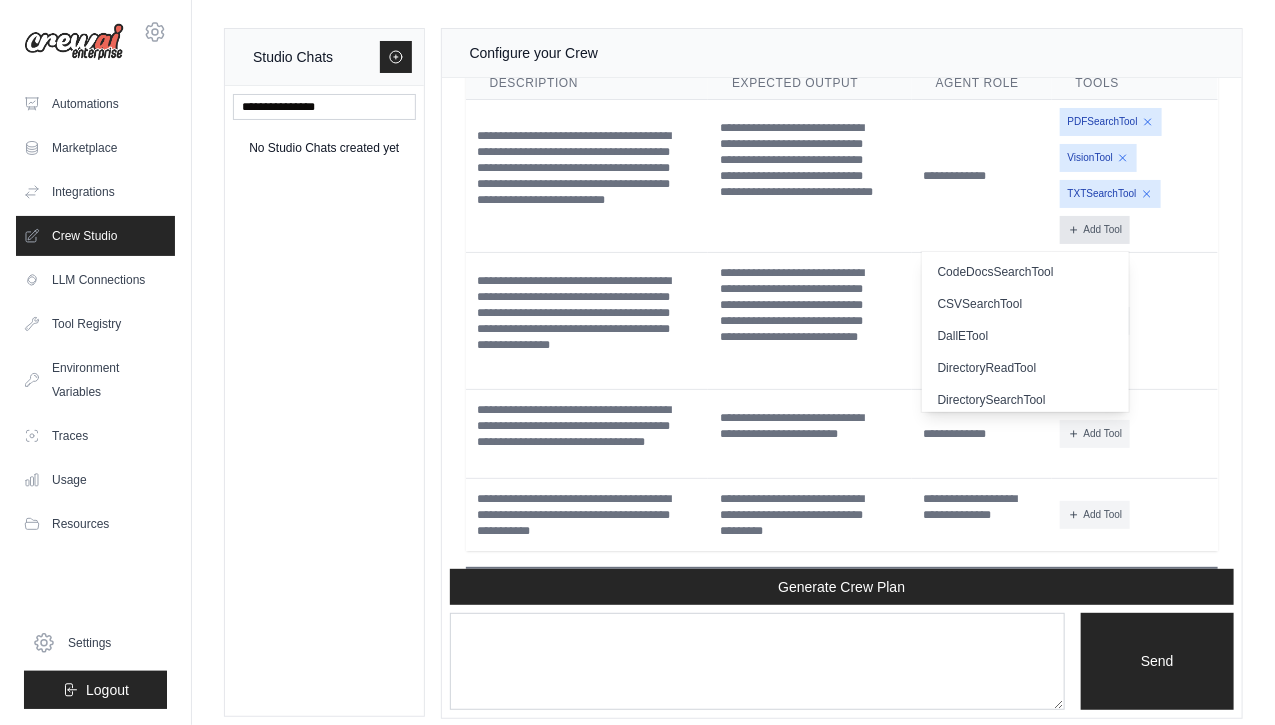 drag, startPoint x: 1161, startPoint y: 289, endPoint x: 1097, endPoint y: 224, distance: 91.21951 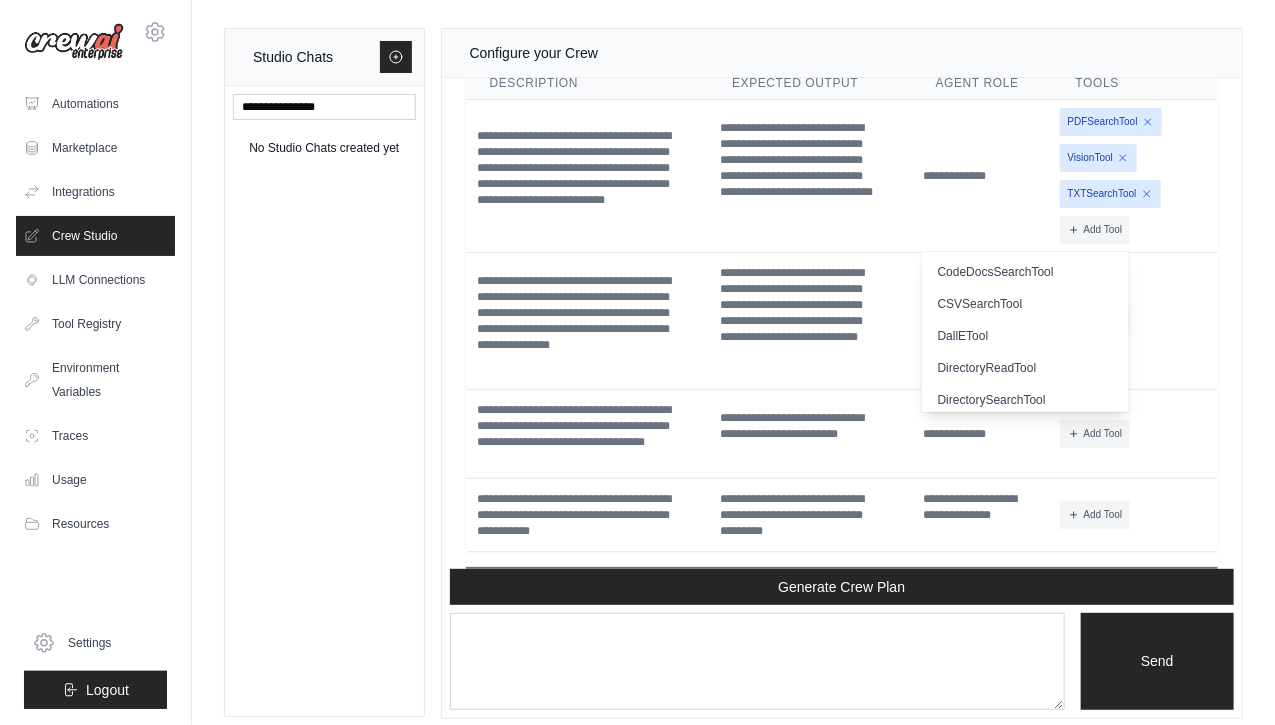 drag, startPoint x: 1097, startPoint y: 224, endPoint x: 1217, endPoint y: 330, distance: 160.11246 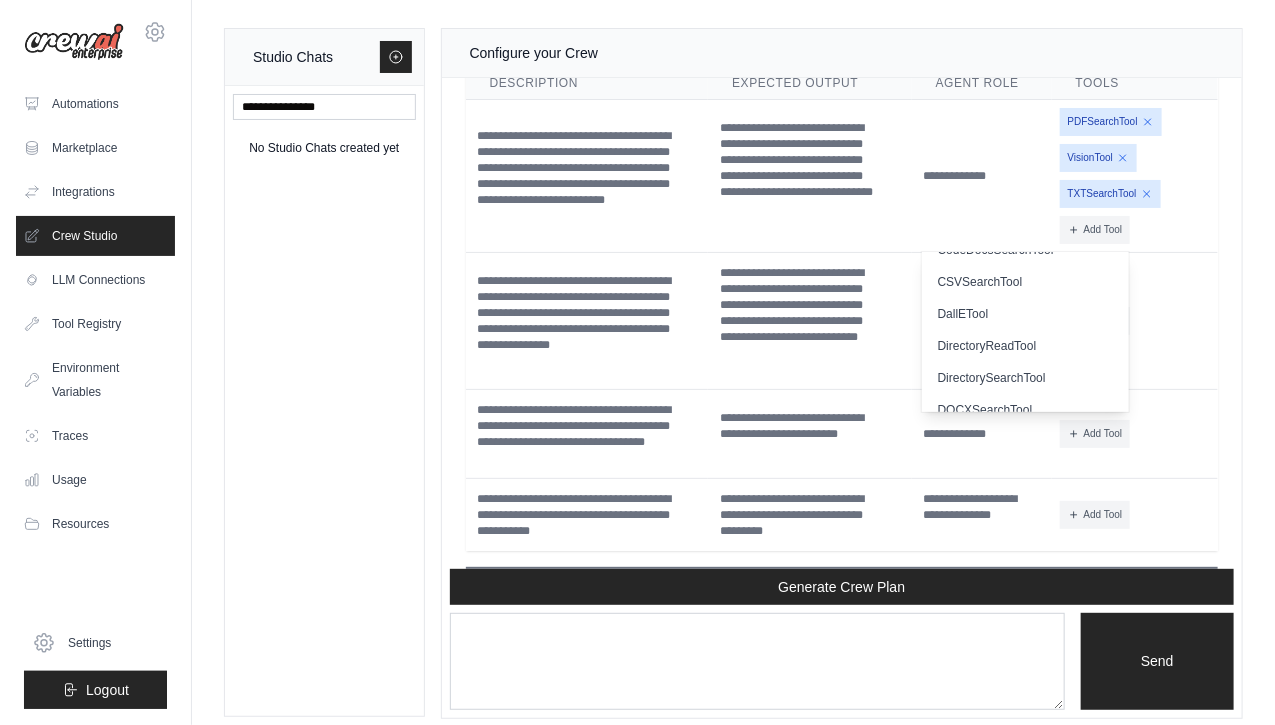 scroll, scrollTop: 0, scrollLeft: 0, axis: both 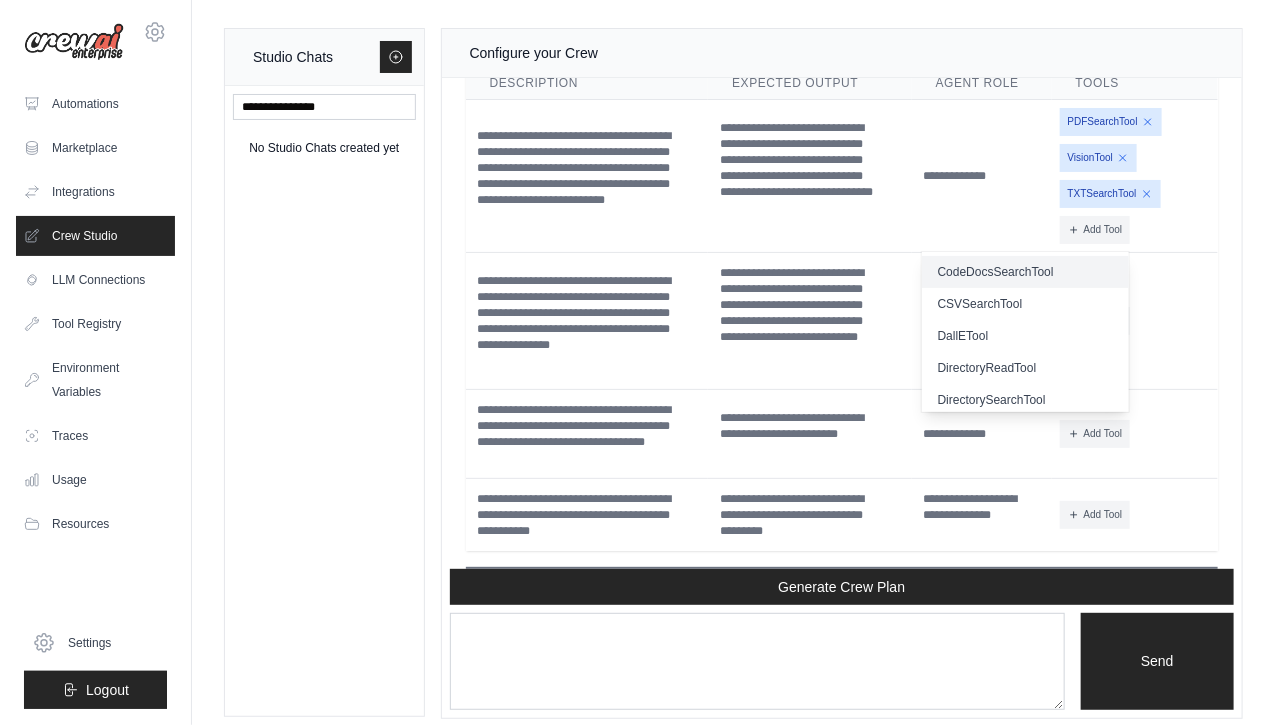 click on "CodeDocsSearchTool" at bounding box center [1025, 272] 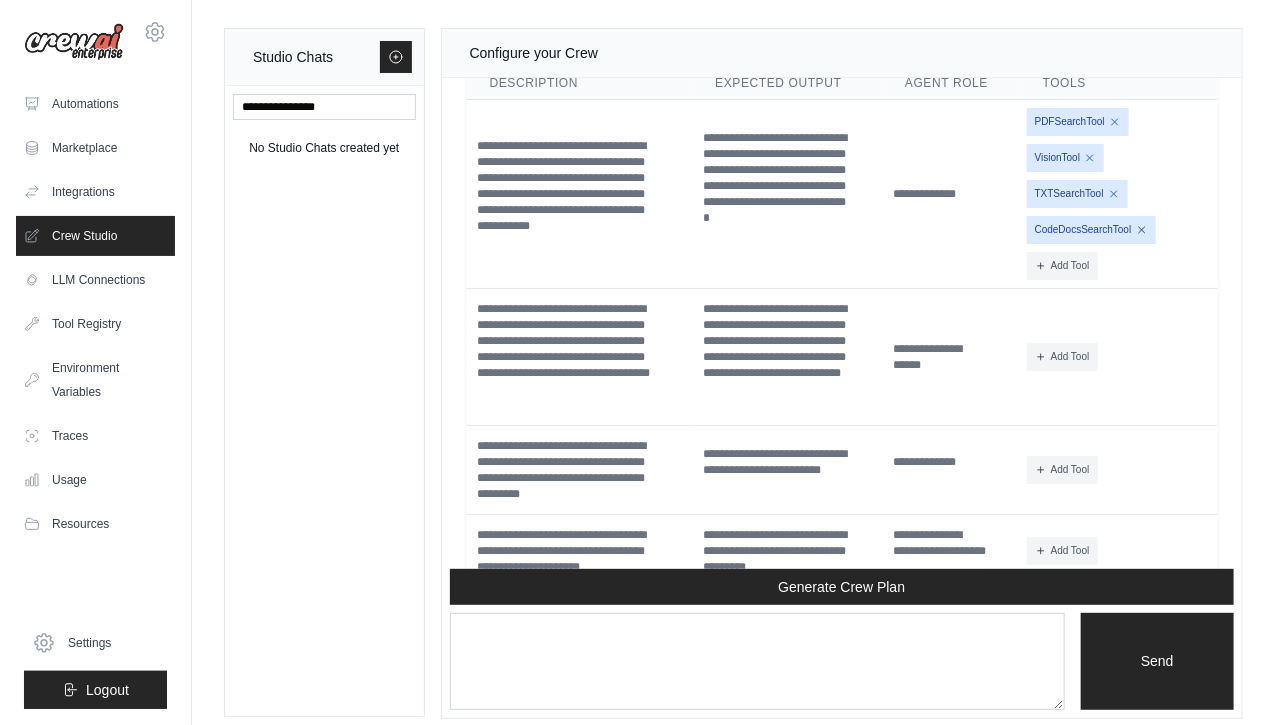 click 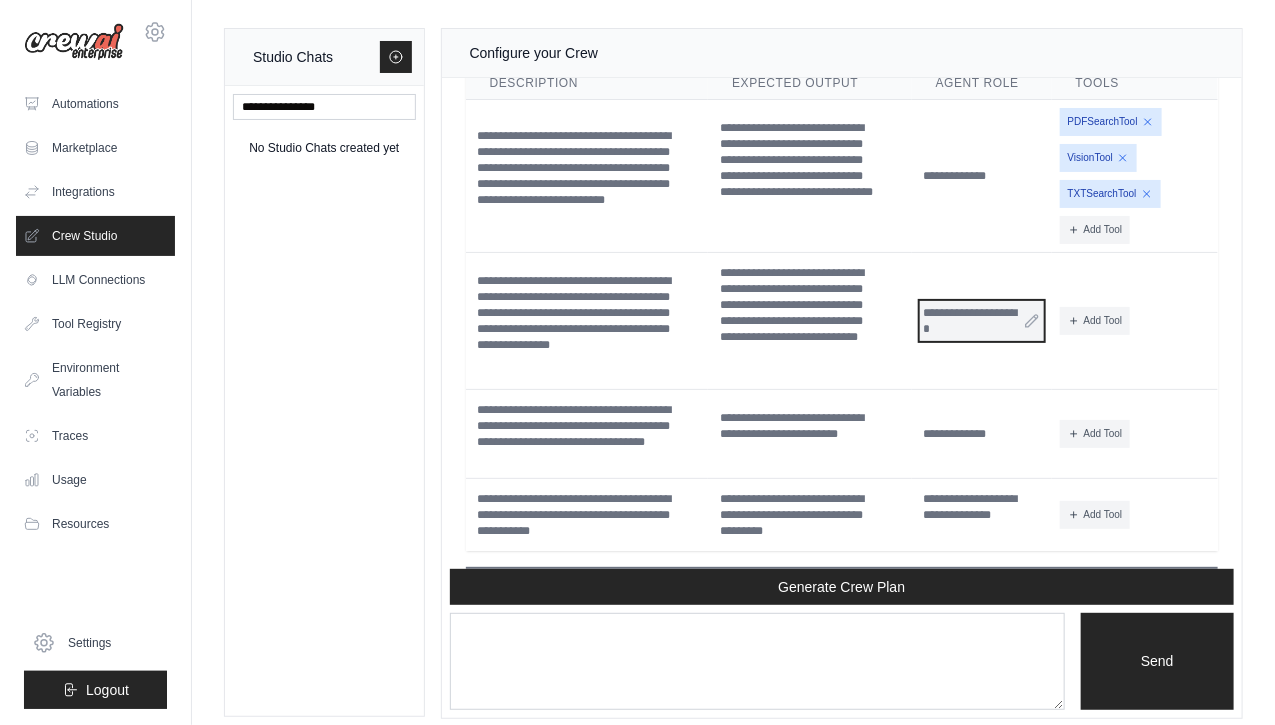 click on "**********" at bounding box center [982, 321] 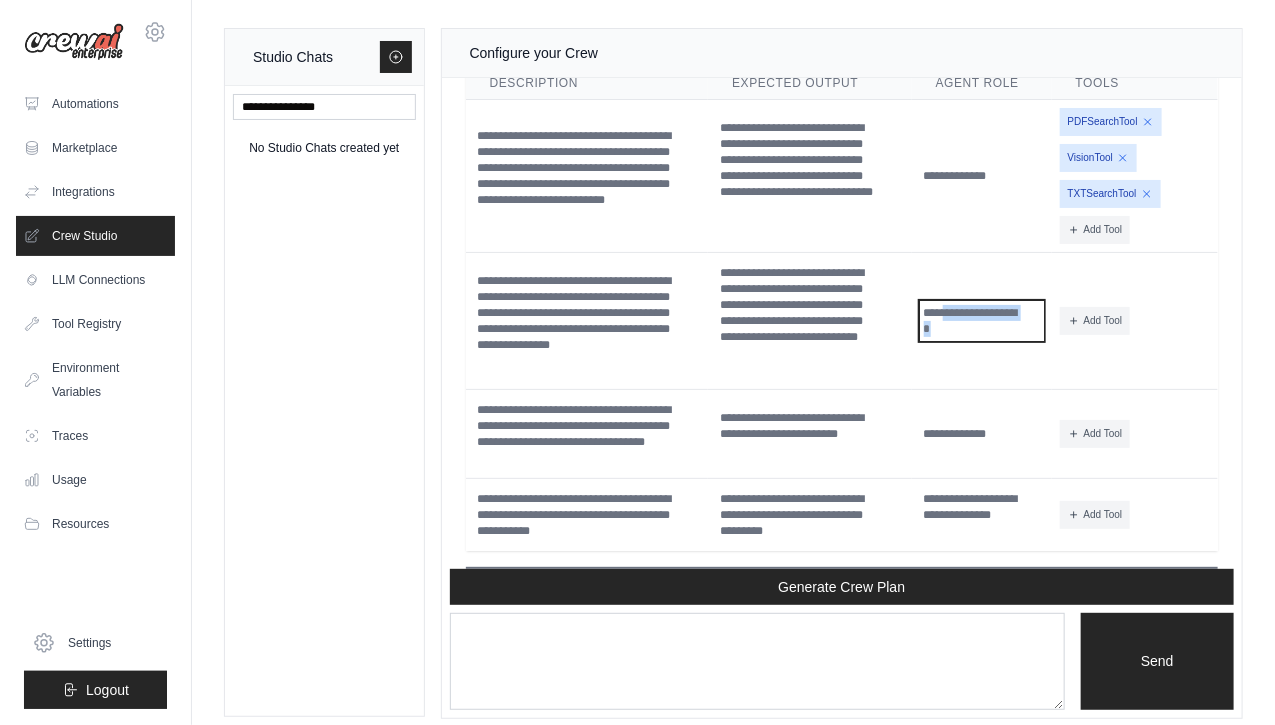 drag, startPoint x: 1004, startPoint y: 321, endPoint x: 945, endPoint y: 287, distance: 68.09552 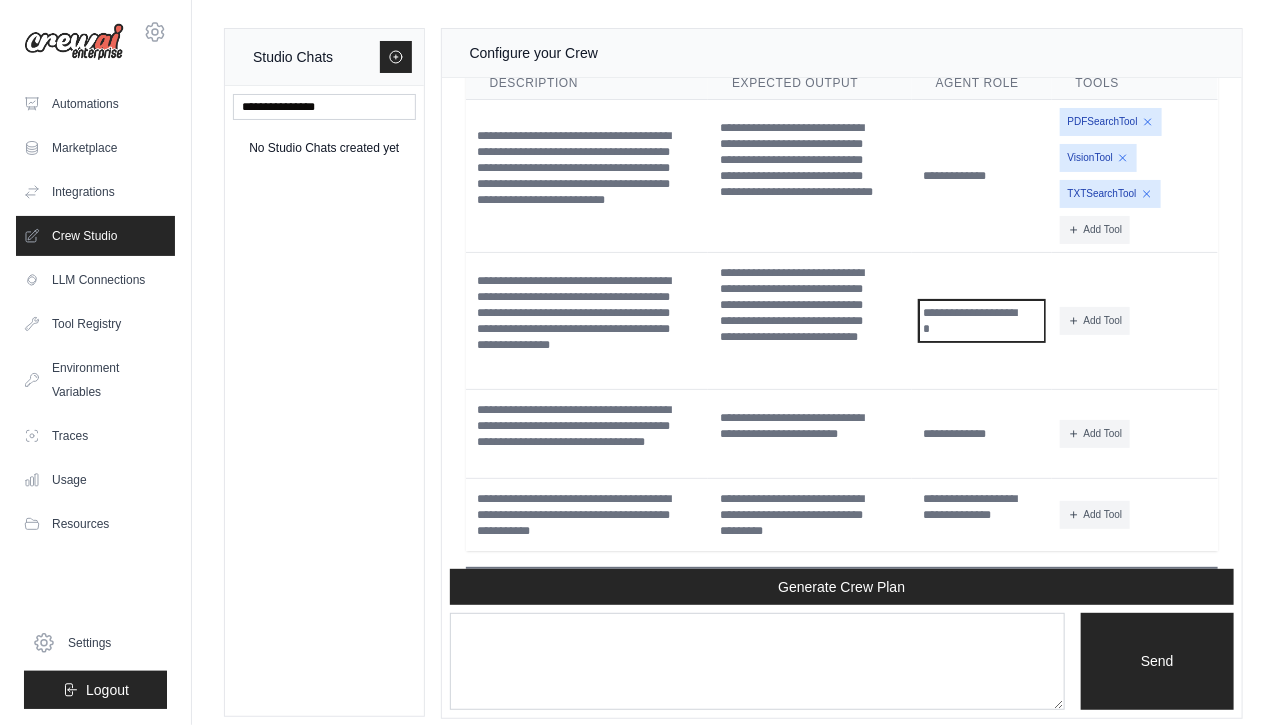 scroll, scrollTop: 3972, scrollLeft: 0, axis: vertical 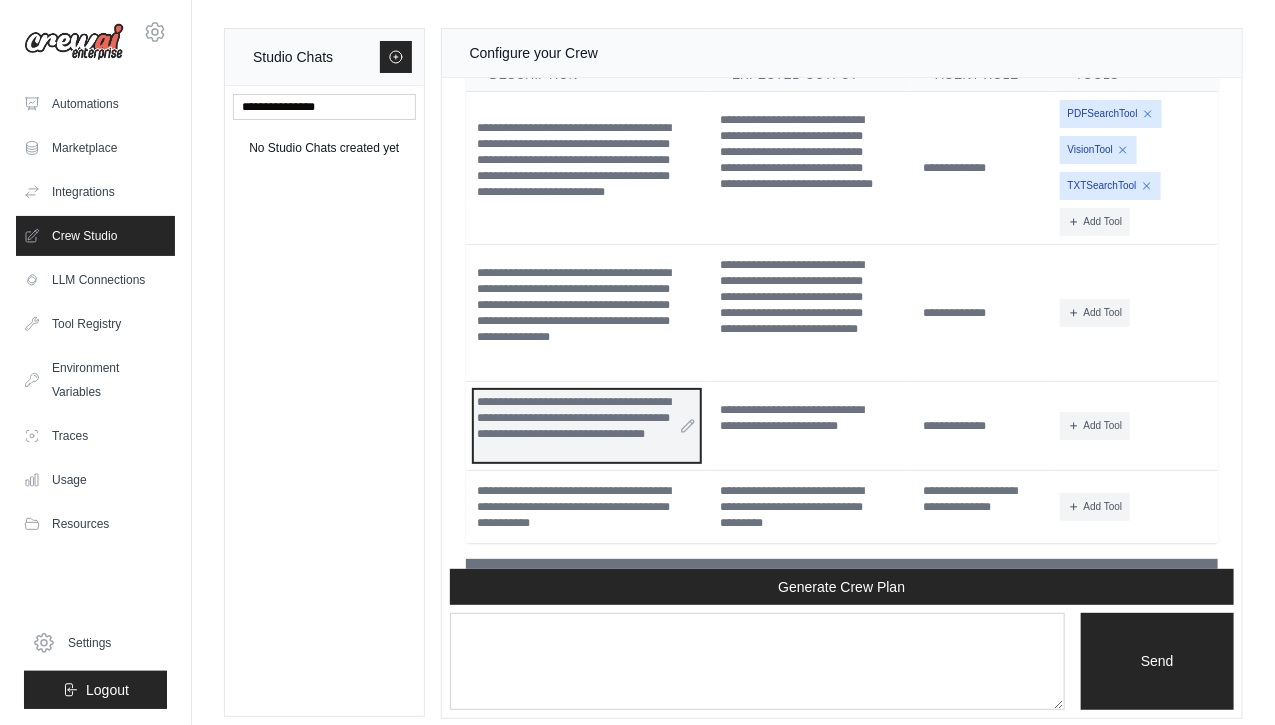 click on "**********" at bounding box center (587, 426) 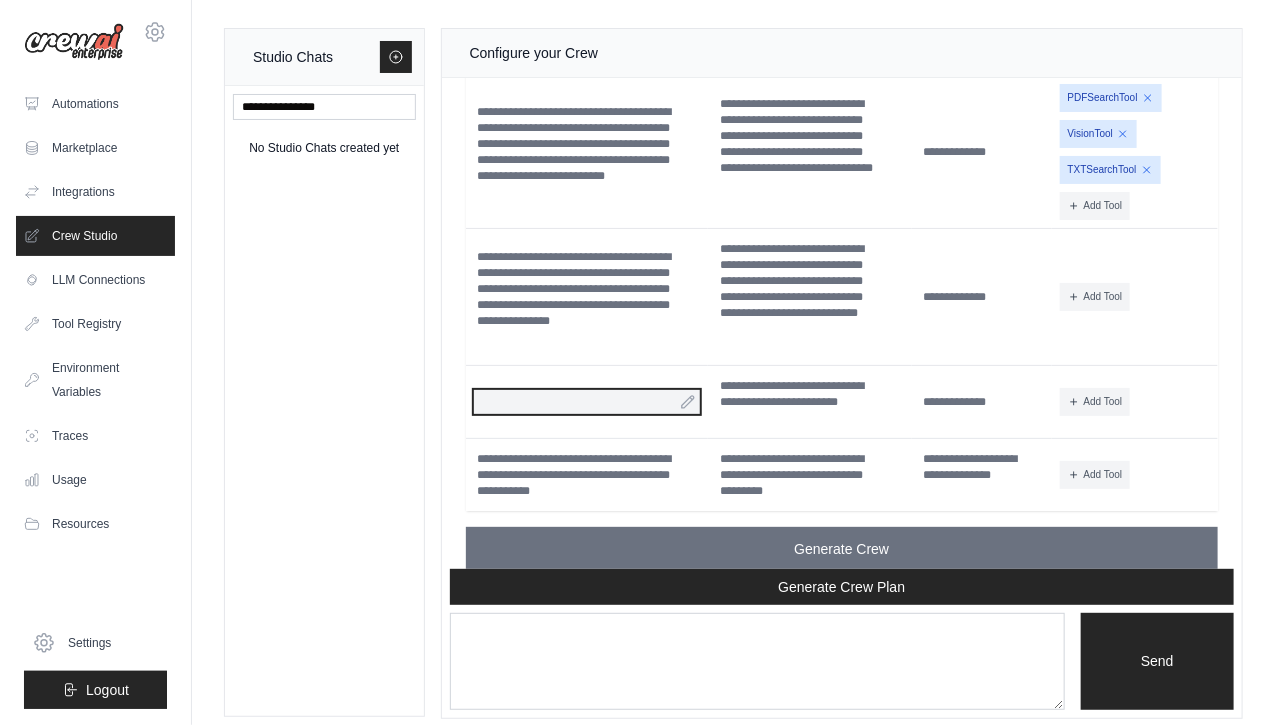 scroll, scrollTop: 3972, scrollLeft: 0, axis: vertical 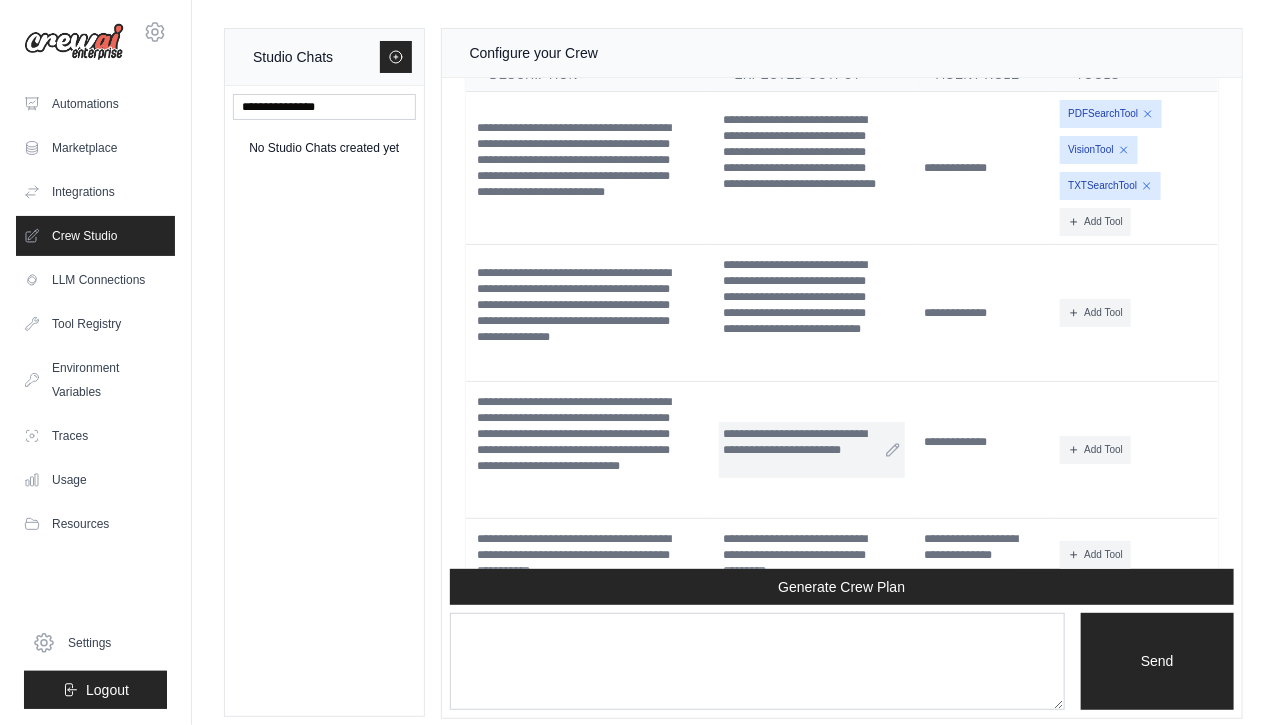 drag, startPoint x: 774, startPoint y: 477, endPoint x: 777, endPoint y: 450, distance: 27.166155 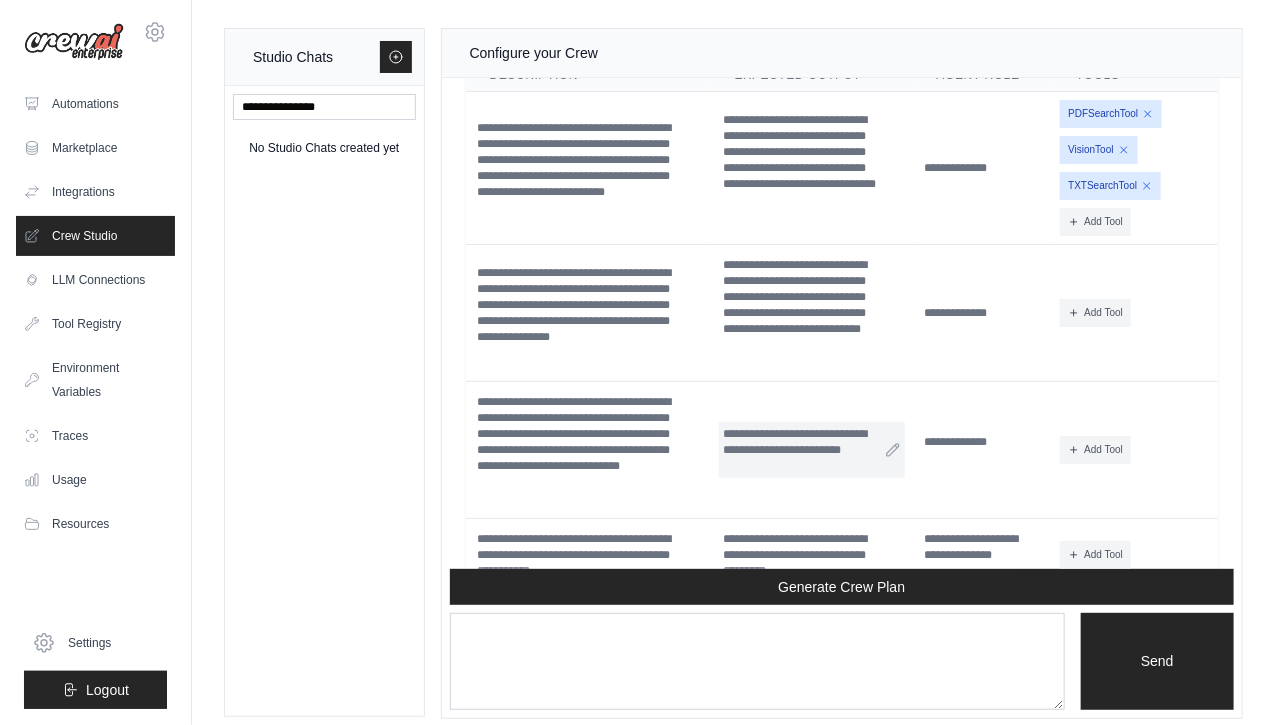 click on "**********" at bounding box center (812, 450) 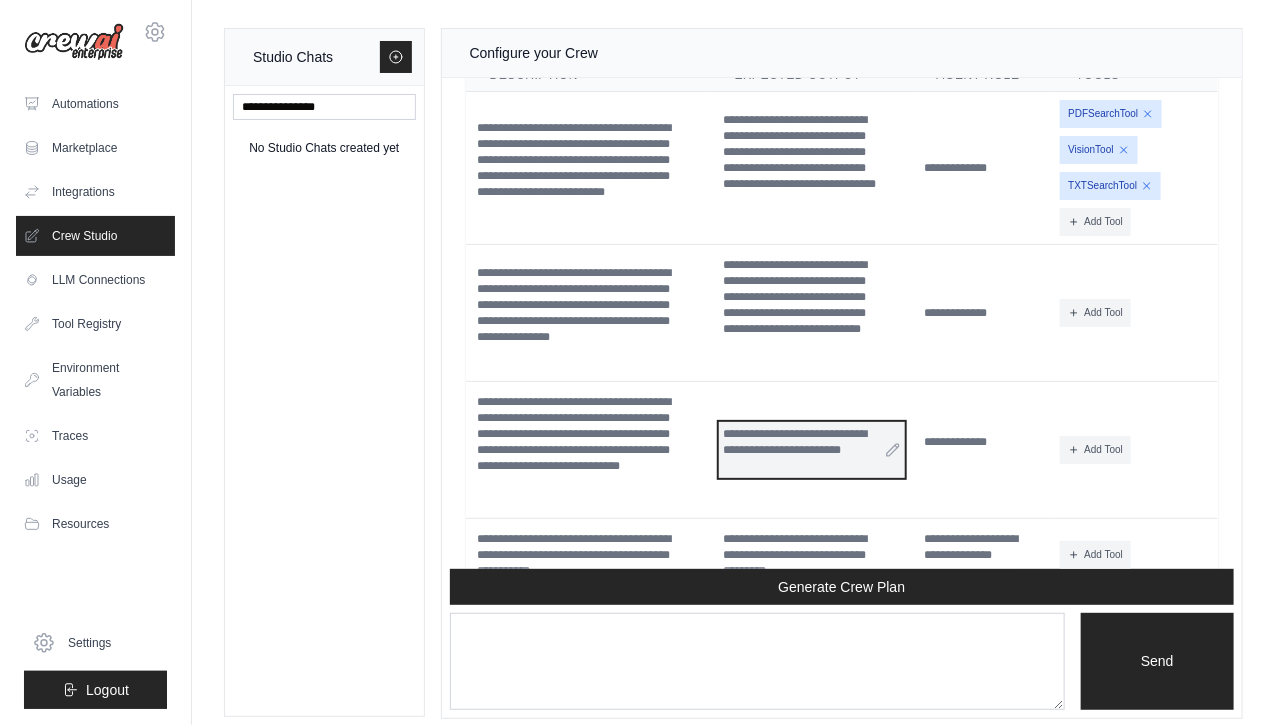 click on "**********" at bounding box center [812, 450] 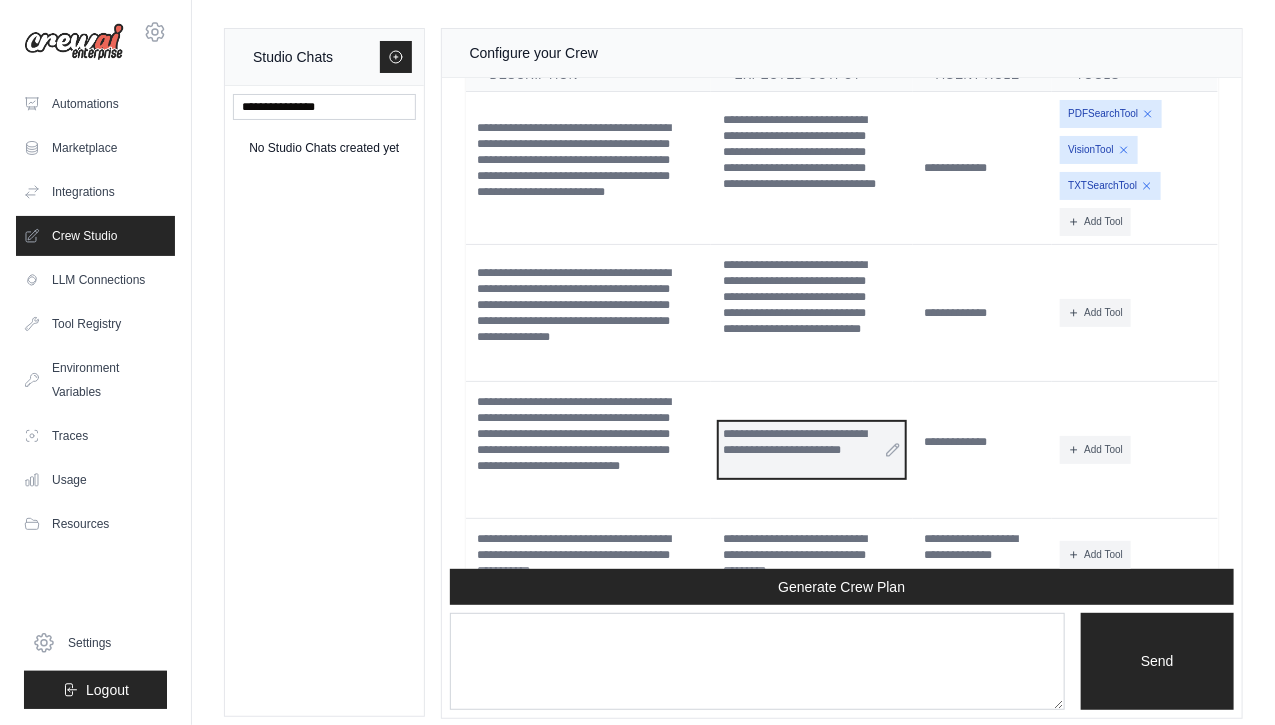 type 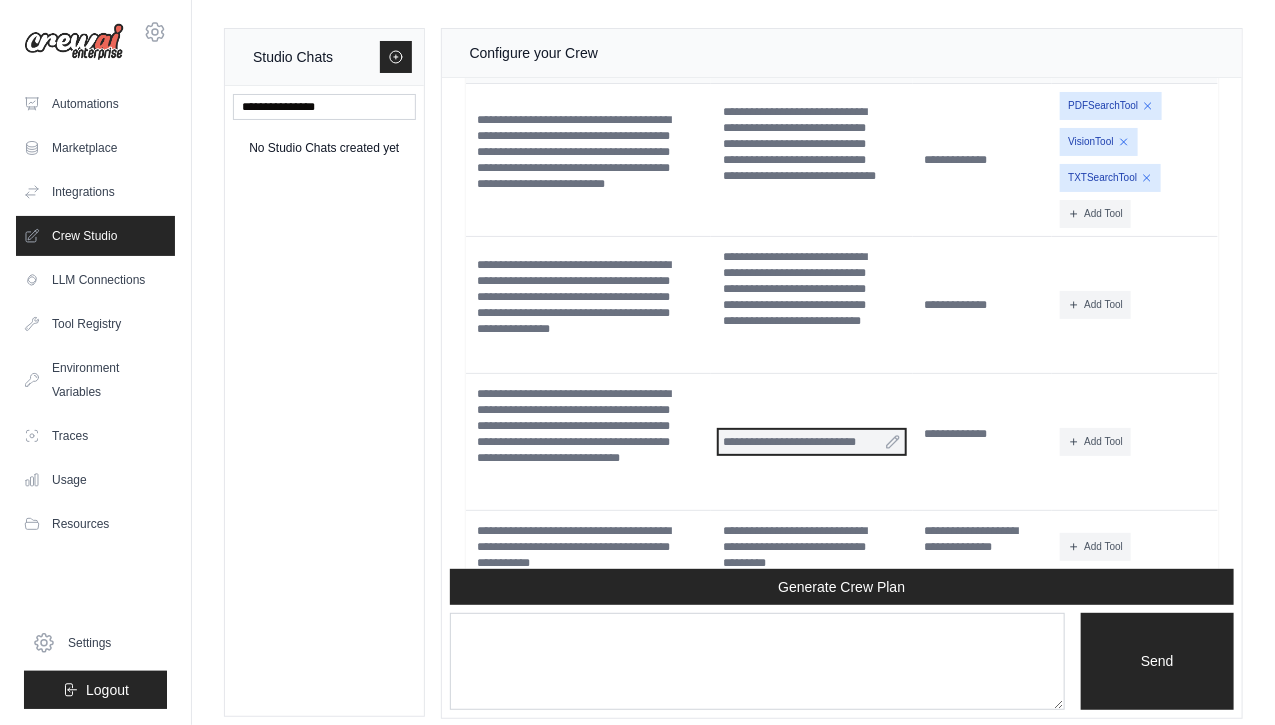scroll, scrollTop: 3988, scrollLeft: 0, axis: vertical 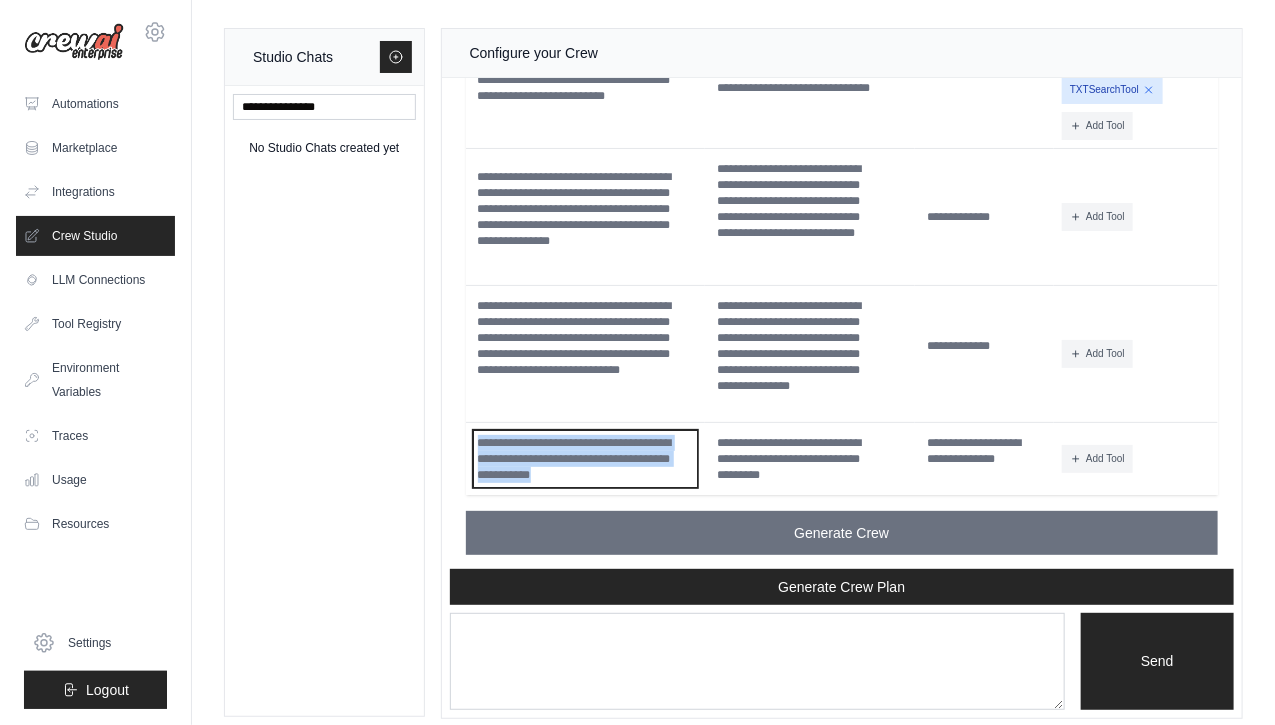drag, startPoint x: 590, startPoint y: 470, endPoint x: 440, endPoint y: 375, distance: 177.55281 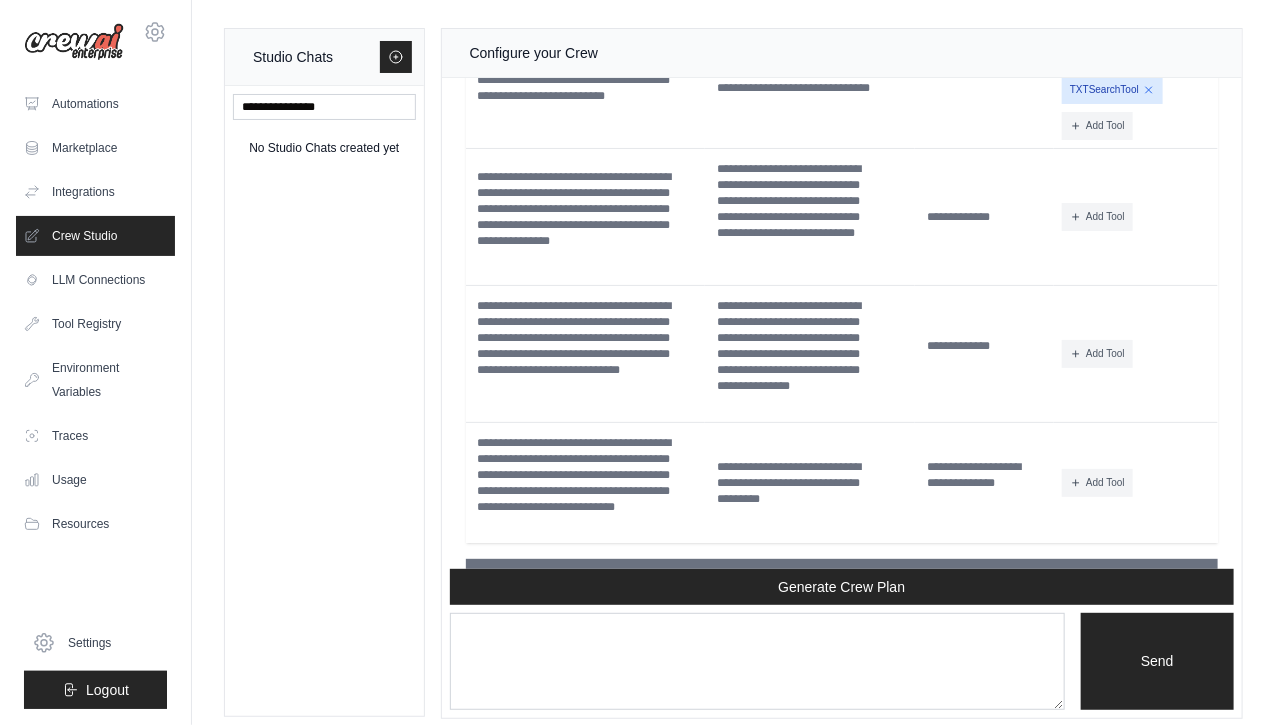 click on "**********" at bounding box center (810, 483) 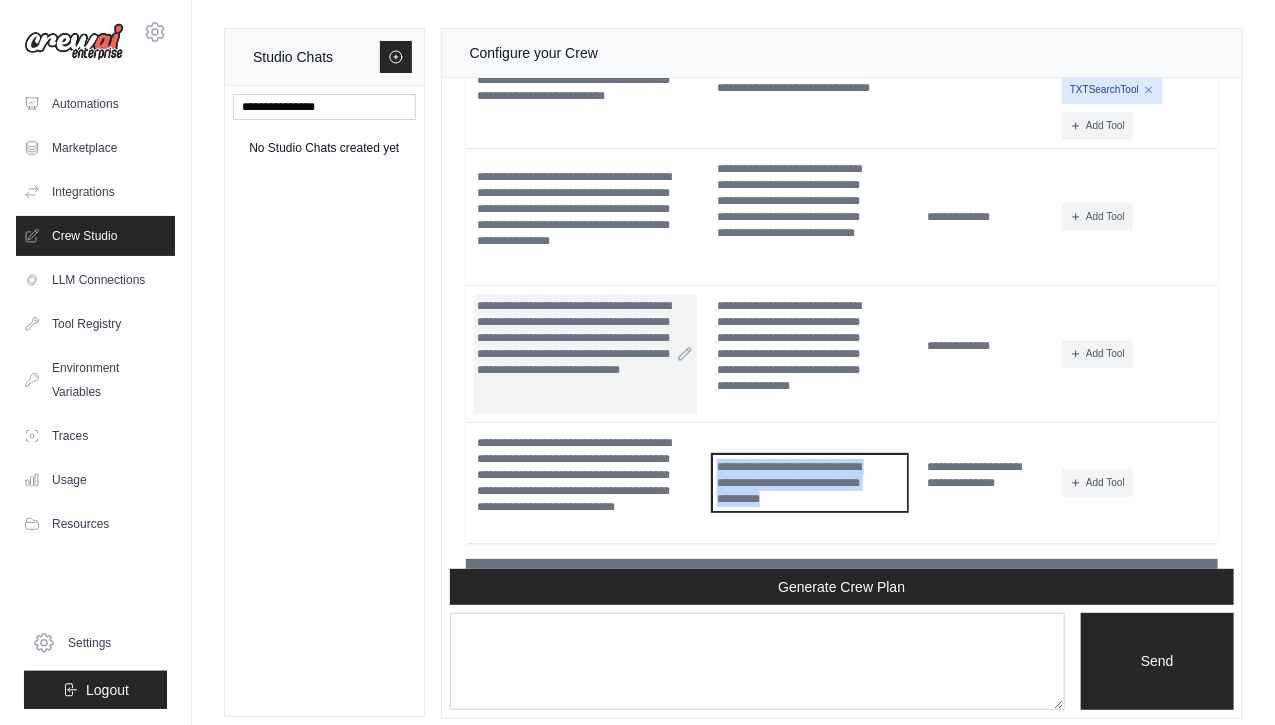 drag, startPoint x: 795, startPoint y: 487, endPoint x: 631, endPoint y: 335, distance: 223.6068 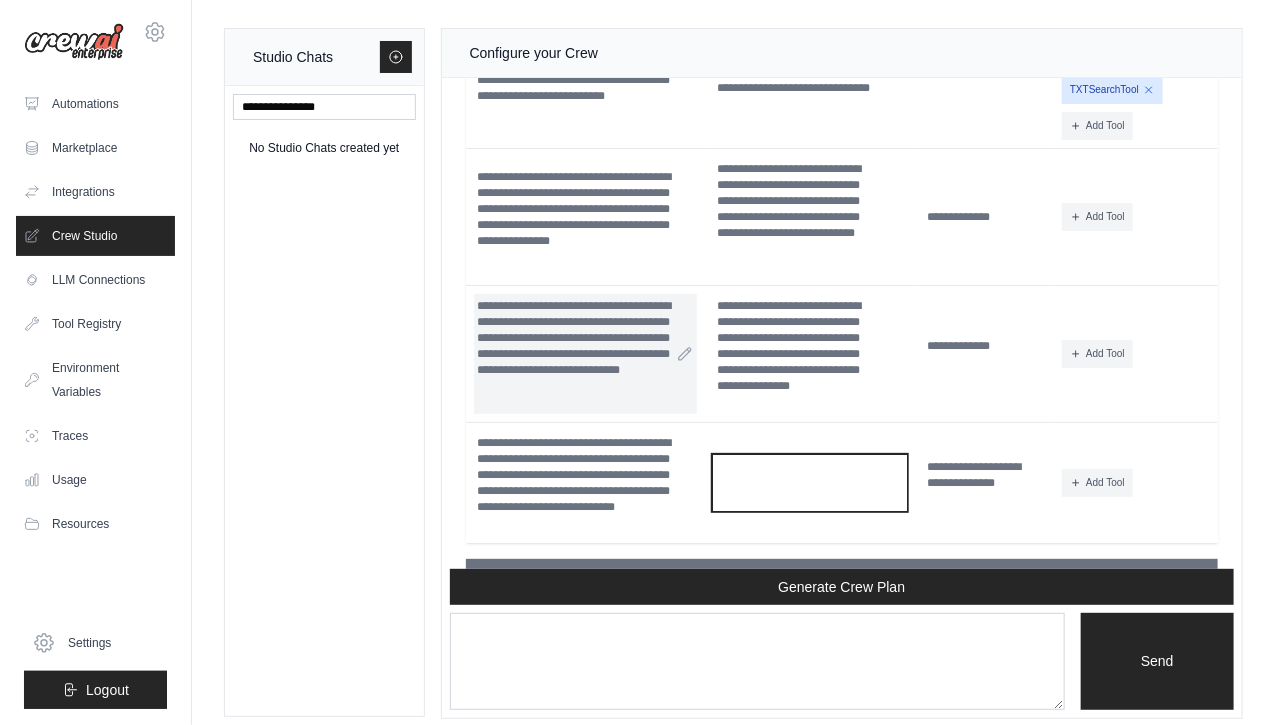 scroll, scrollTop: 4084, scrollLeft: 0, axis: vertical 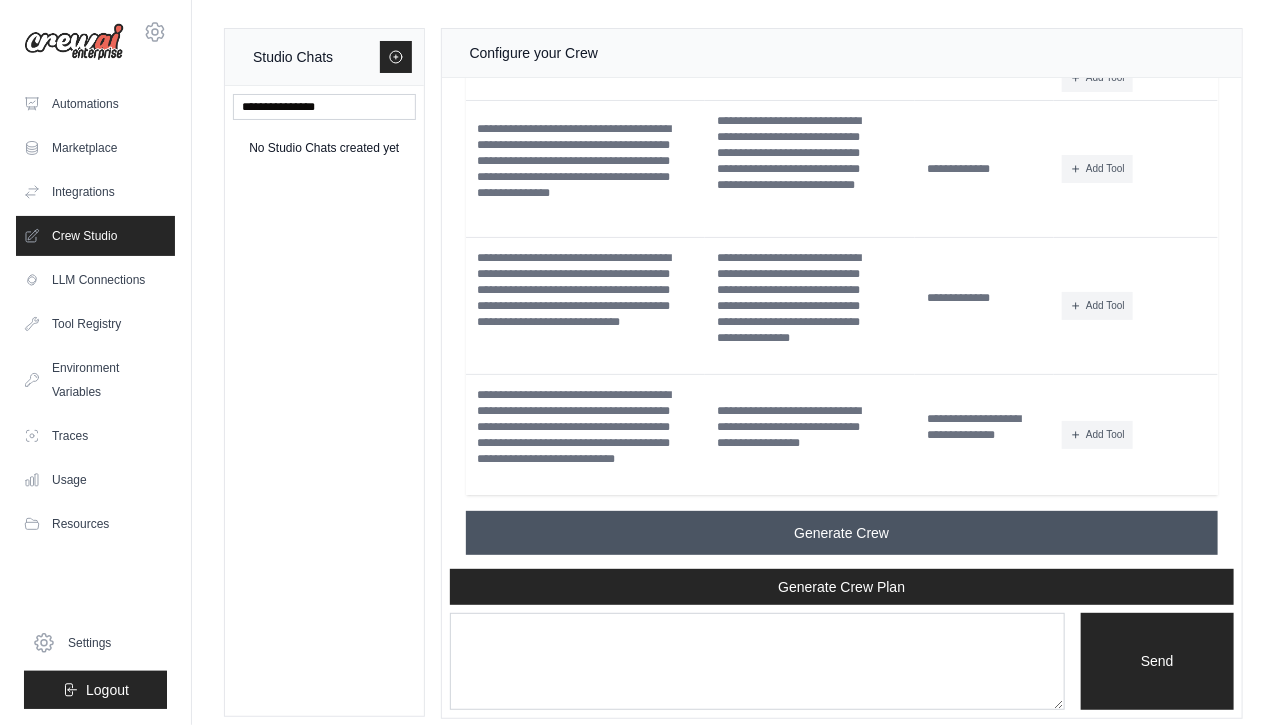 click on "Generate Crew" at bounding box center (842, 533) 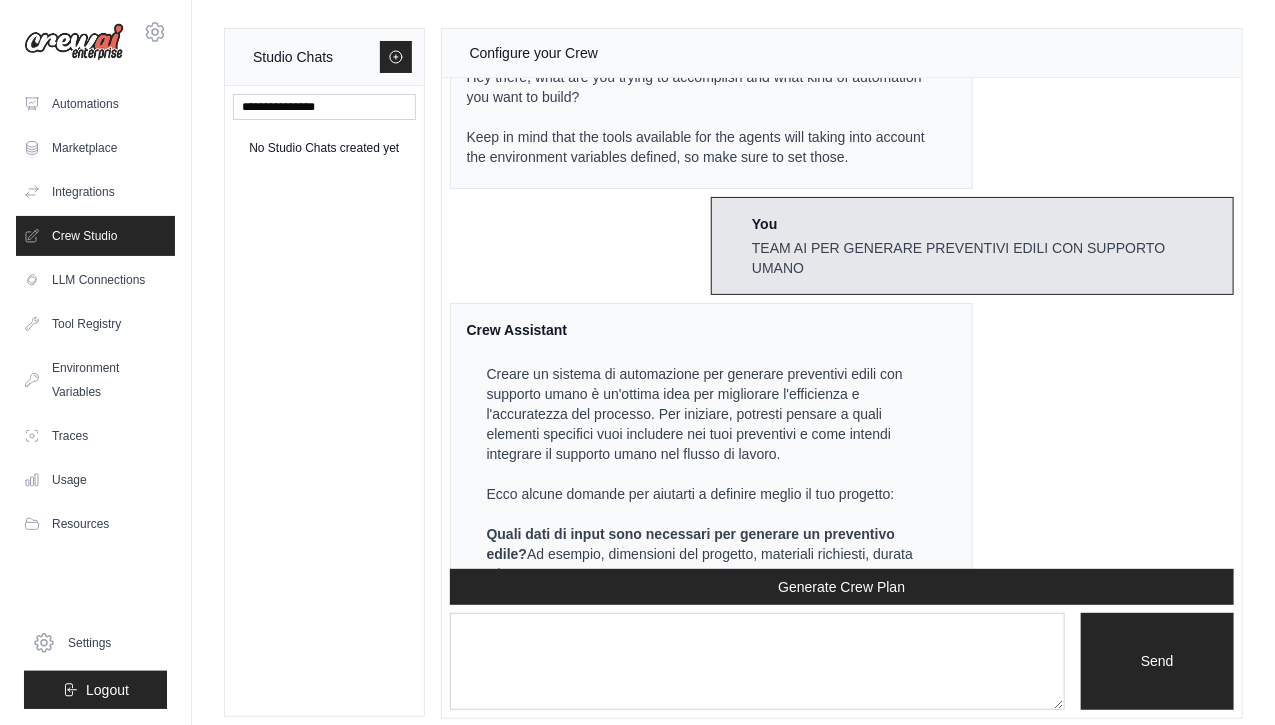 scroll, scrollTop: 0, scrollLeft: 0, axis: both 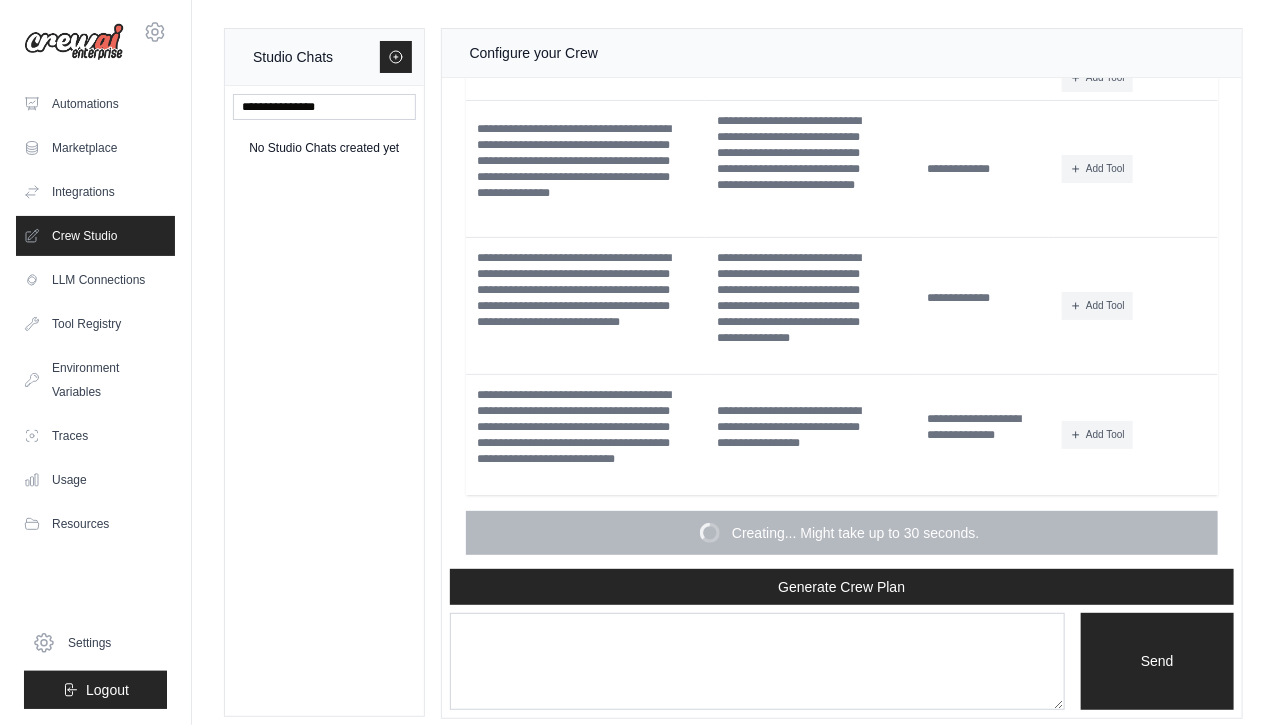 click on "Crew Studio" at bounding box center (95, 236) 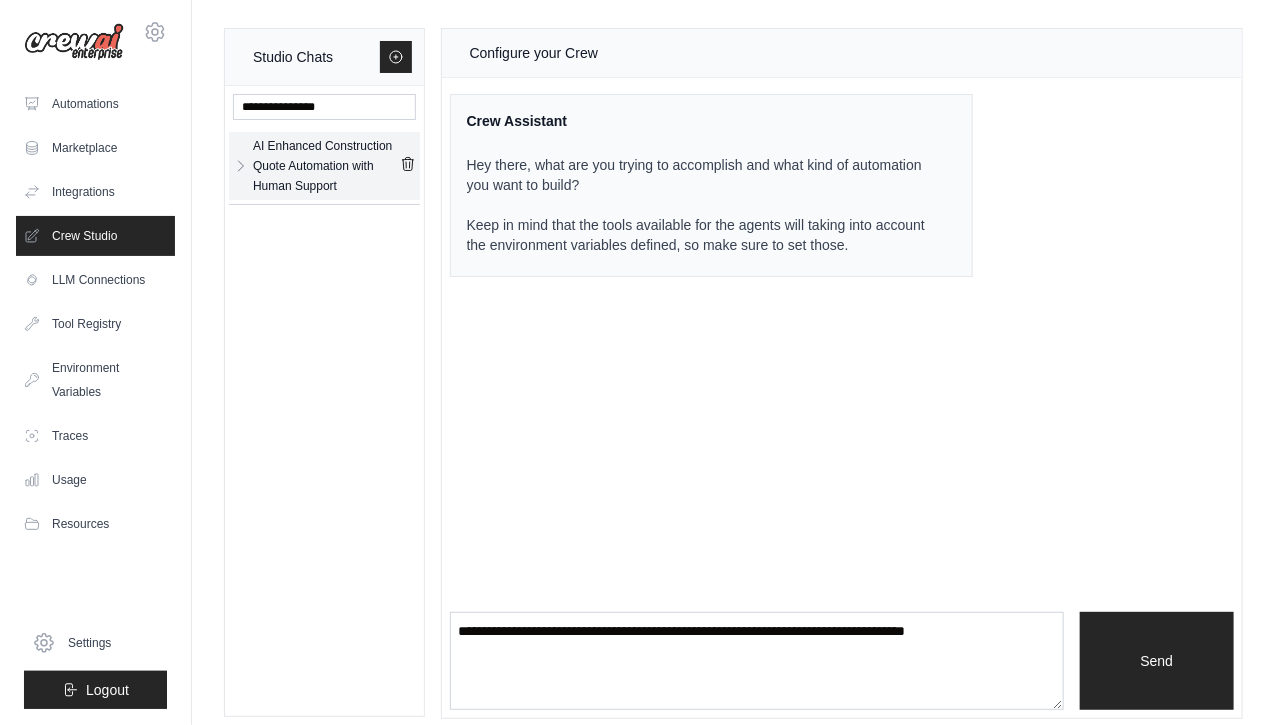 click 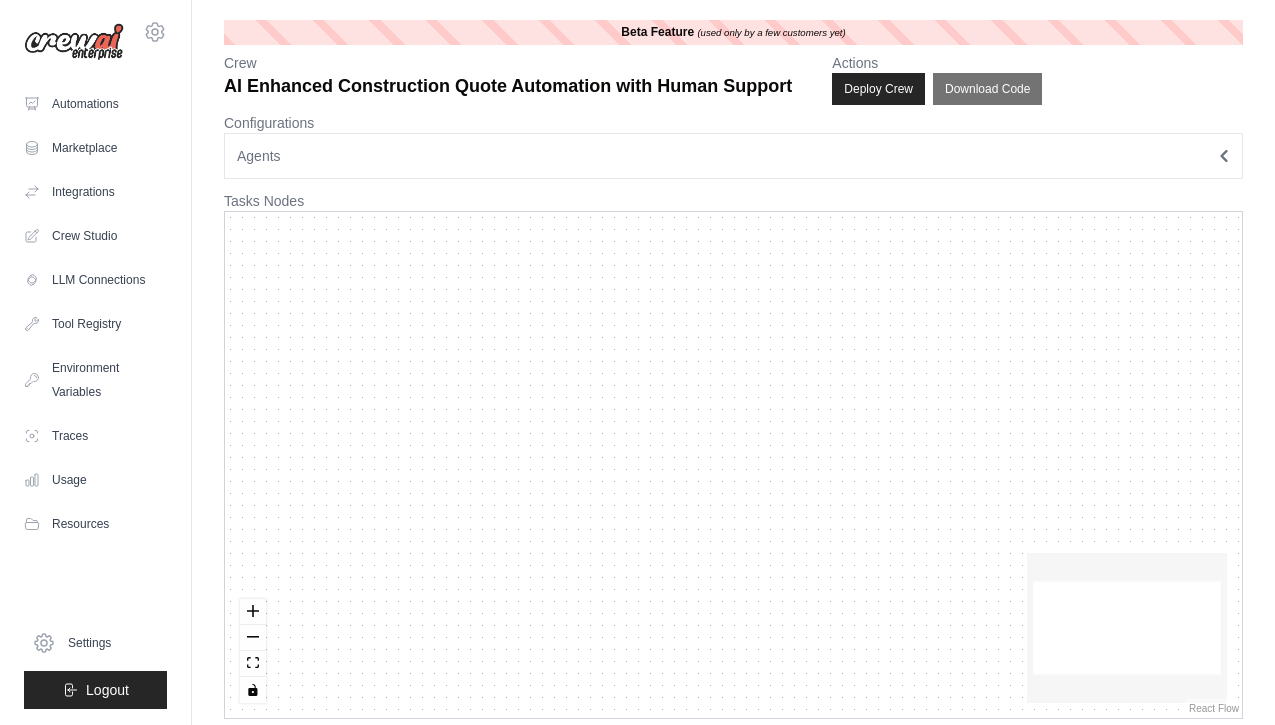 scroll, scrollTop: 0, scrollLeft: 0, axis: both 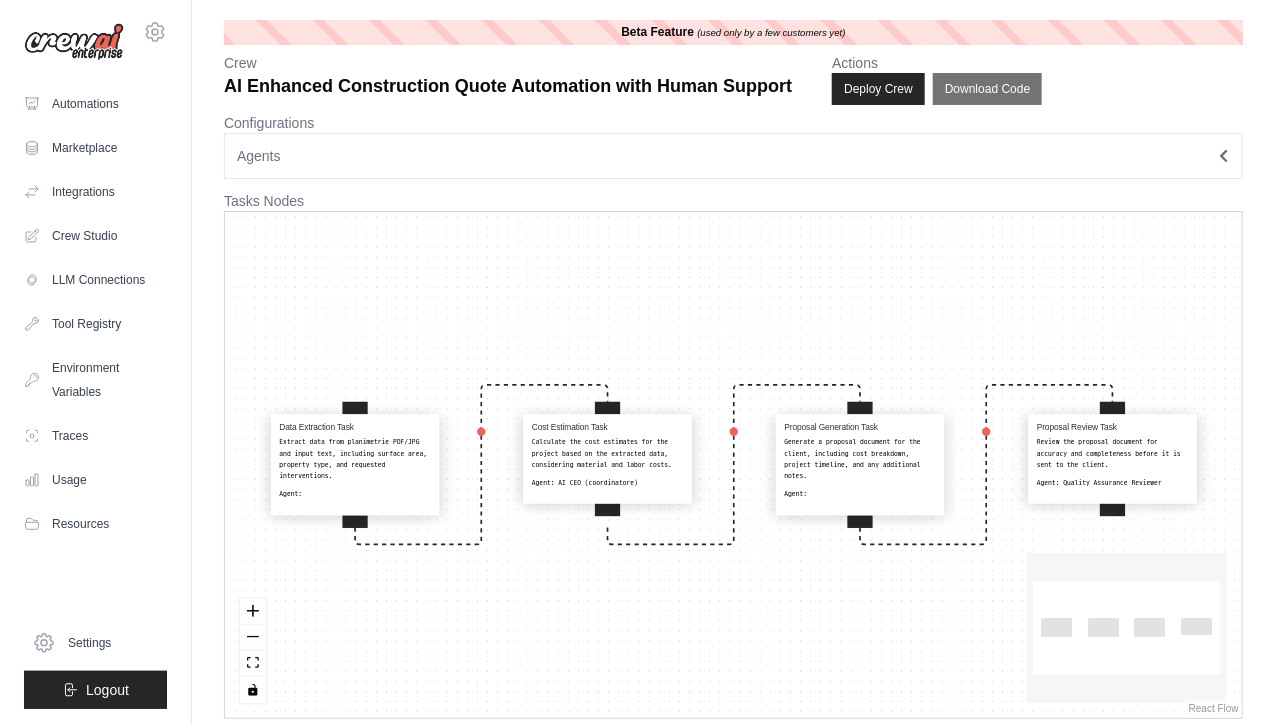 click on "Agent:   AI CEO (coordinatore)" at bounding box center [608, 482] 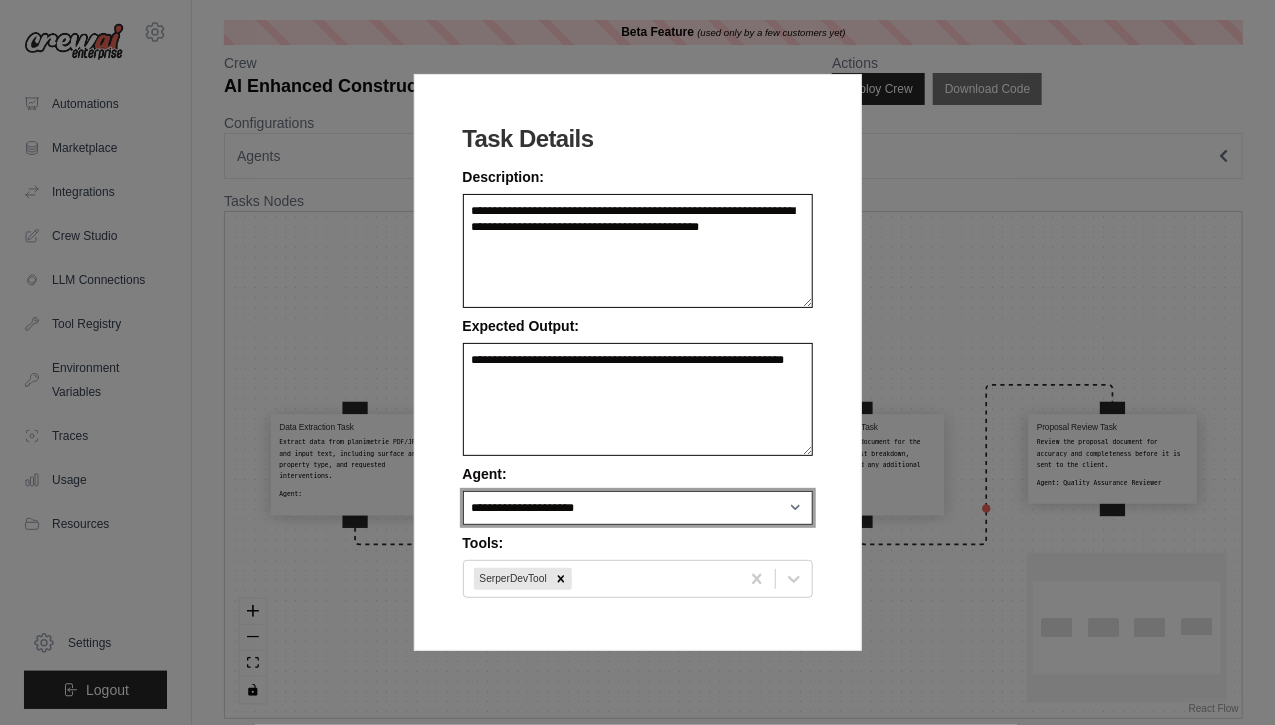 click on "**********" at bounding box center (638, 508) 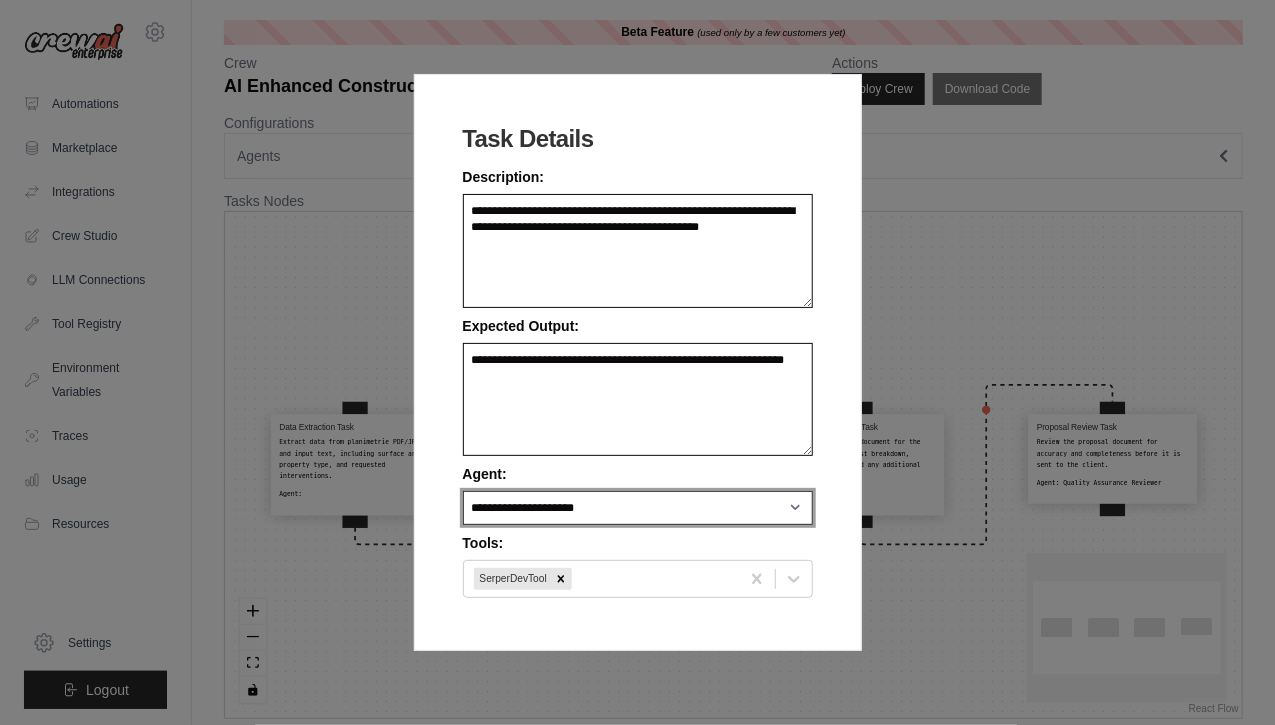 select on "**********" 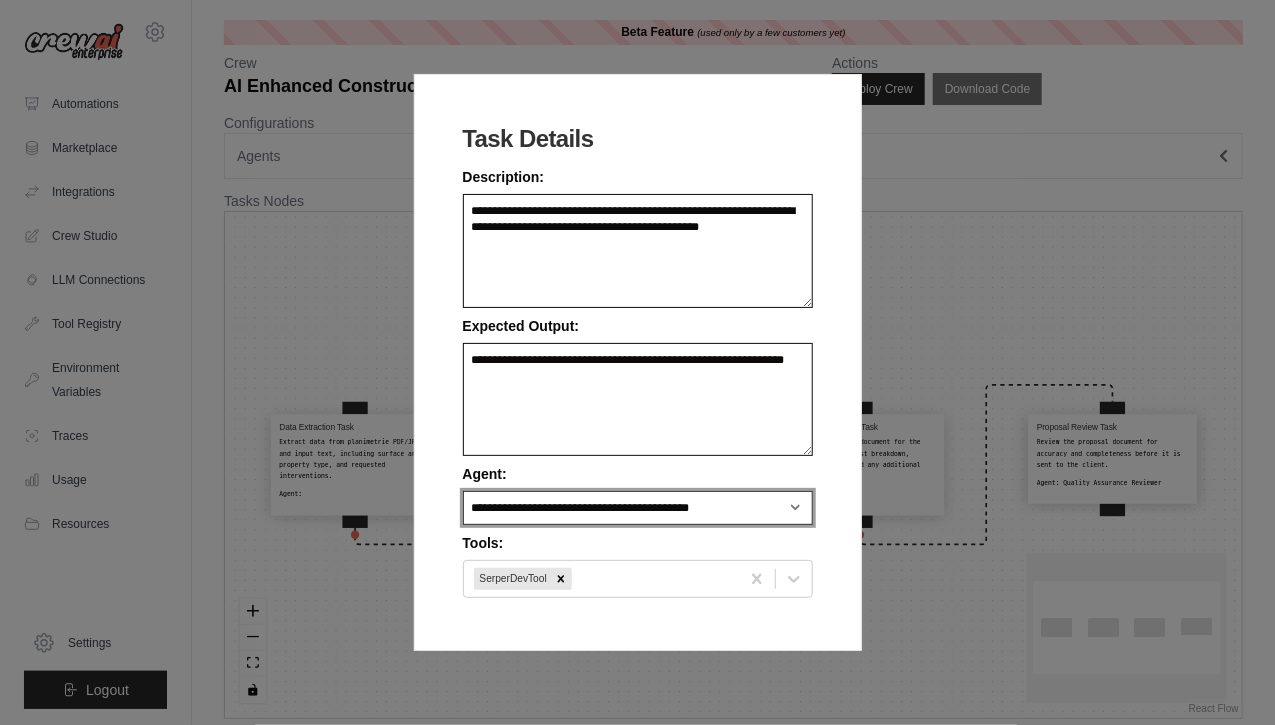 click on "**********" at bounding box center [638, 508] 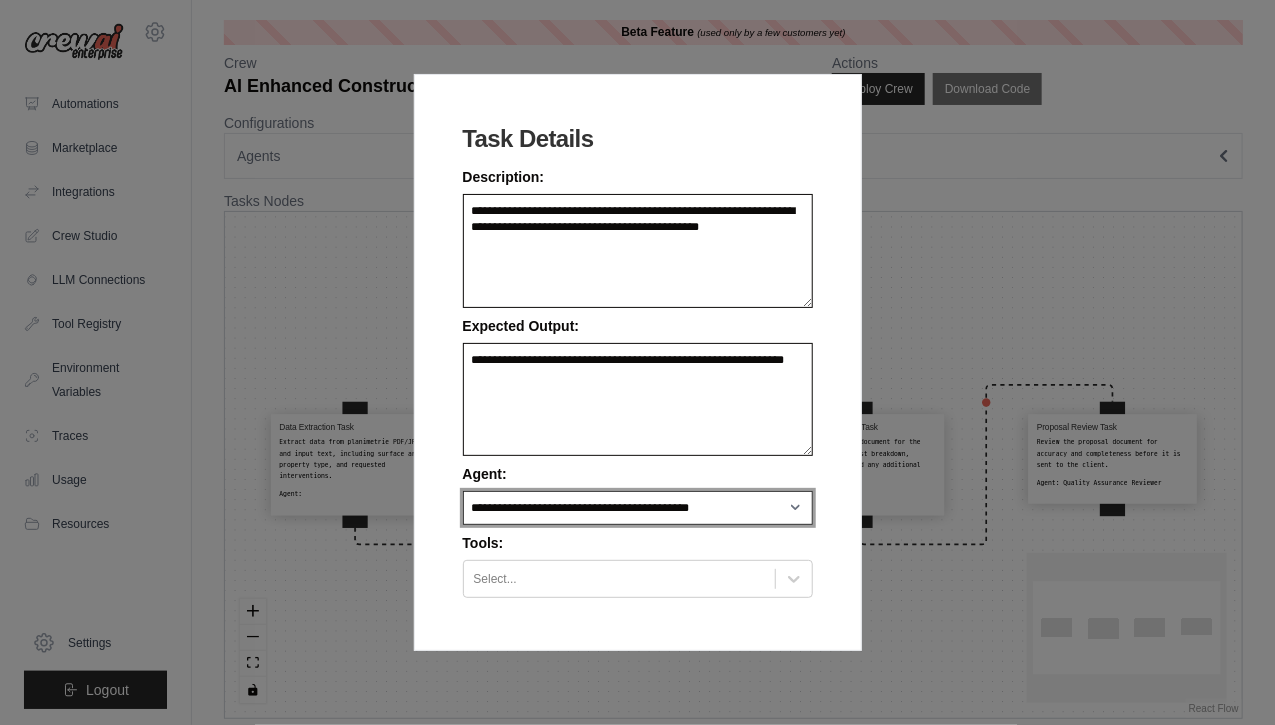 click on "**********" at bounding box center (638, 508) 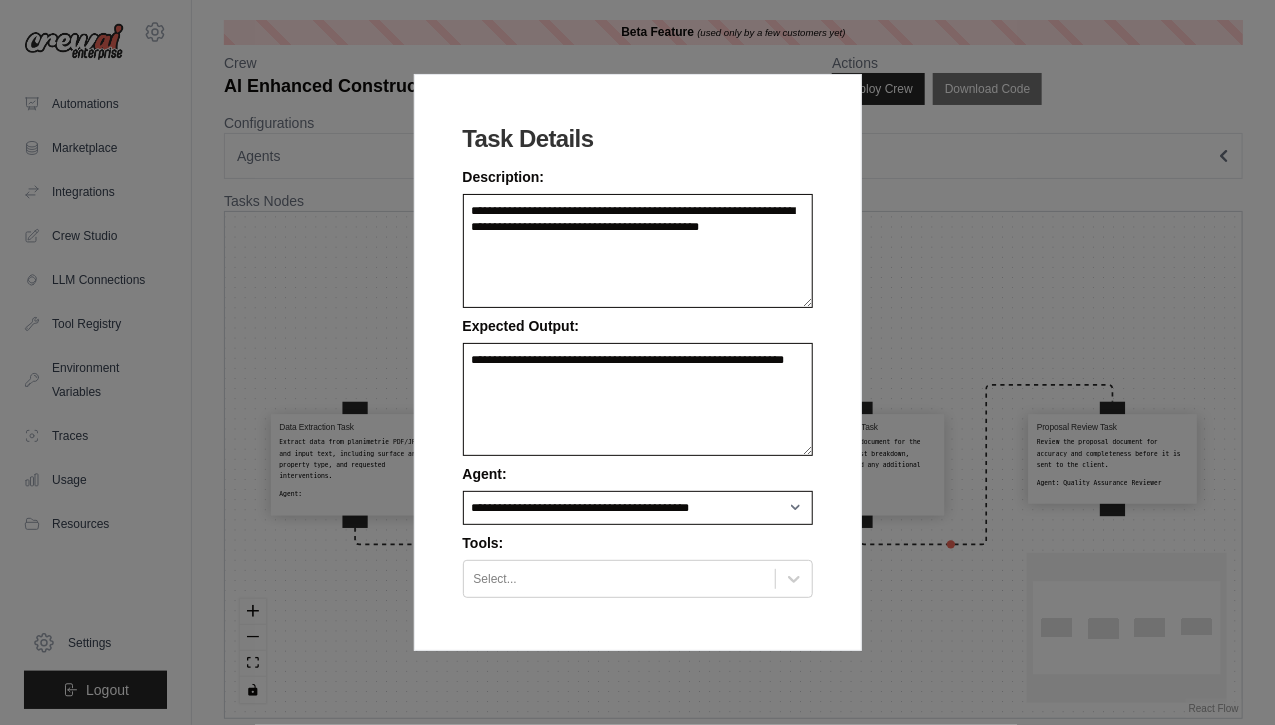 click on "**********" at bounding box center [638, 362] 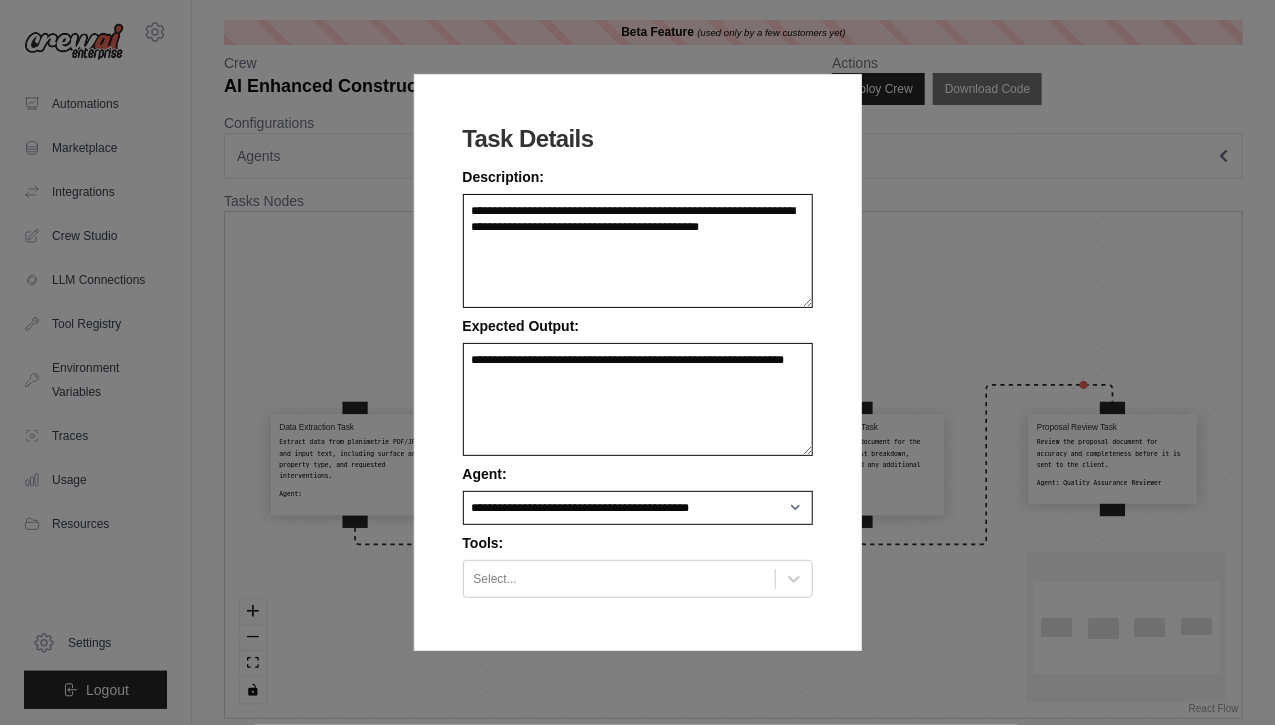 click on "**********" at bounding box center [637, 362] 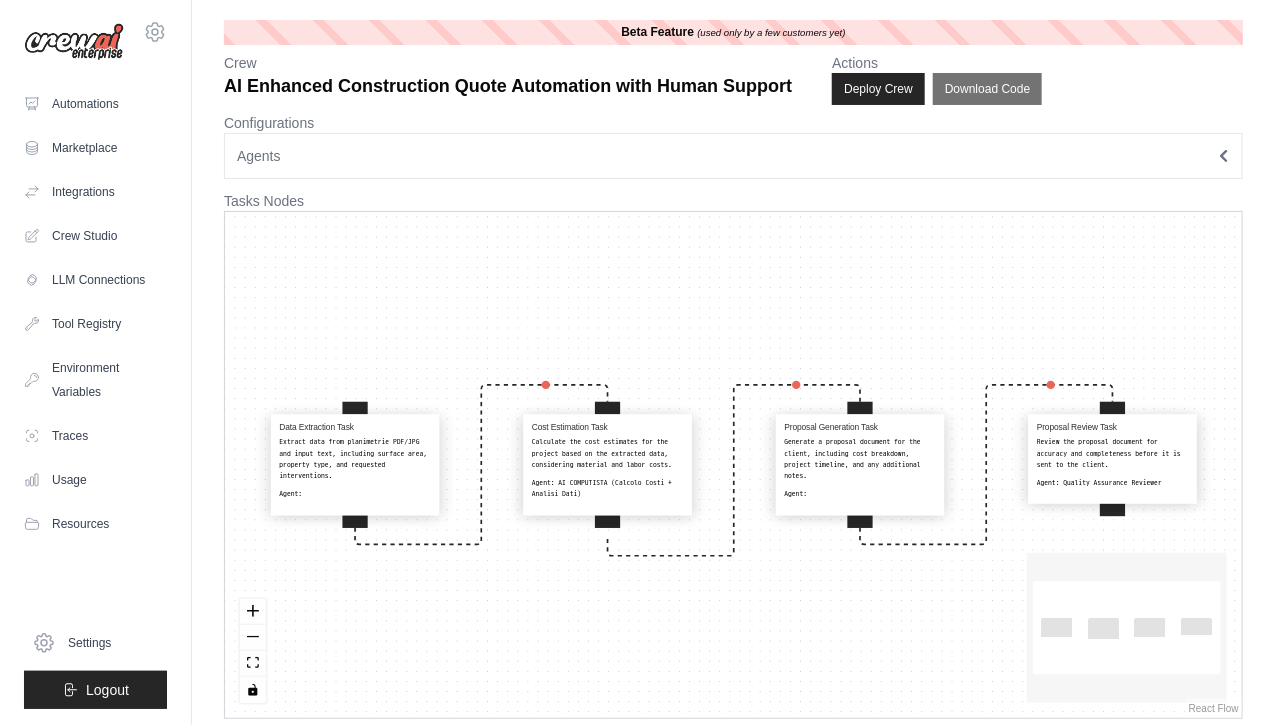 drag, startPoint x: 385, startPoint y: 465, endPoint x: 401, endPoint y: 493, distance: 32.24903 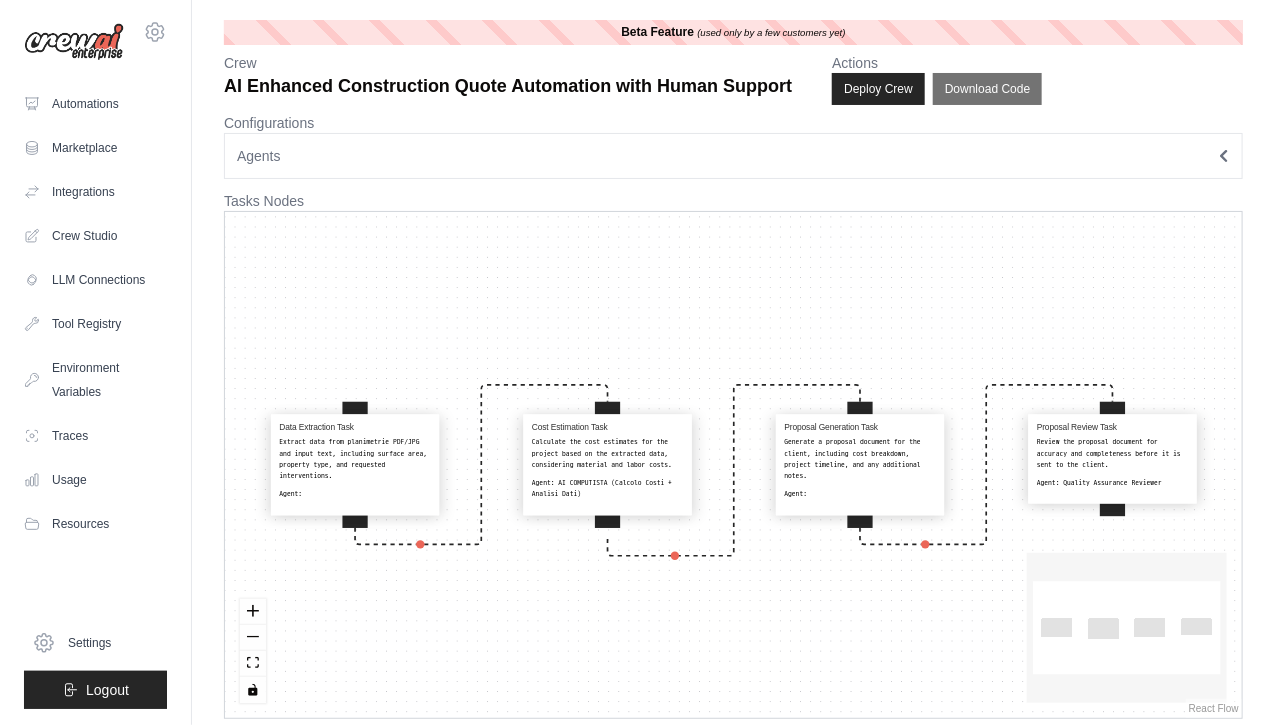 click on "Agent:" at bounding box center (355, 494) 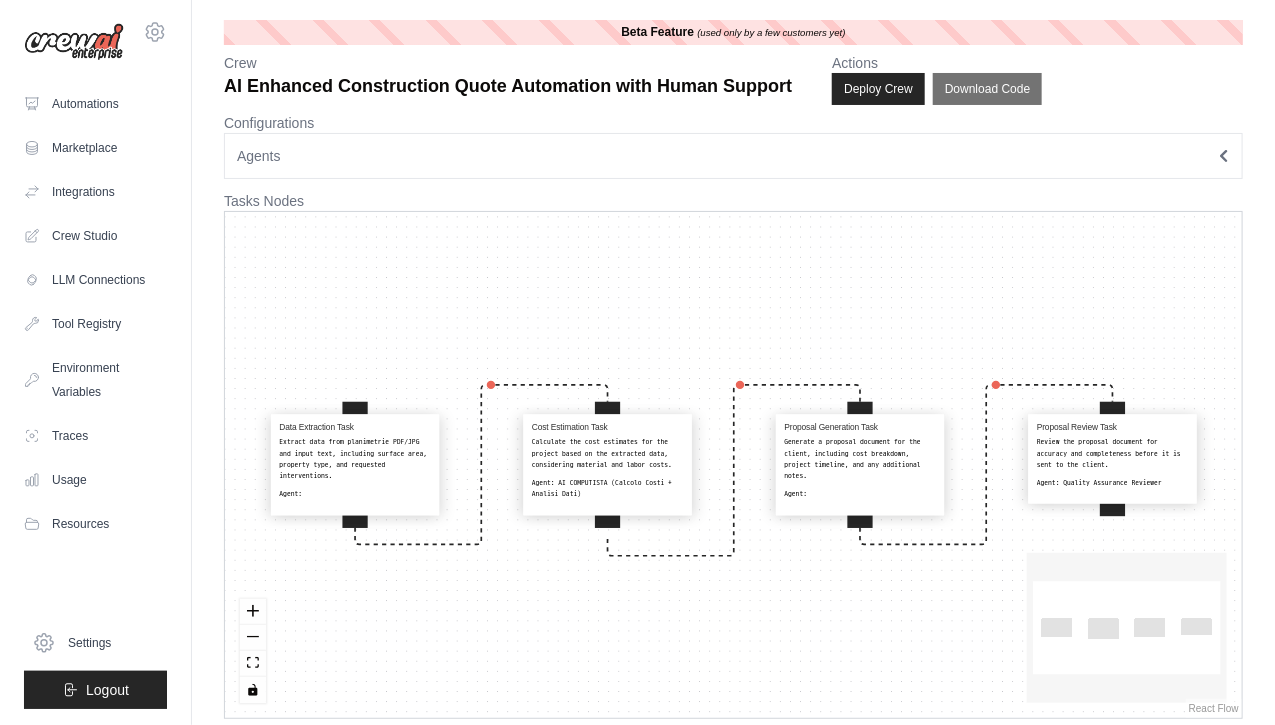 click on "Agent:" at bounding box center (355, 494) 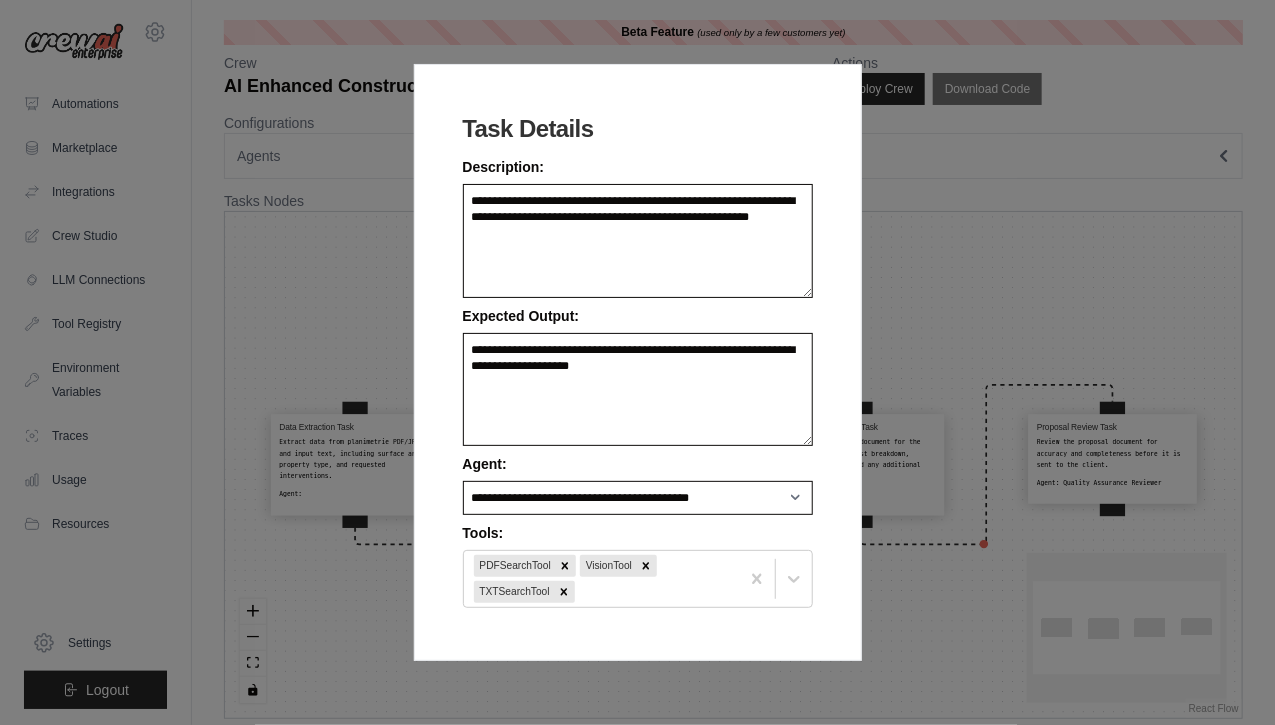 click on "**********" at bounding box center [637, 362] 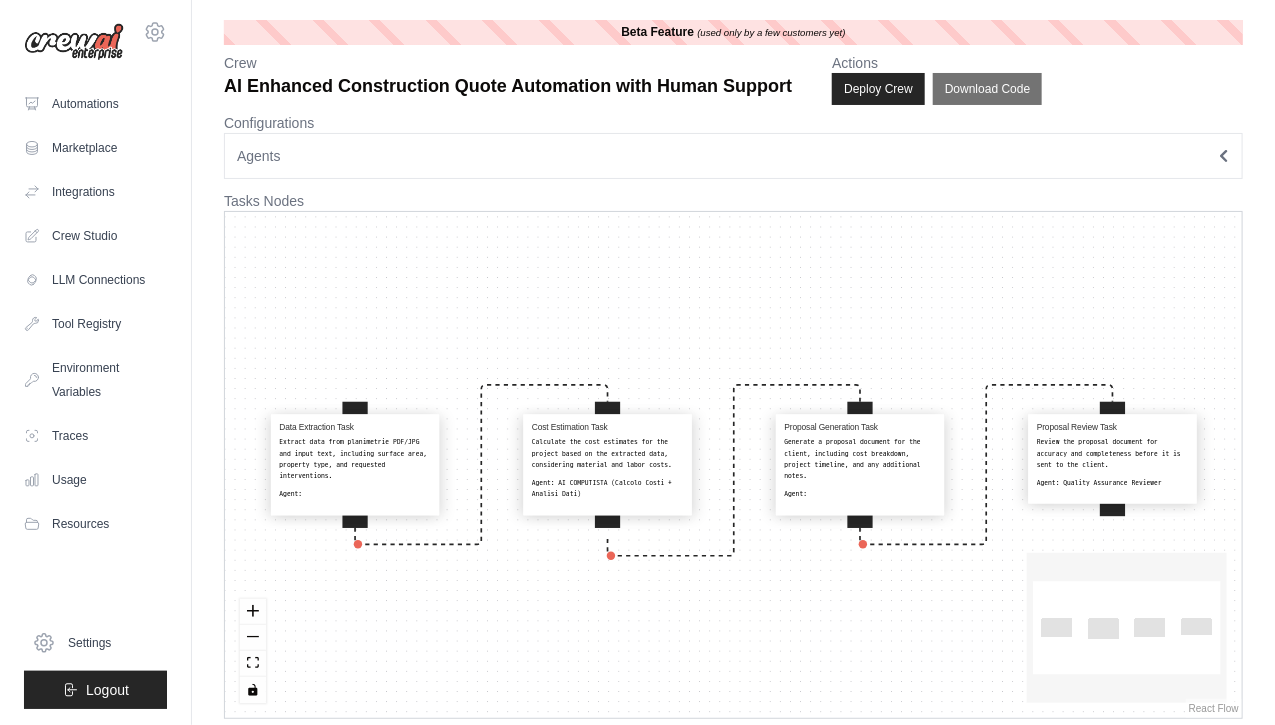 click on "Agent:" at bounding box center (355, 494) 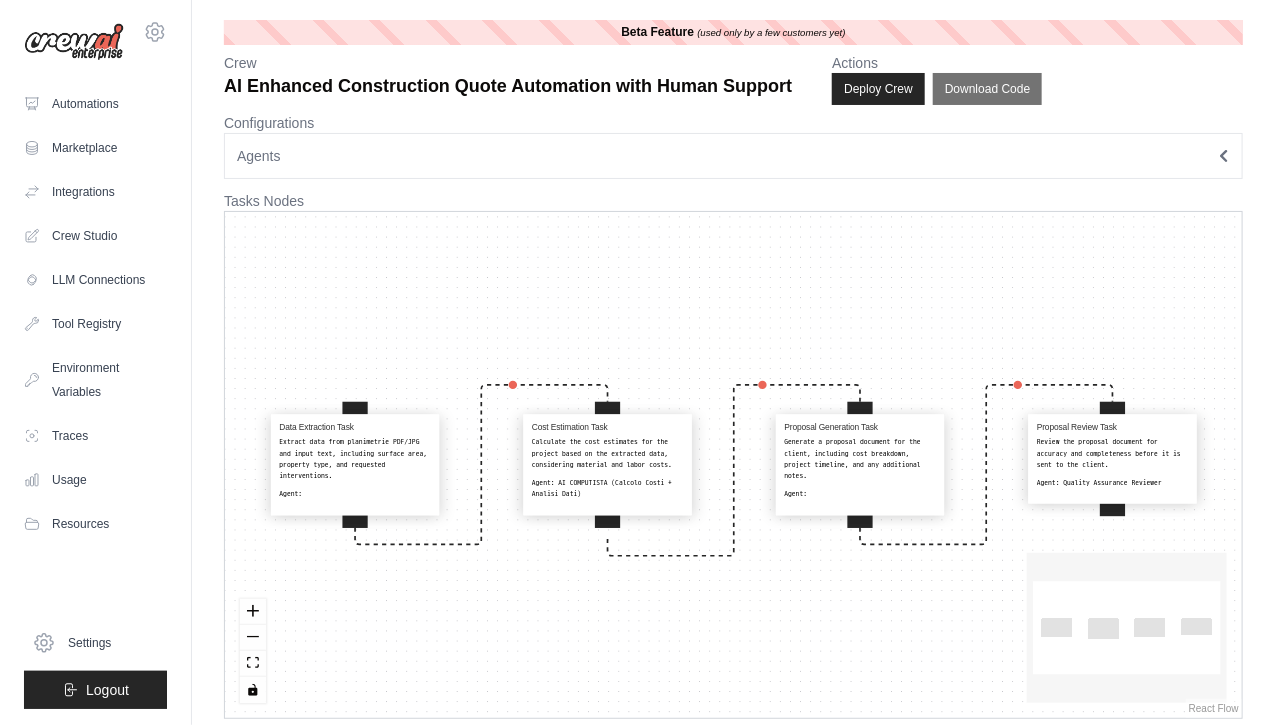 click on "Agent:" at bounding box center (355, 494) 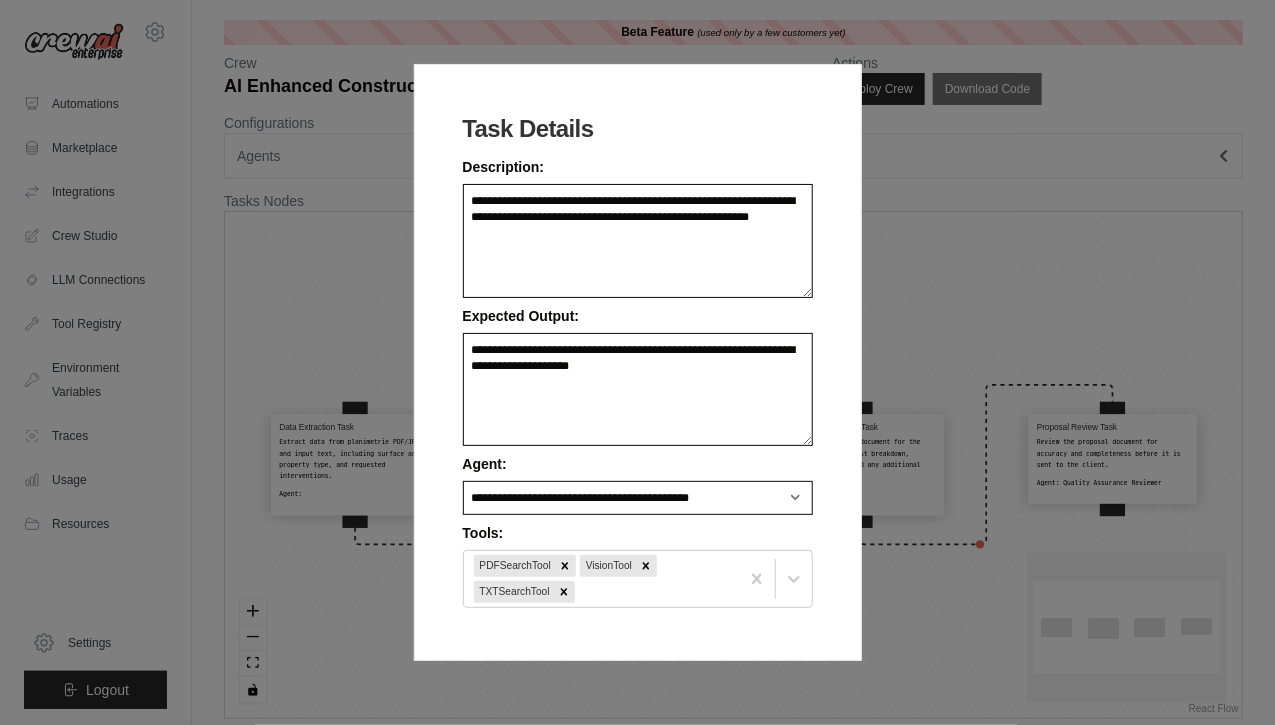 click on "**********" at bounding box center [637, 362] 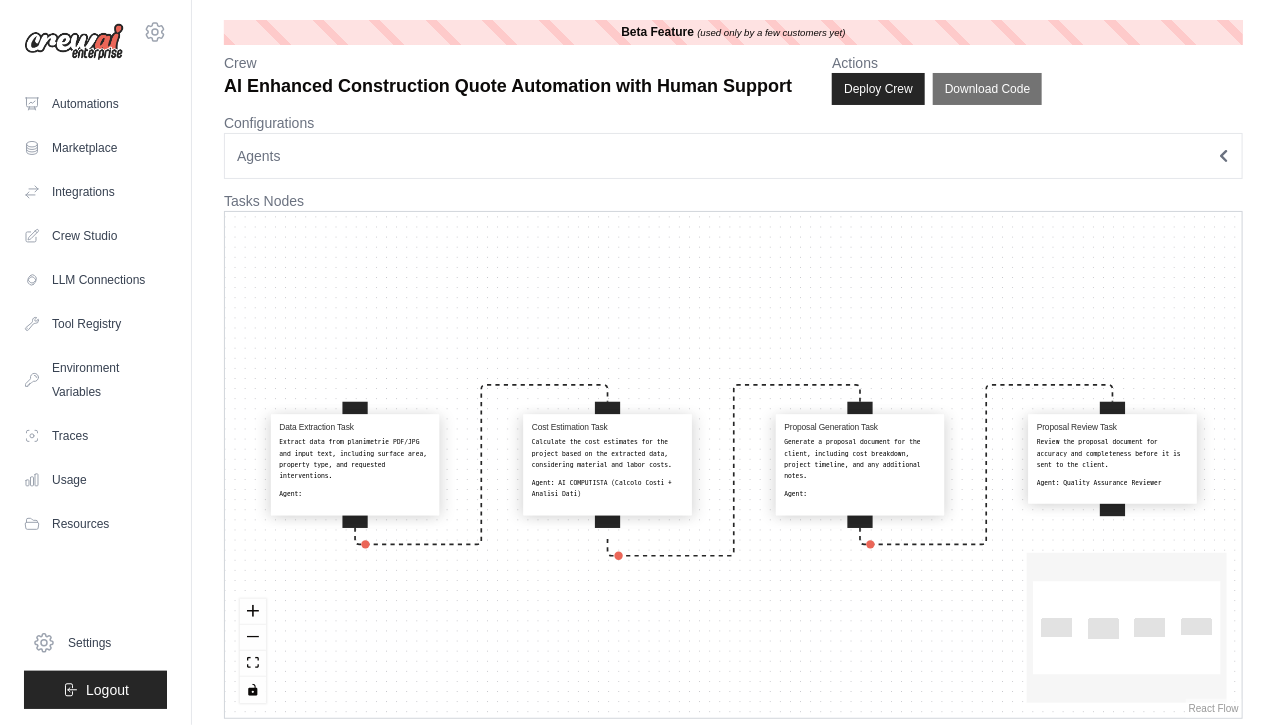 click on "Agent:" at bounding box center [861, 494] 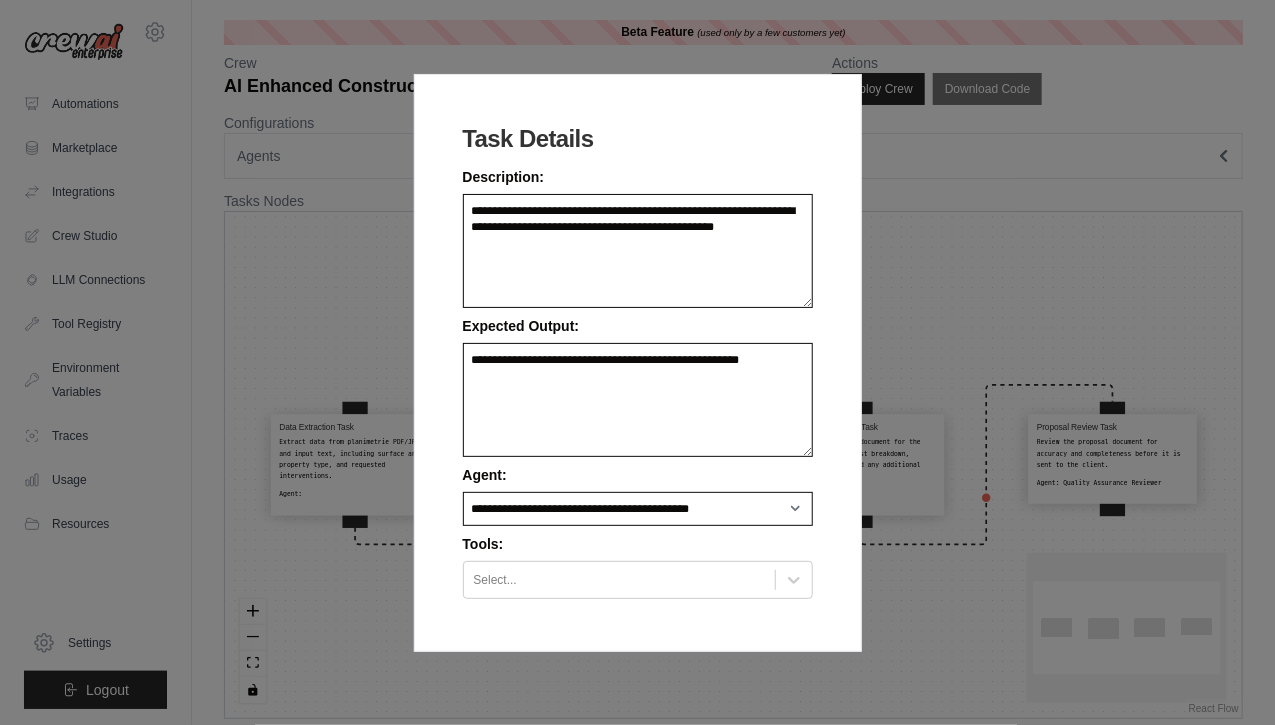 click on "**********" at bounding box center (638, 363) 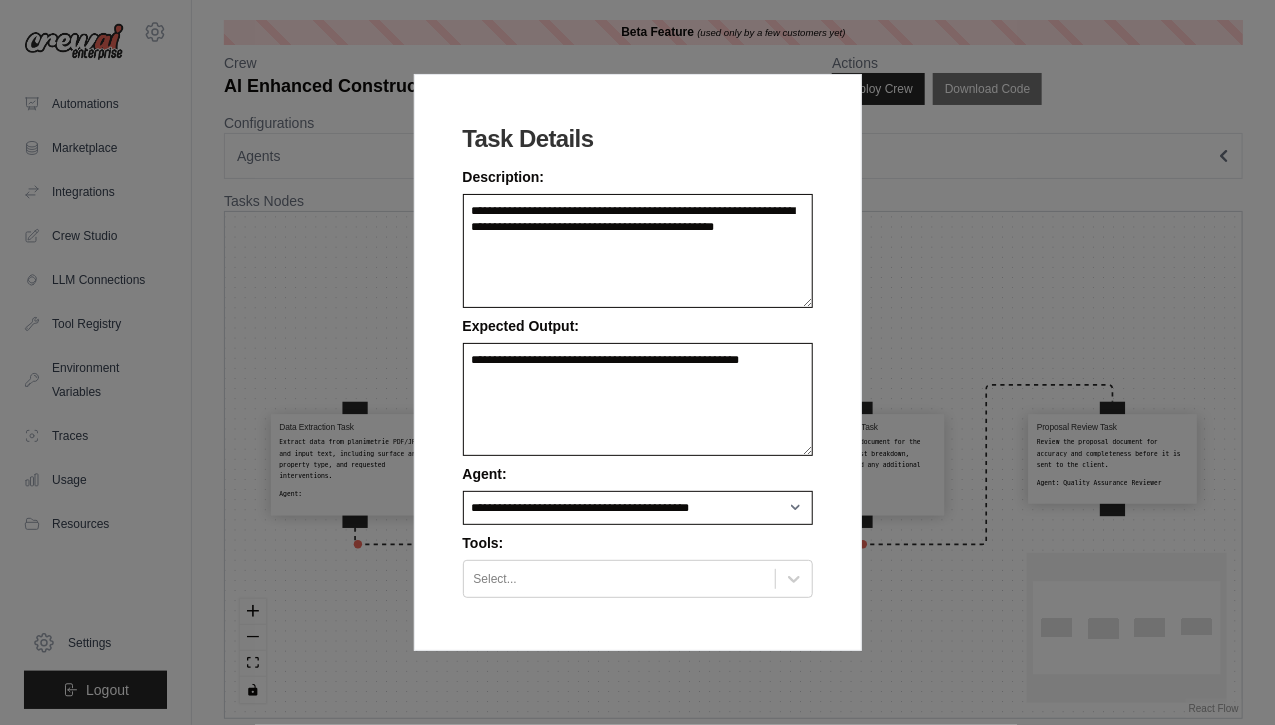 drag, startPoint x: 922, startPoint y: 573, endPoint x: 914, endPoint y: 587, distance: 16.124516 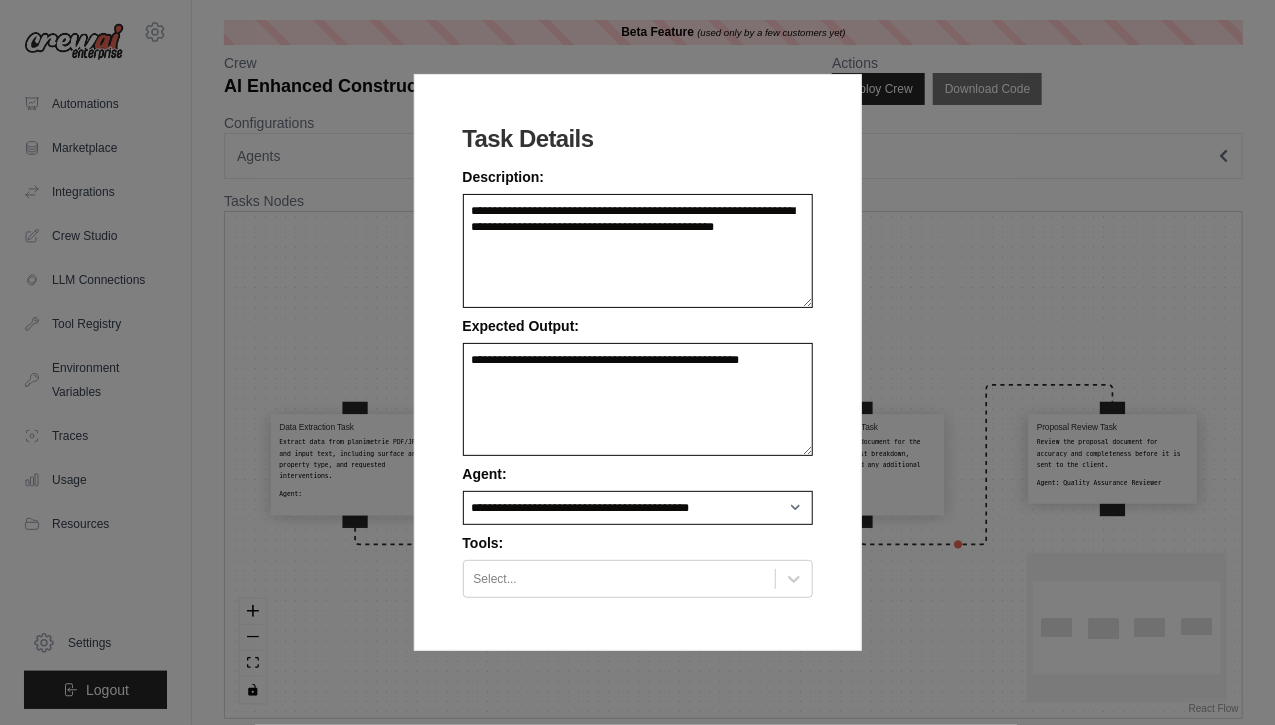 click on "**********" at bounding box center [637, 362] 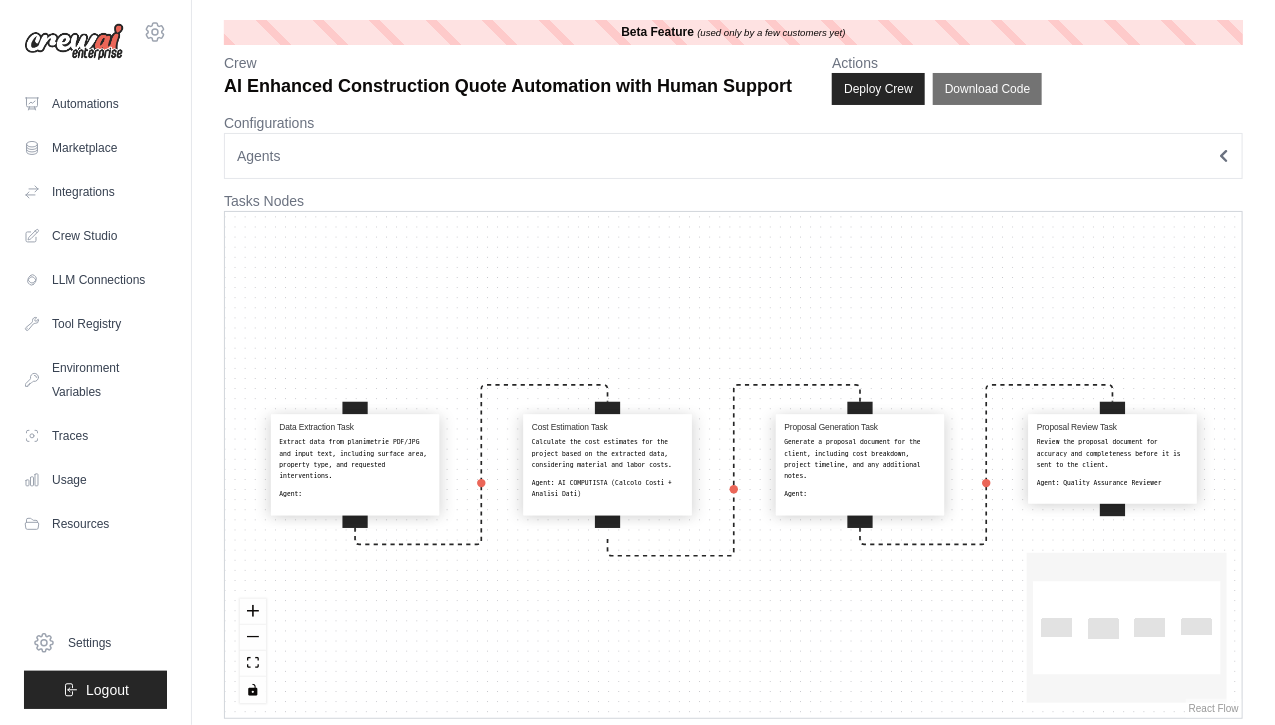 click on "Data Extraction Task Extract data from planimetrie PDF/JPG and input text, including surface area, property type, and requested interventions. Agent:   Cost Estimation Task Calculate the cost estimates for the project based on the extracted data, considering material and labor costs. Agent:   AI COMPUTISTA (Calcolo Costi + Analisi Dati) Proposal Generation Task Generate a proposal document for the client, including cost breakdown, project timeline, and any additional notes. Agent:   Proposal Review Task Review the proposal document for accuracy and completeness before it is sent to the client. Agent:   Quality Assurance Reviewer" at bounding box center [733, 465] 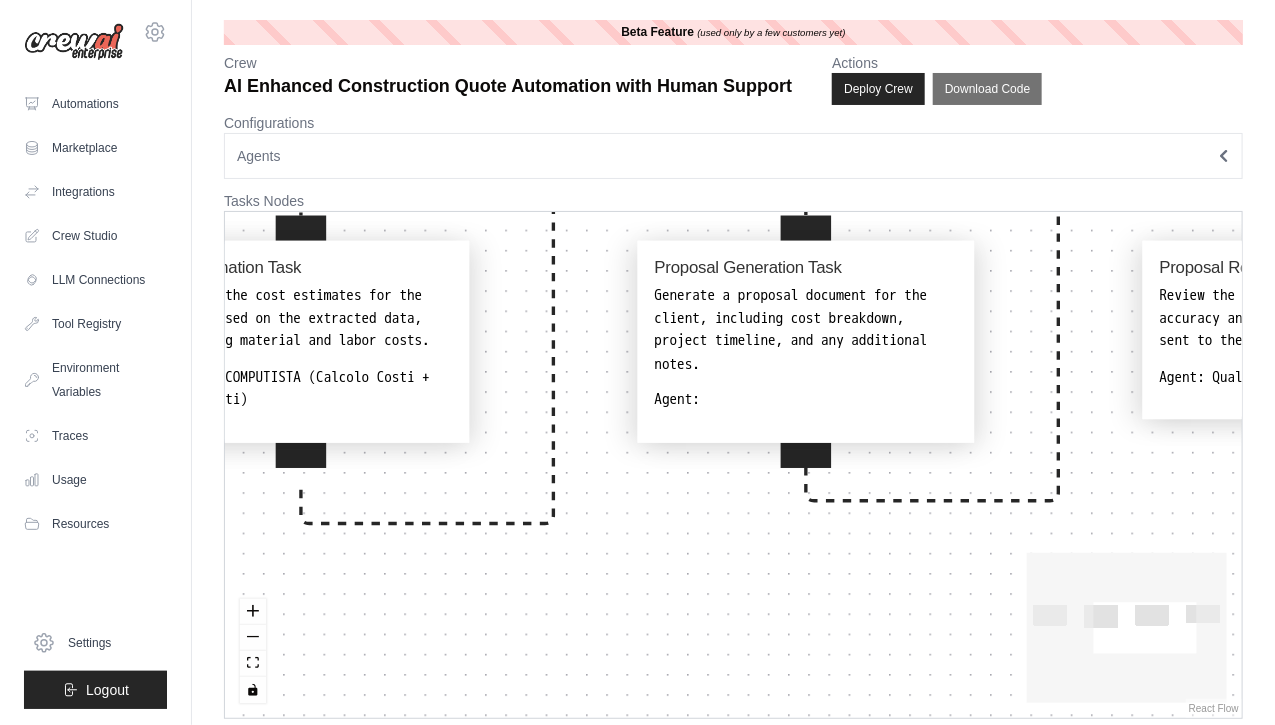 click on "Agent:" at bounding box center [806, 400] 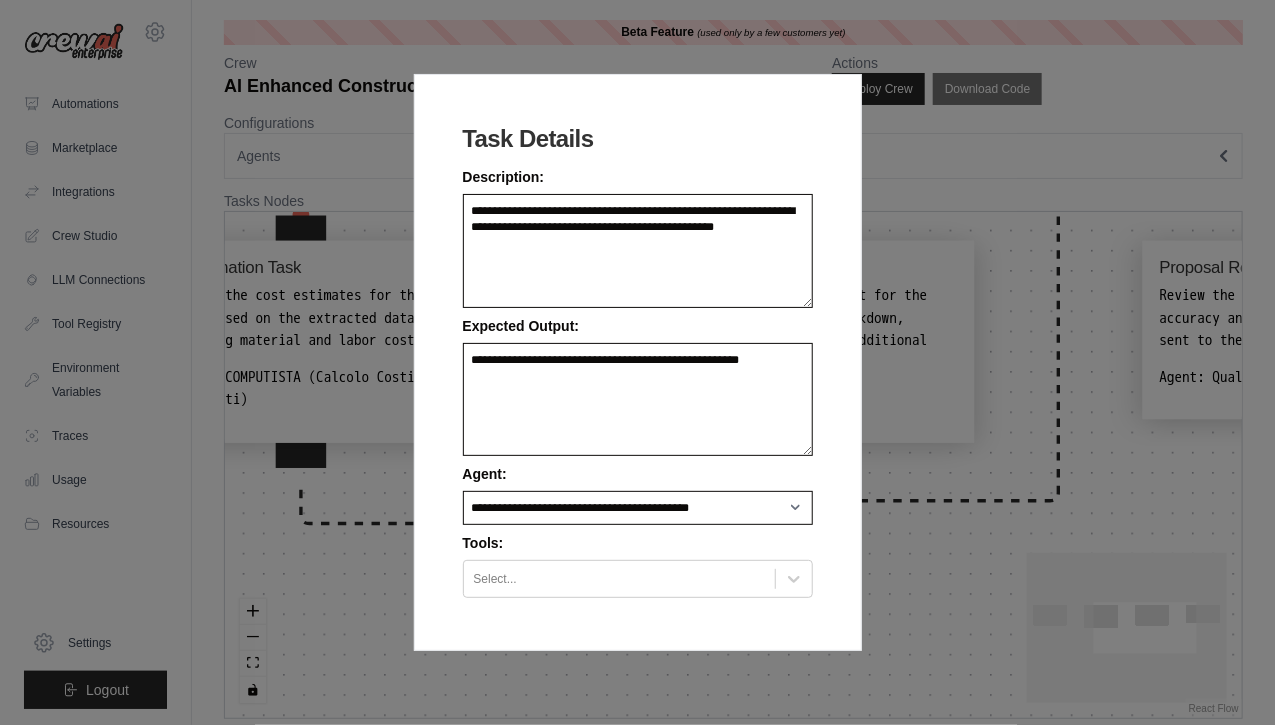 click on "**********" at bounding box center [638, 399] 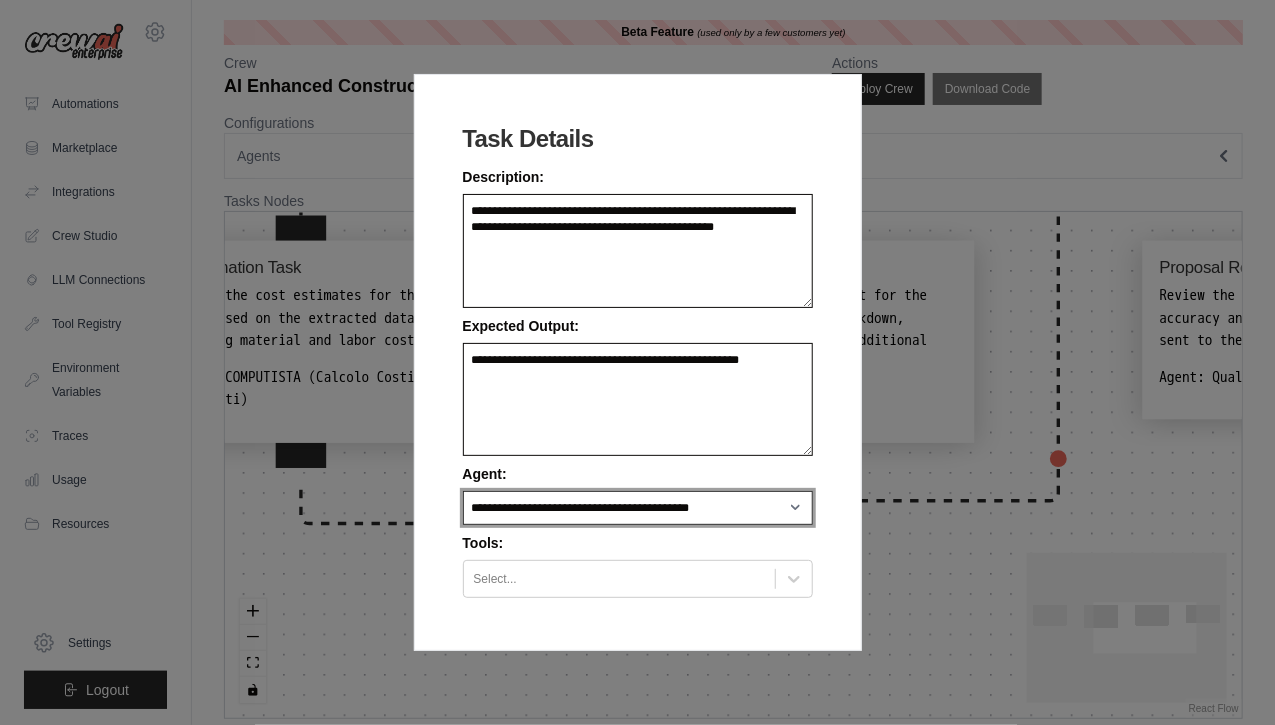 click on "**********" at bounding box center [638, 508] 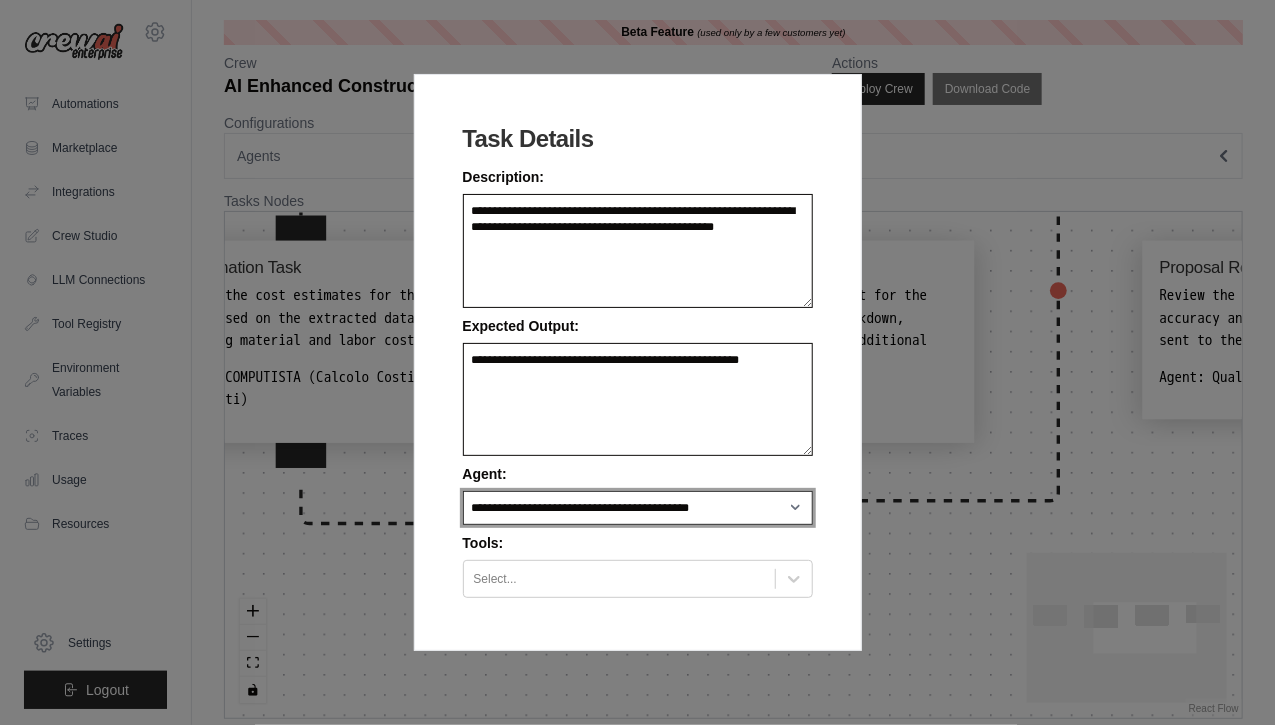 select 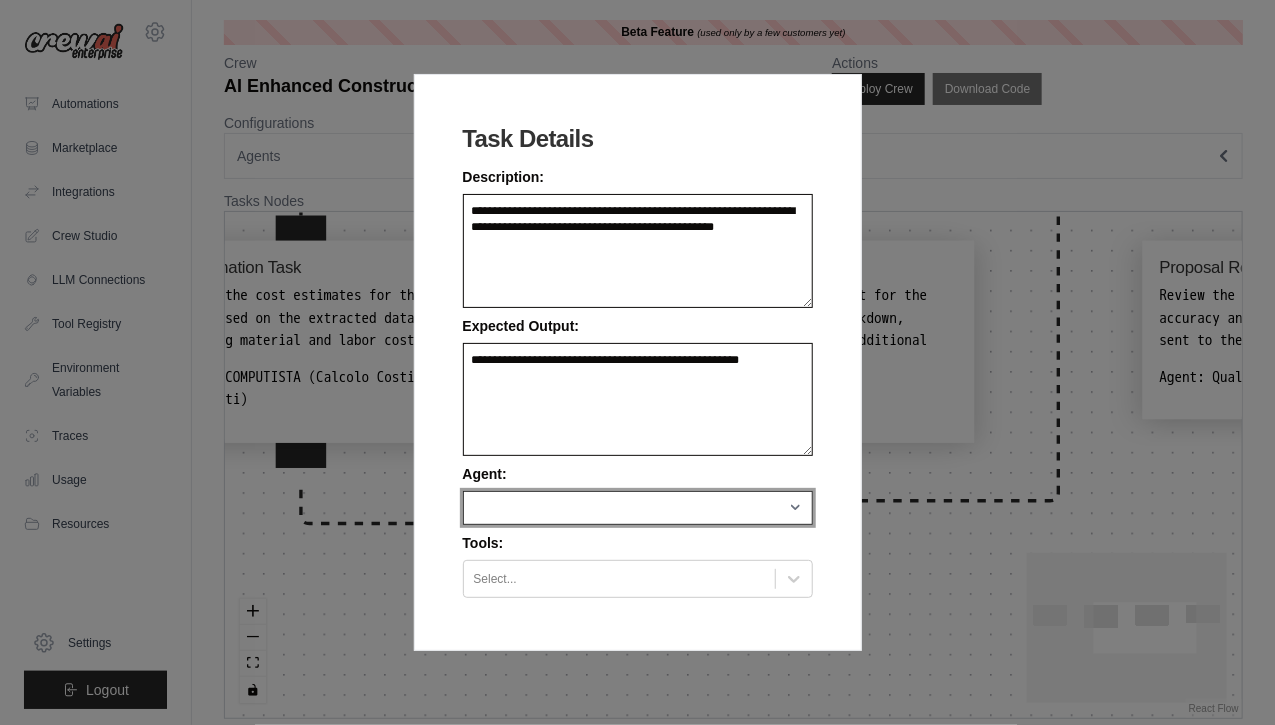 click on "**********" at bounding box center [638, 508] 